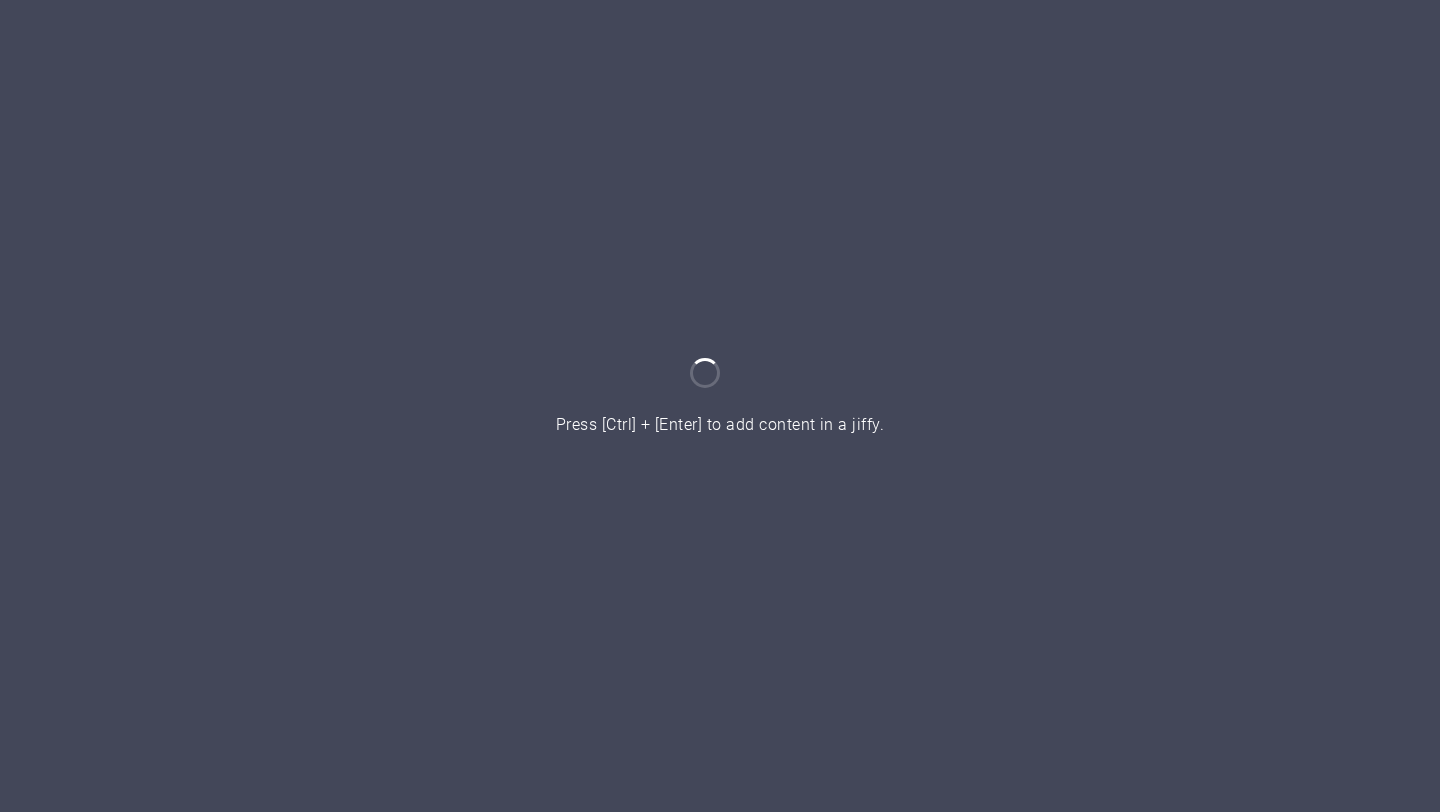 scroll, scrollTop: 0, scrollLeft: 0, axis: both 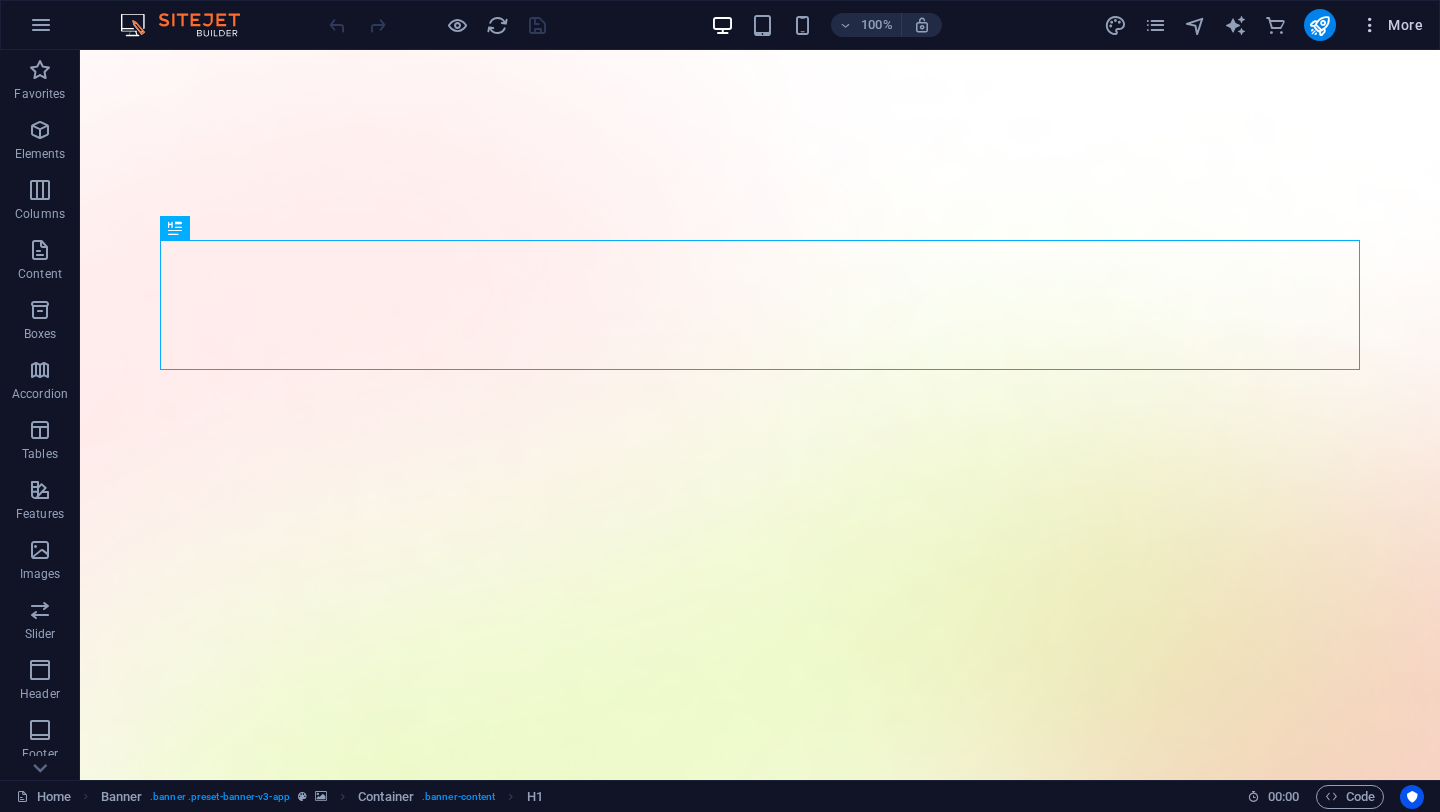 click on "More" at bounding box center (1391, 25) 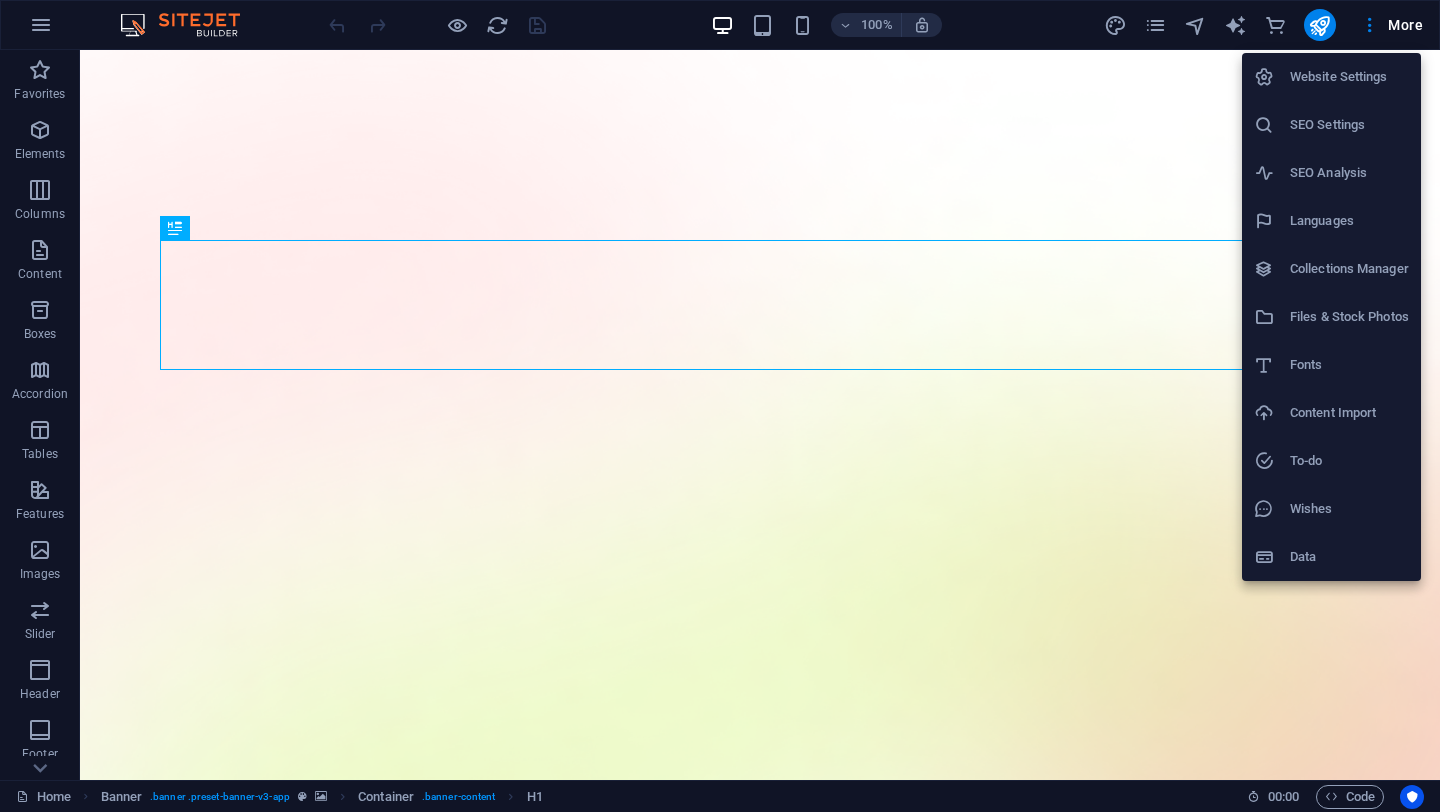 click on "Website Settings" at bounding box center [1349, 77] 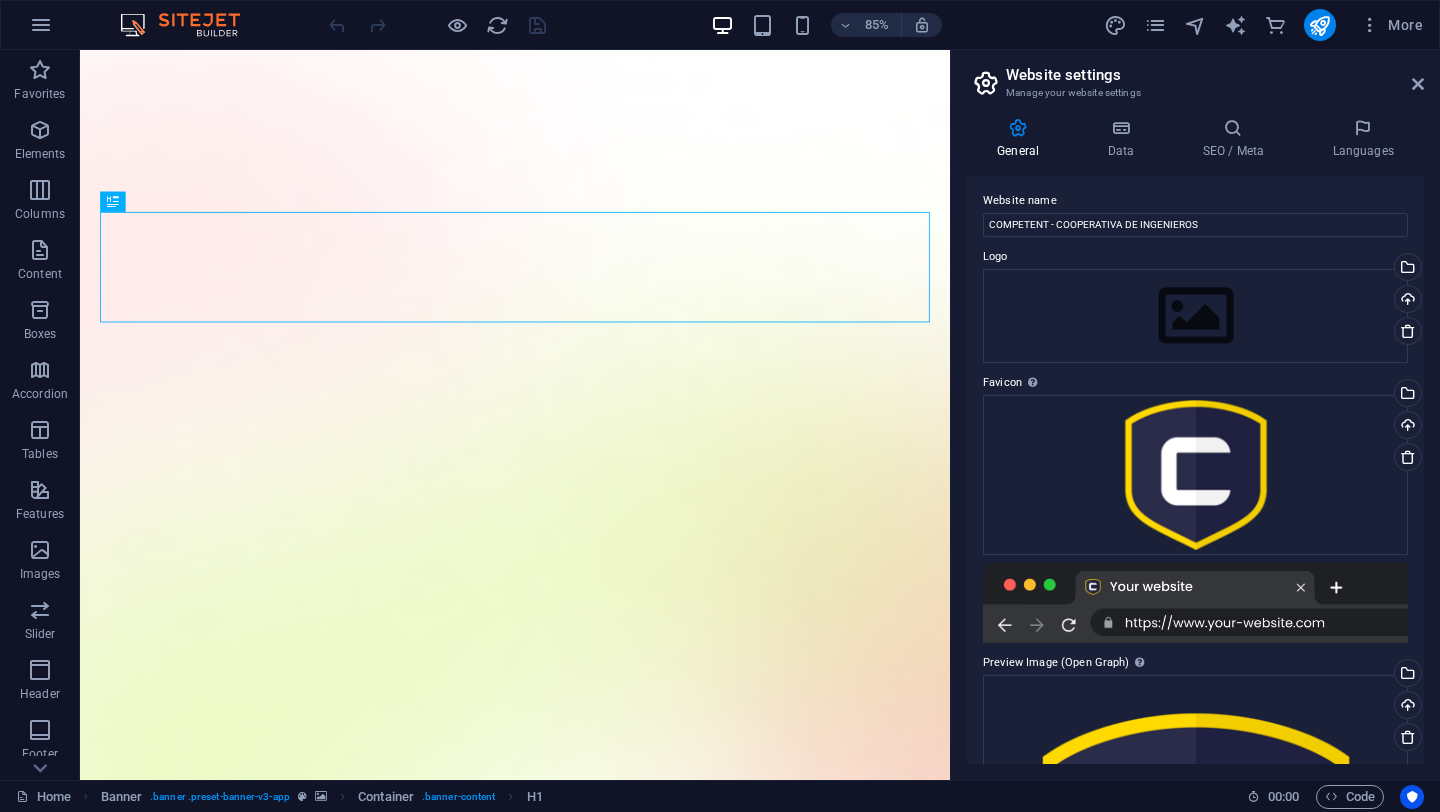 scroll, scrollTop: 0, scrollLeft: 0, axis: both 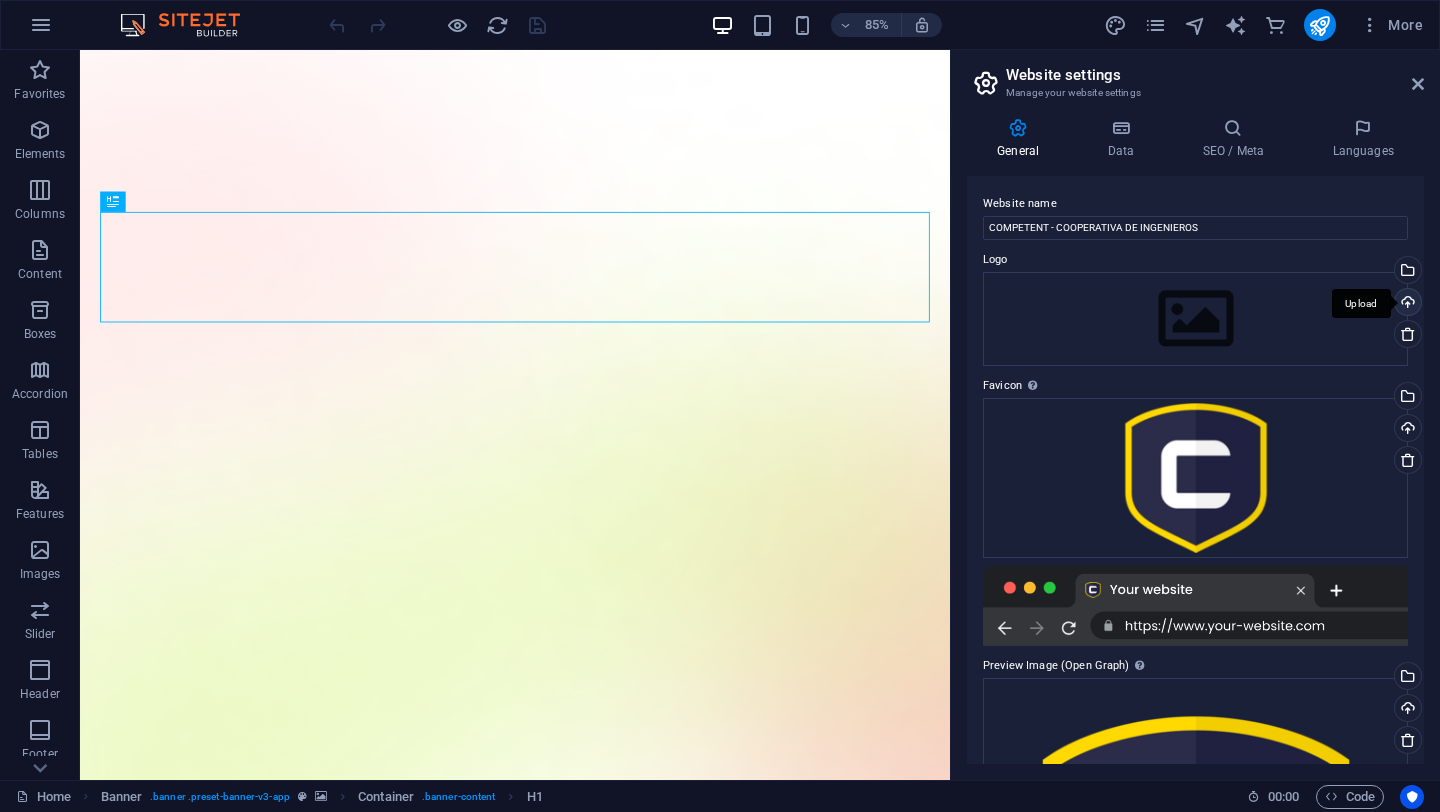 click on "Upload" at bounding box center (1406, 304) 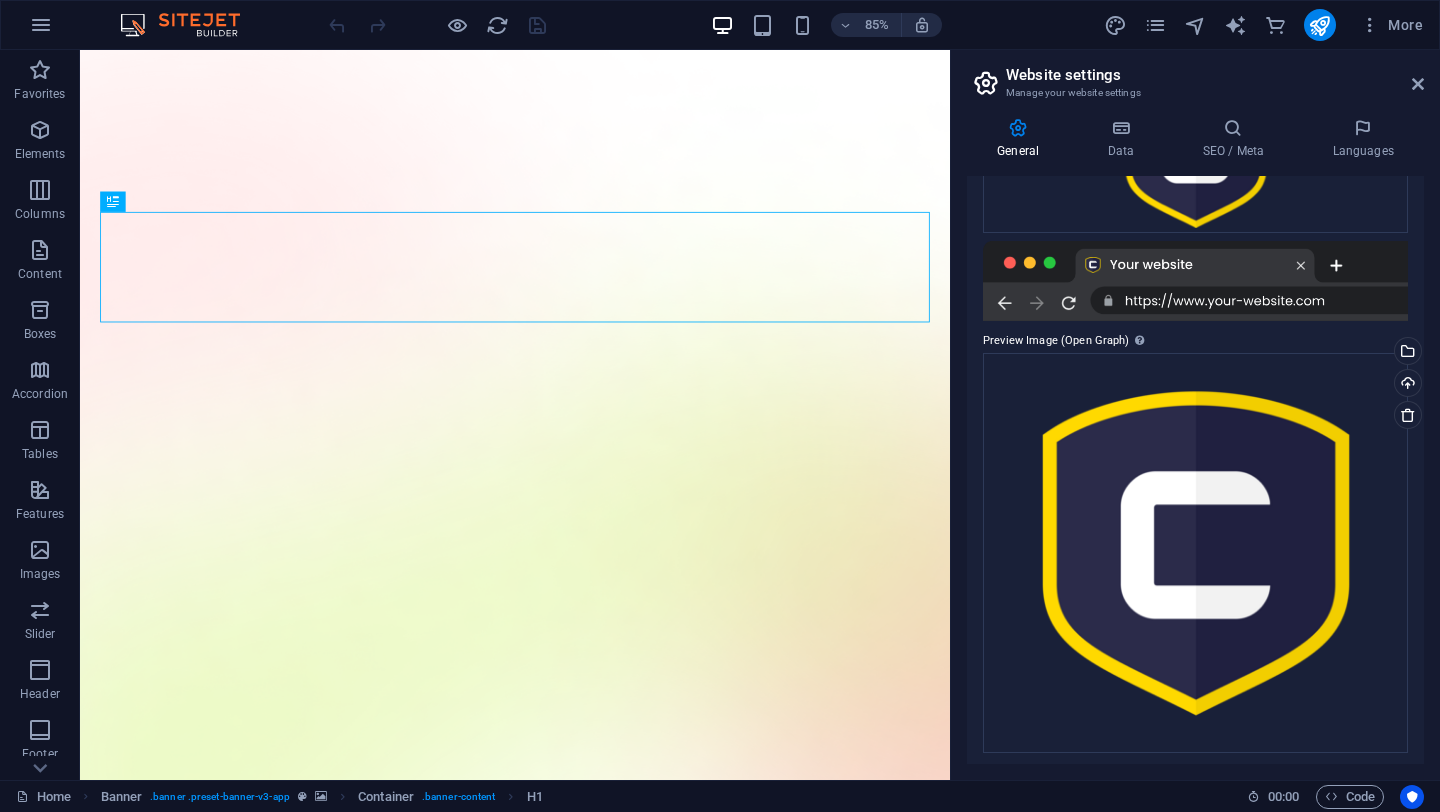 scroll, scrollTop: 246, scrollLeft: 0, axis: vertical 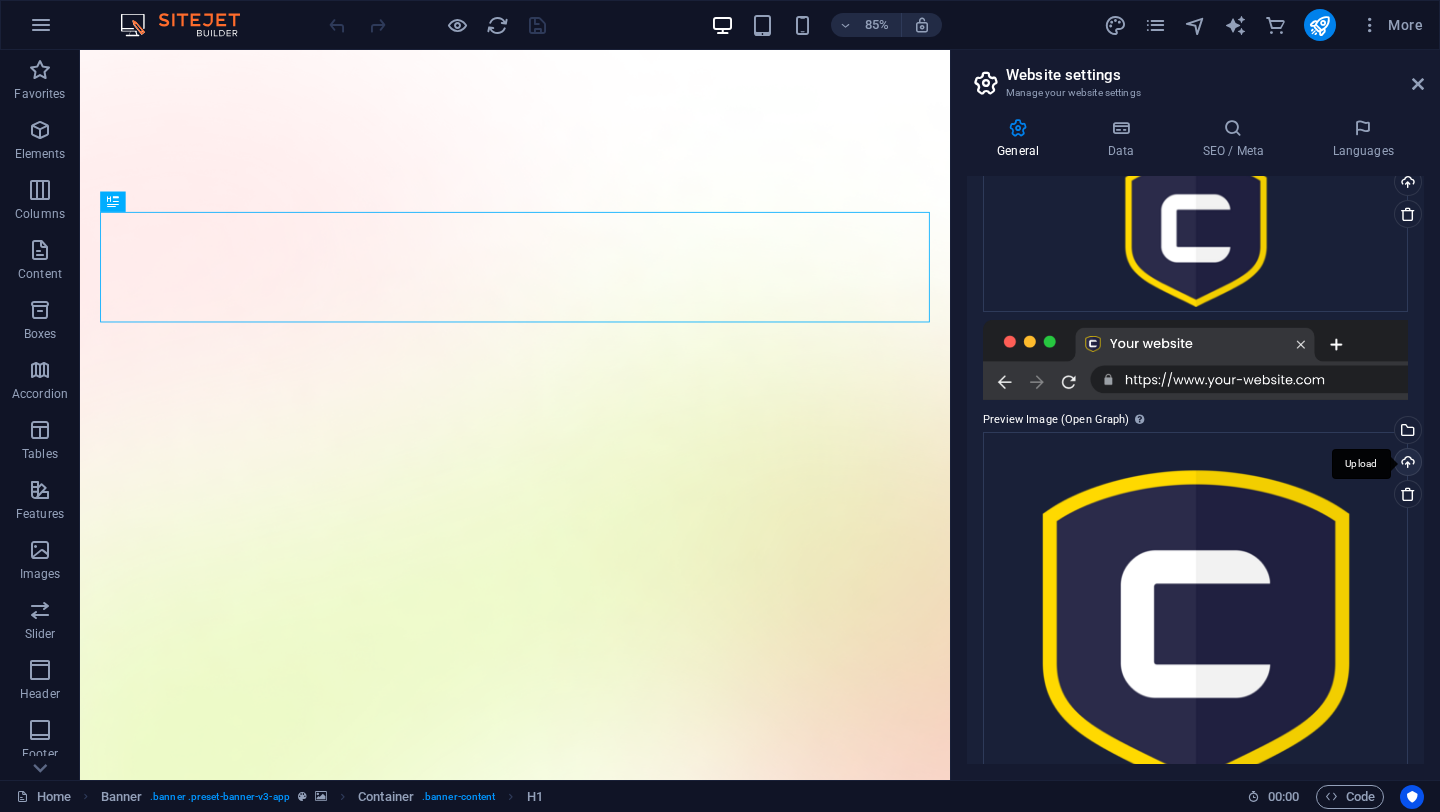 click on "Upload" at bounding box center (1406, 464) 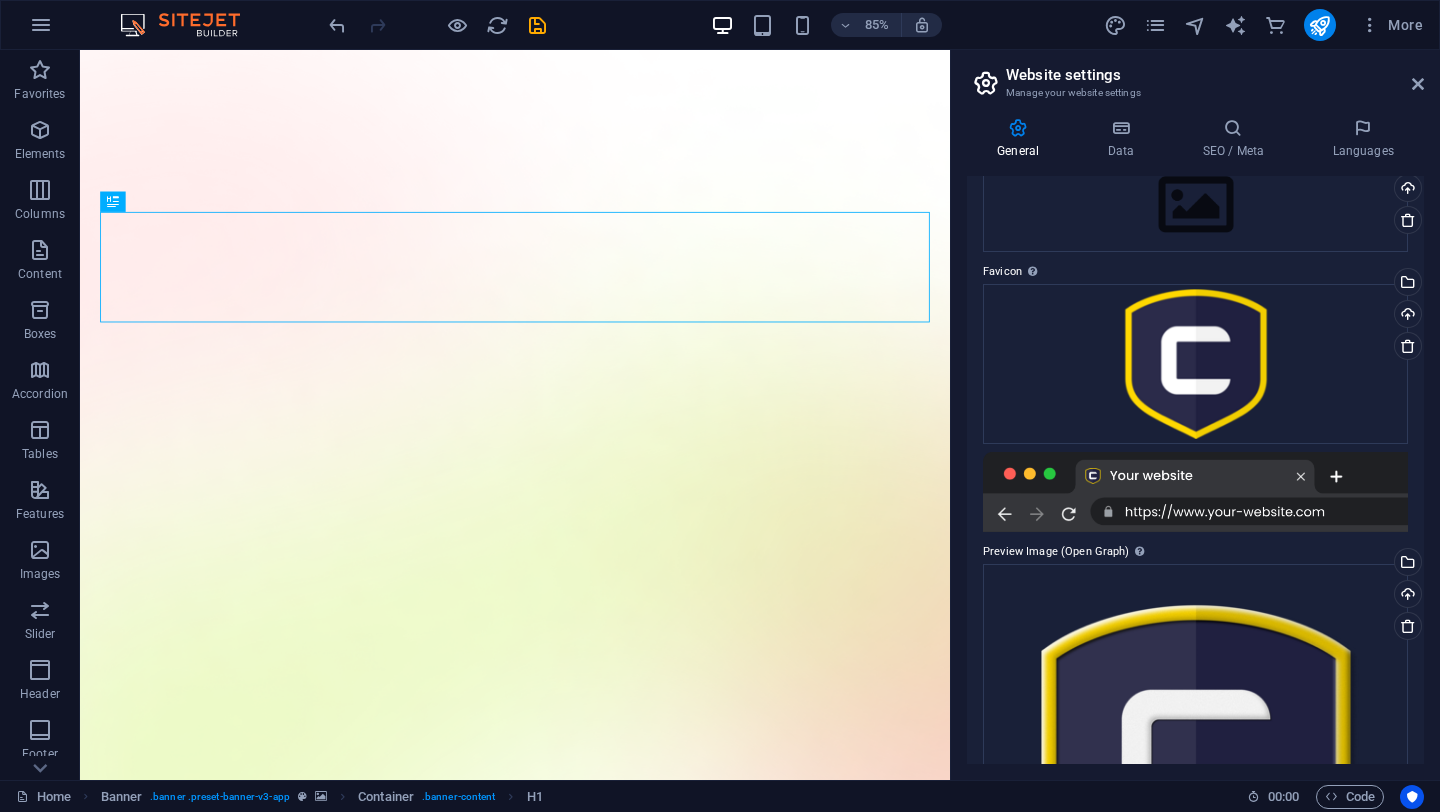 scroll, scrollTop: 107, scrollLeft: 0, axis: vertical 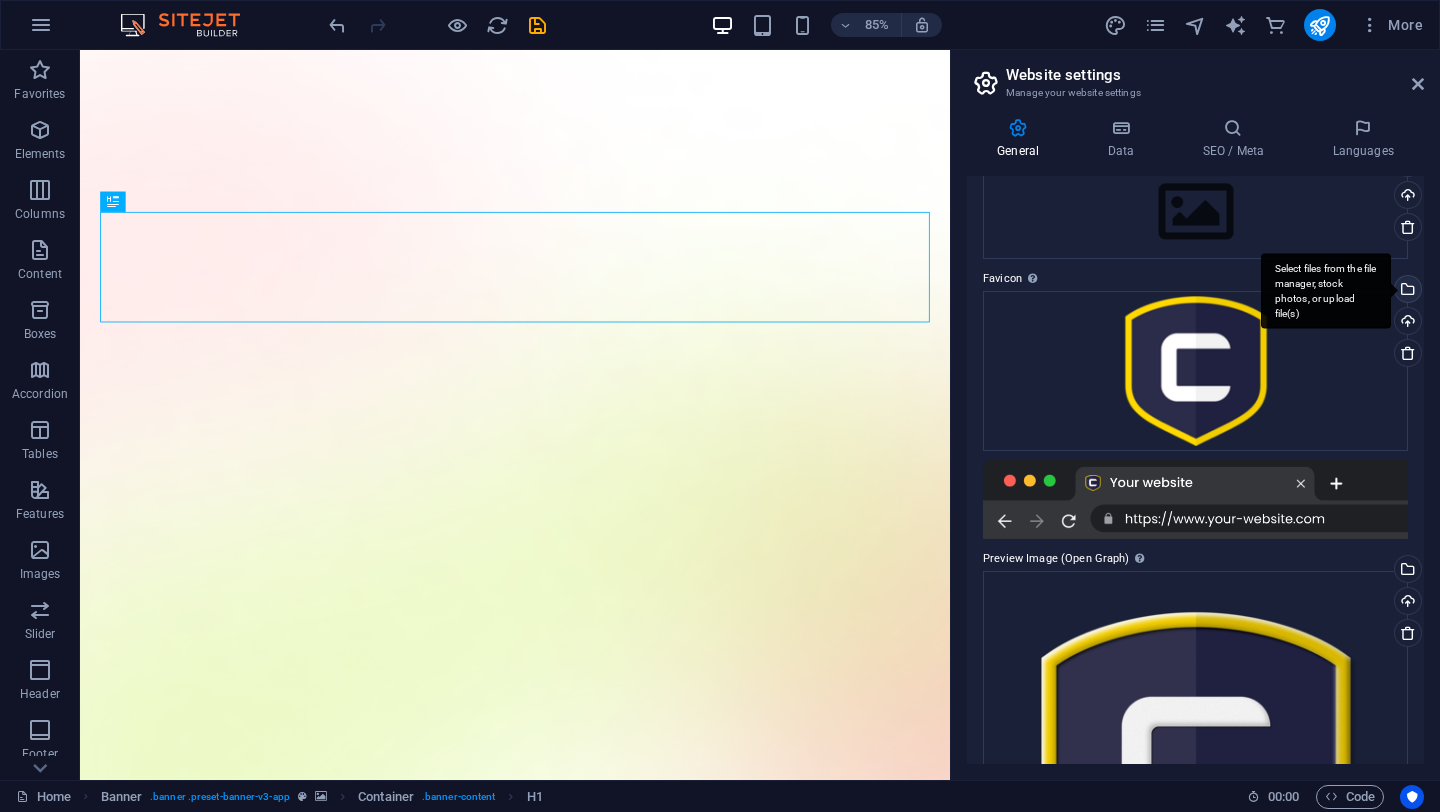 click on "Select files from the file manager, stock photos, or upload file(s)" at bounding box center (1406, 291) 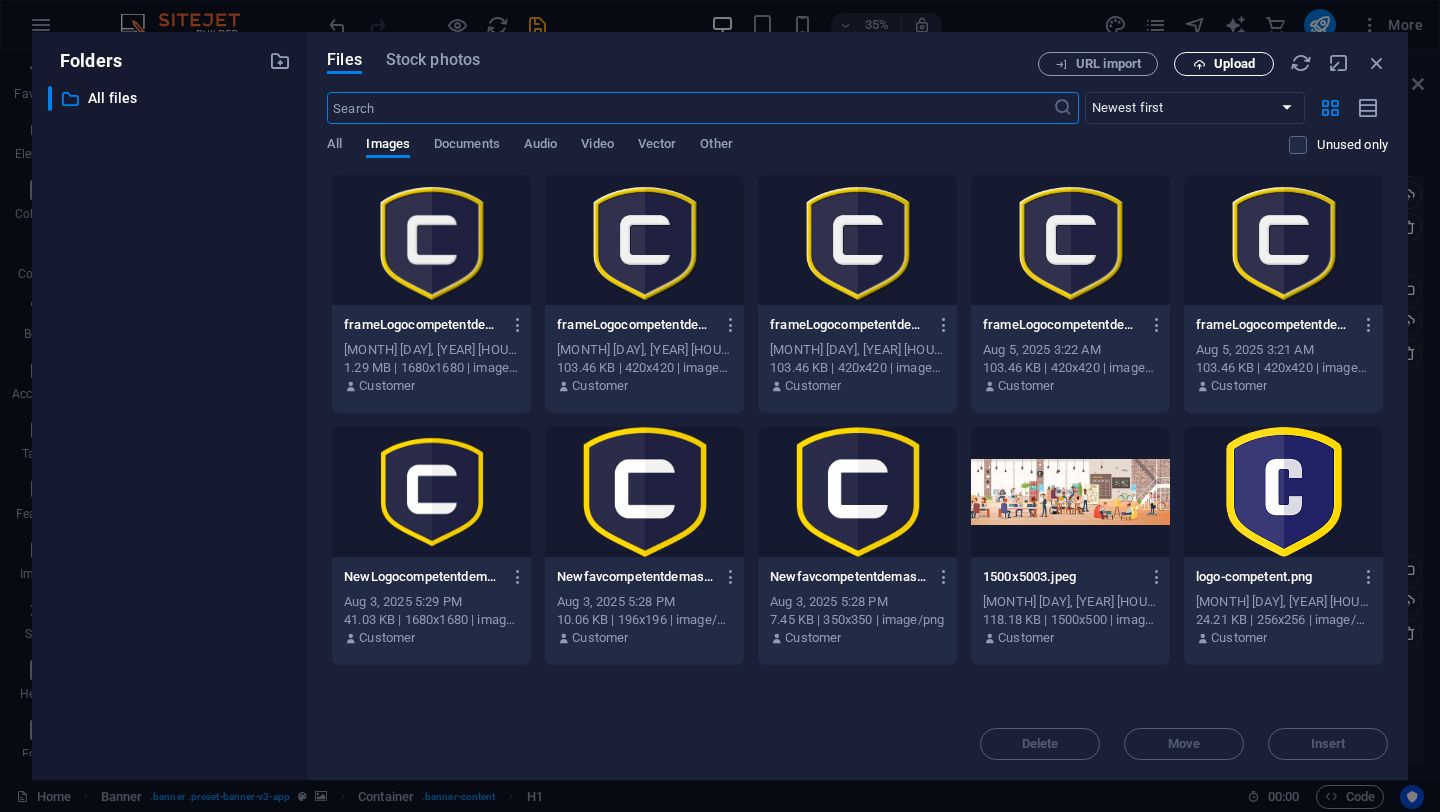 click on "Upload" at bounding box center (1224, 64) 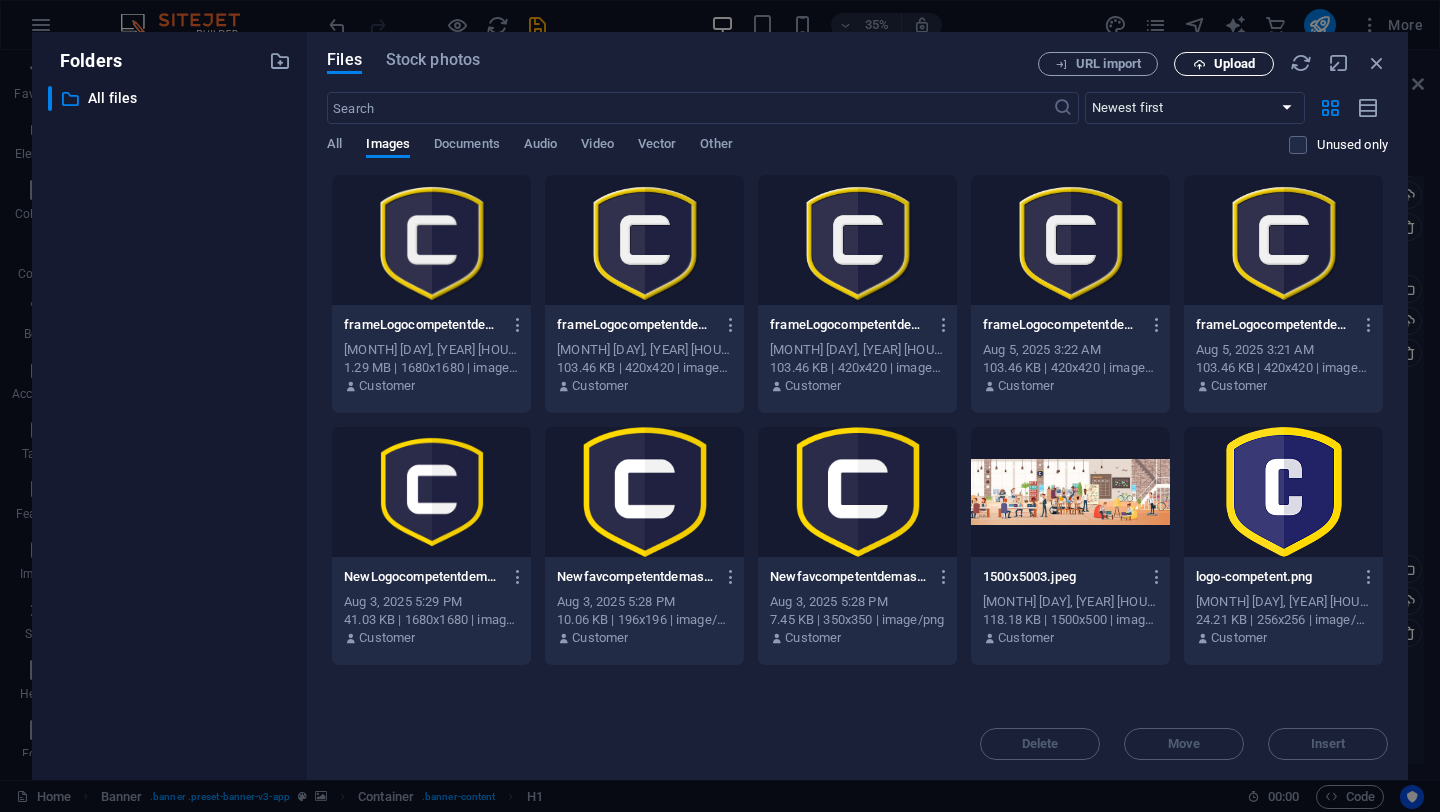 click on "Upload" at bounding box center [1234, 64] 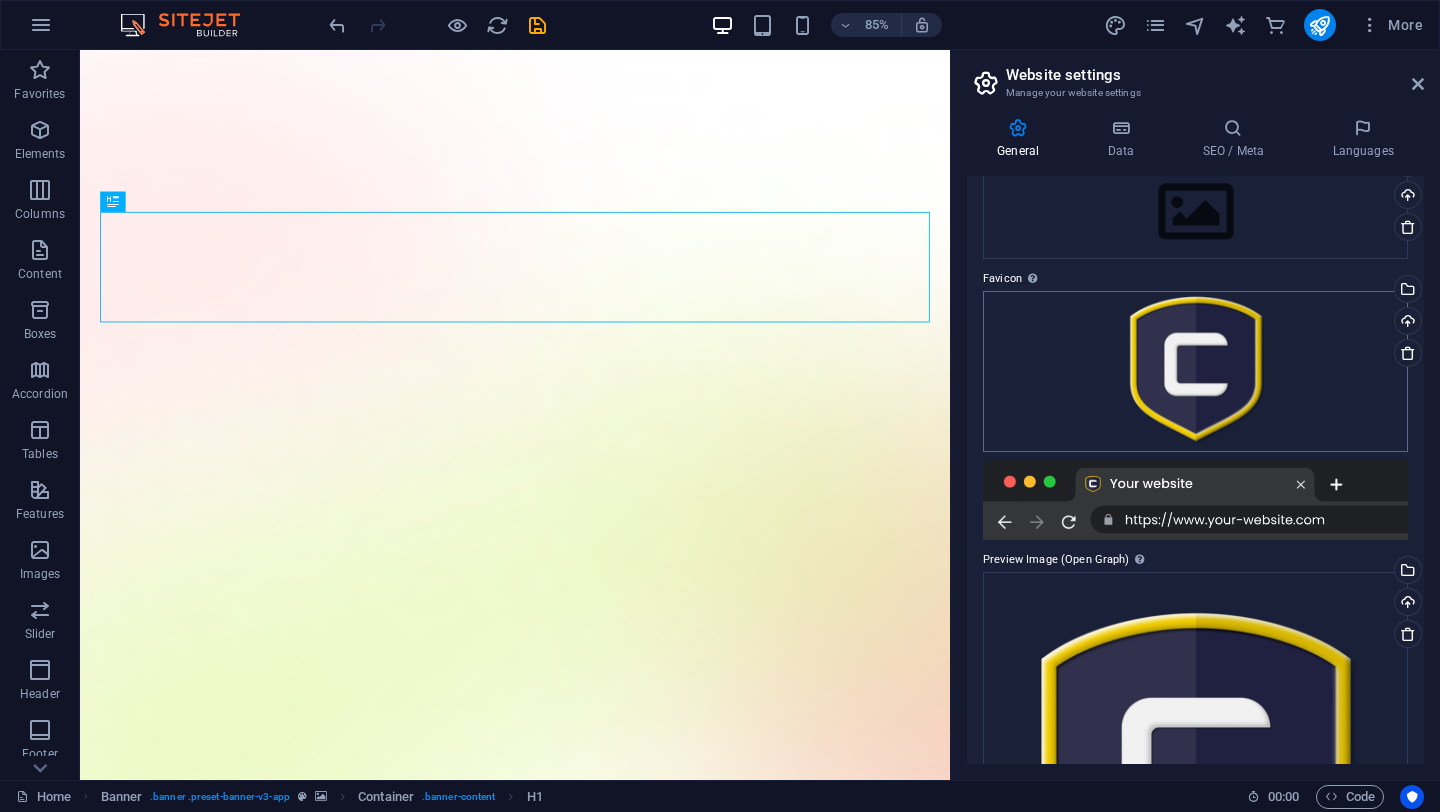 scroll, scrollTop: 0, scrollLeft: 0, axis: both 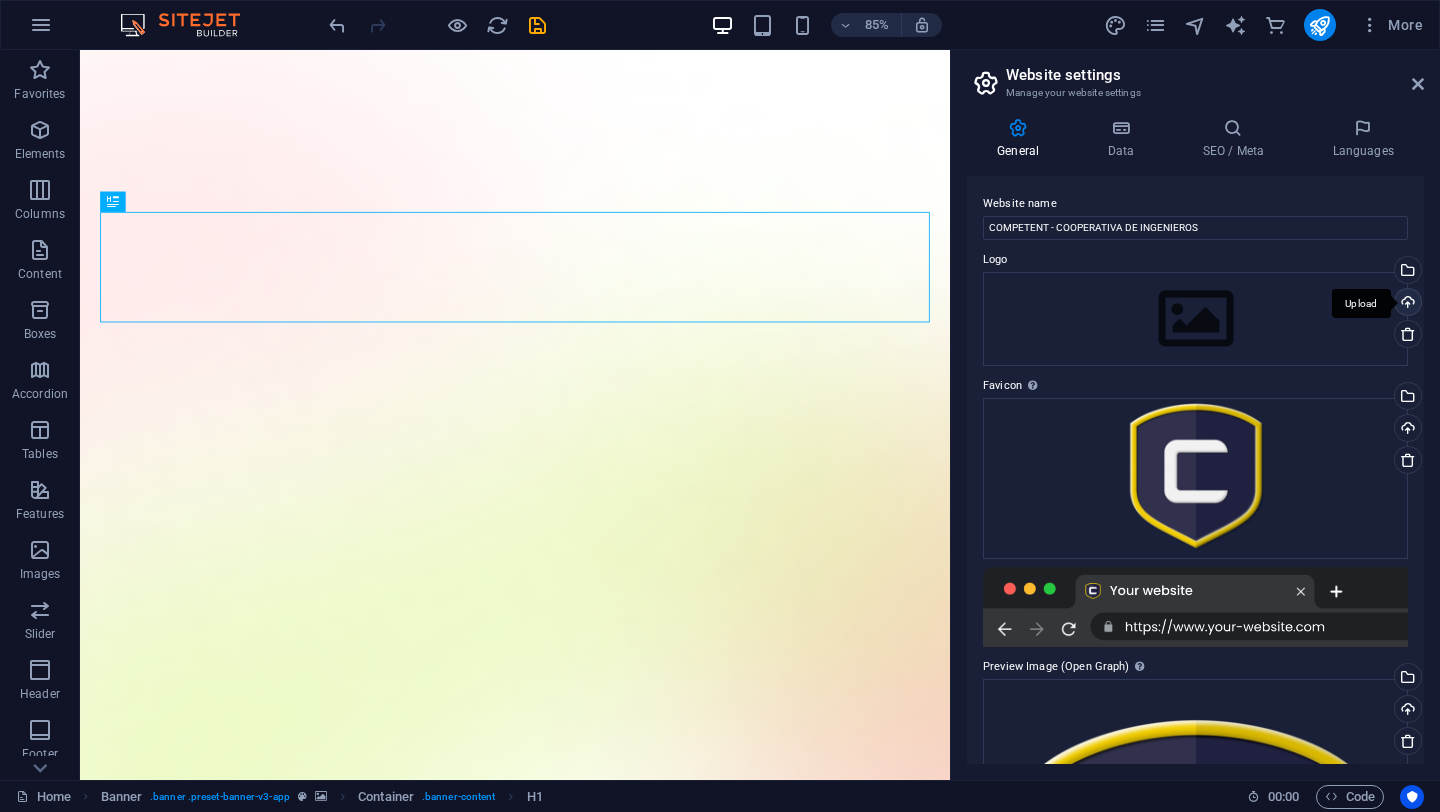 click on "Upload" at bounding box center (1406, 304) 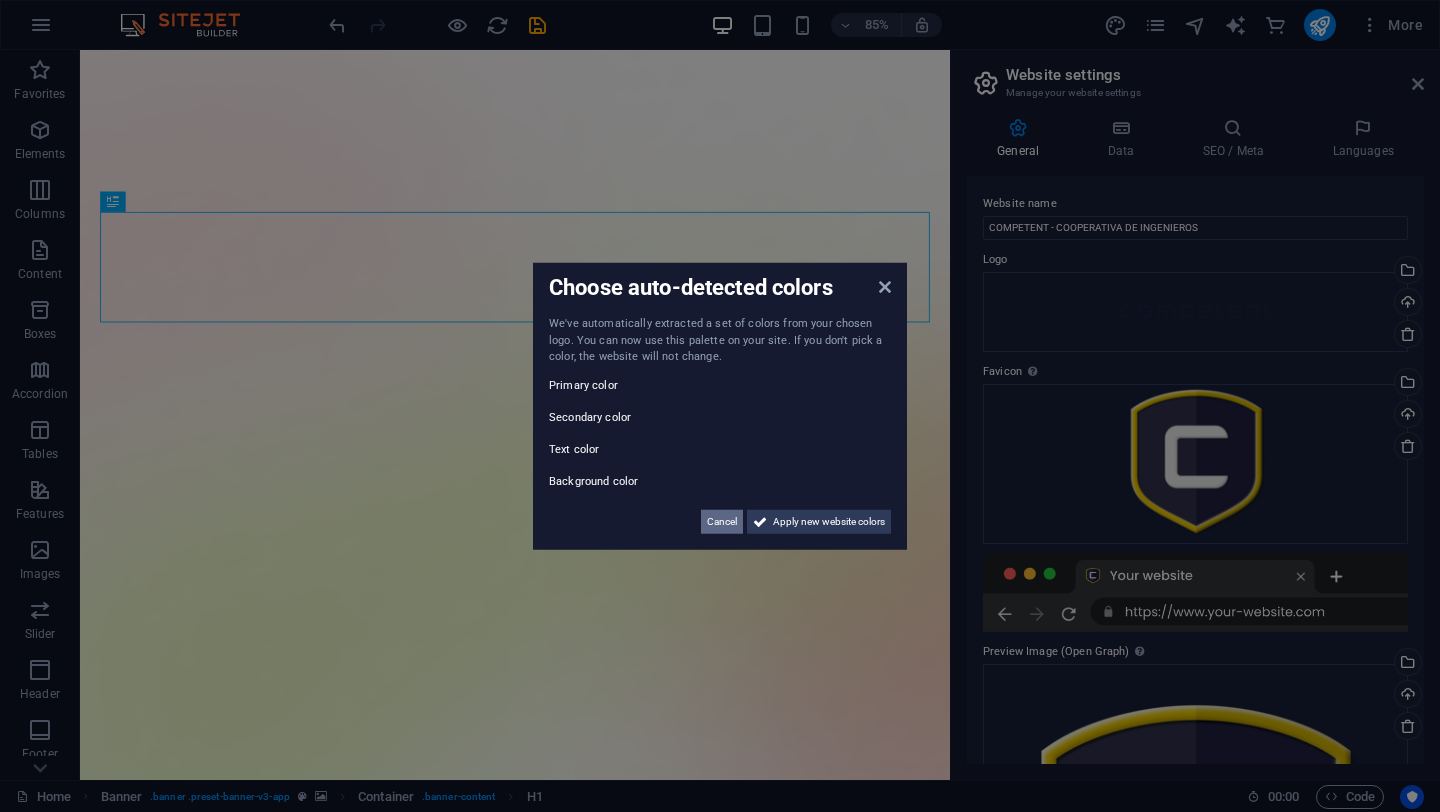 click on "Cancel" at bounding box center (722, 521) 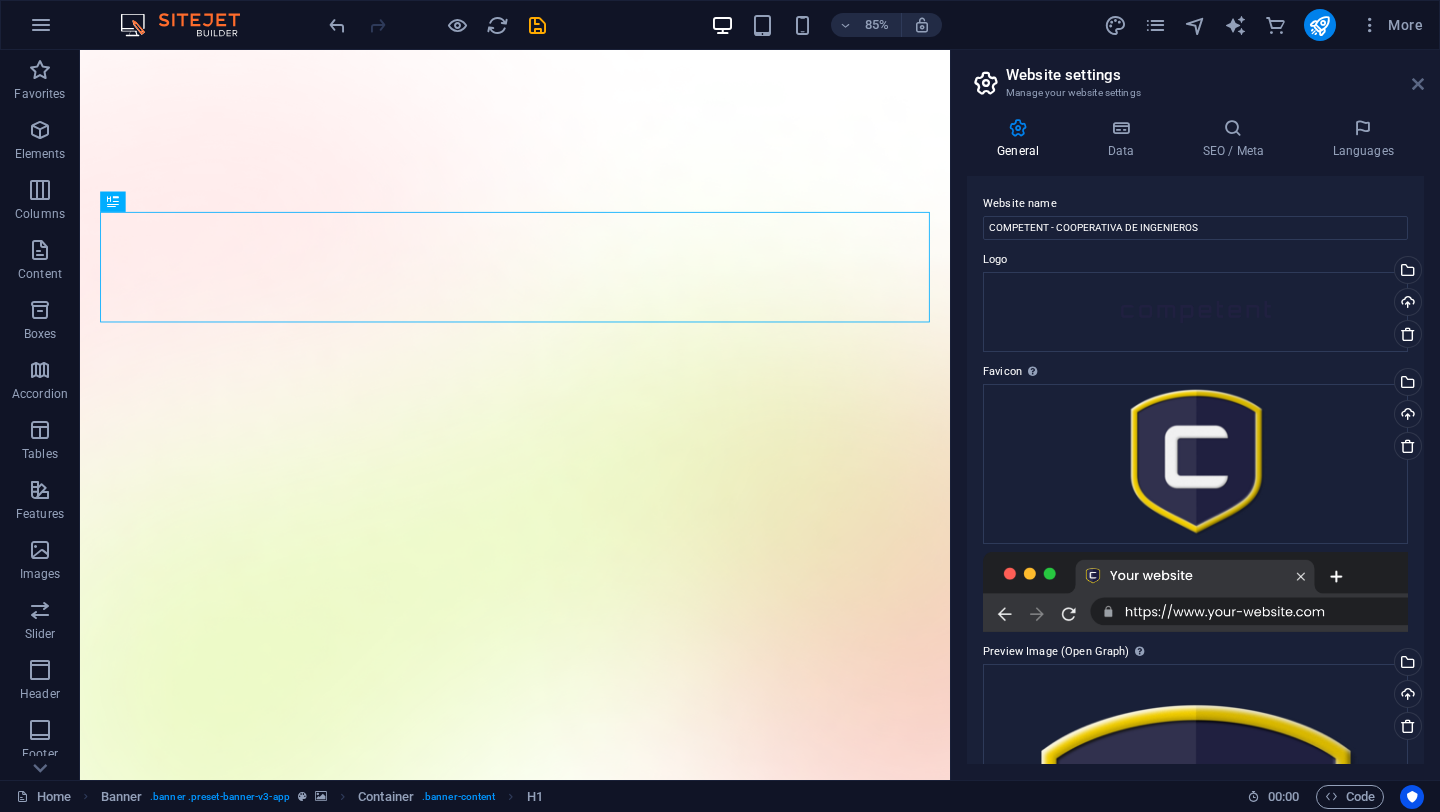 click at bounding box center (1418, 84) 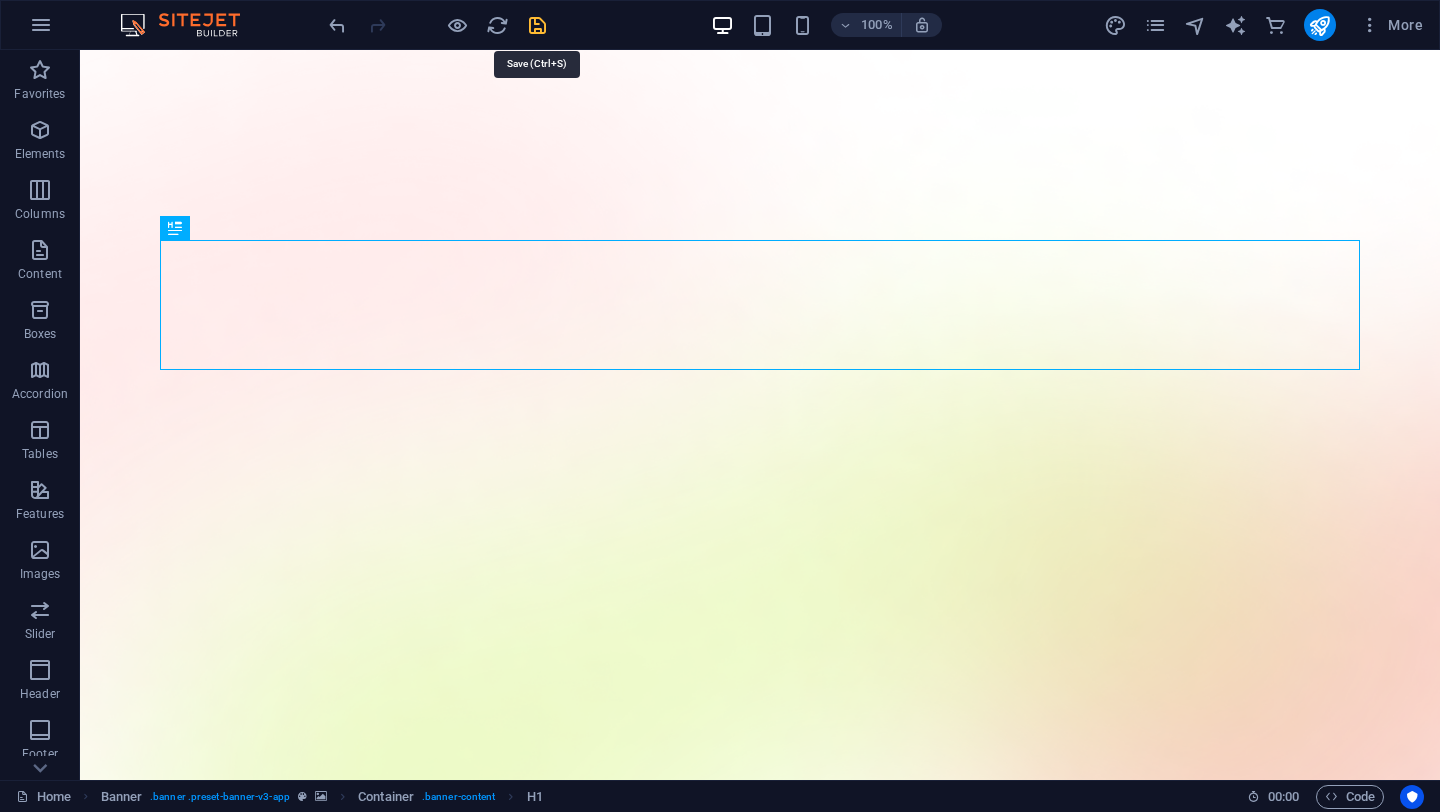 click at bounding box center [537, 25] 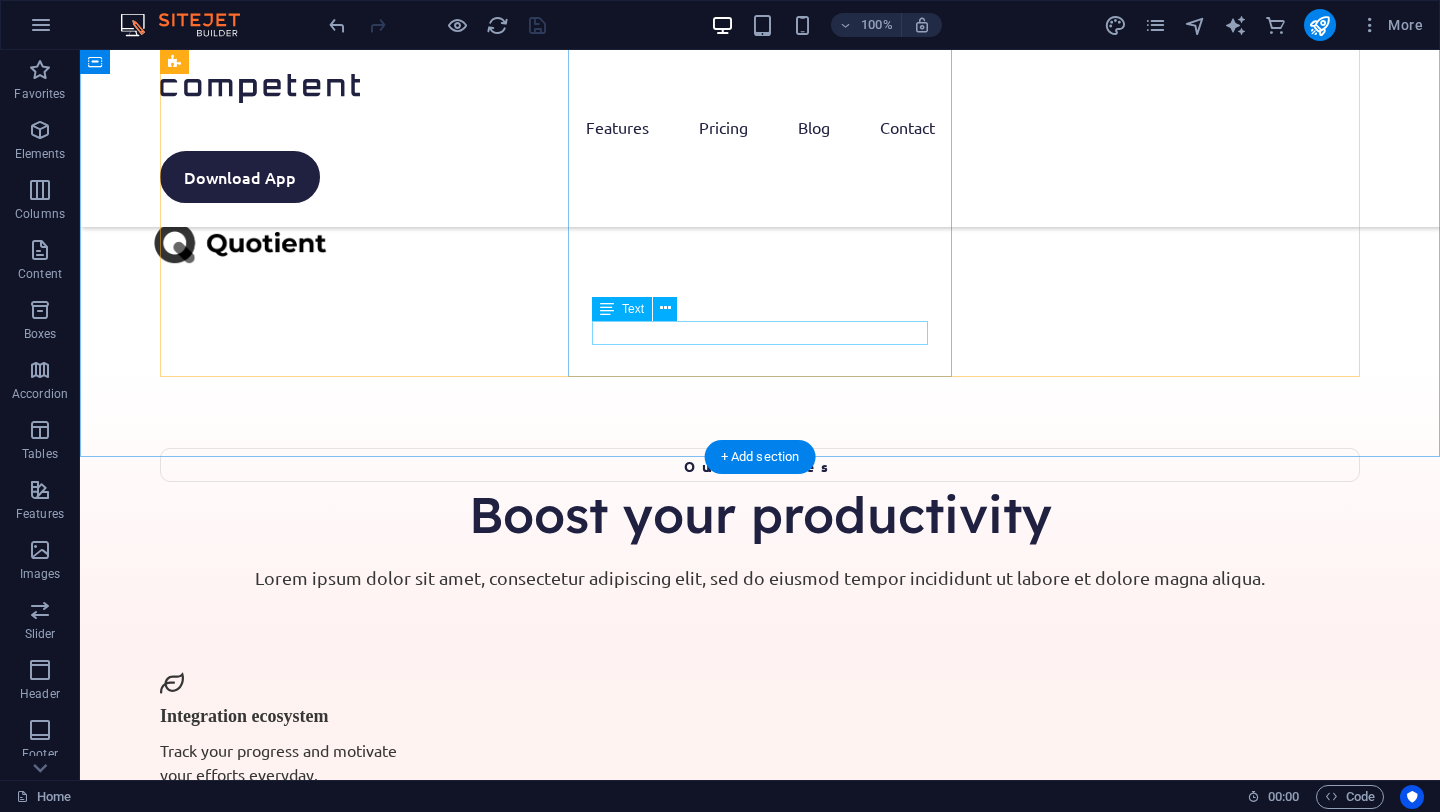 scroll, scrollTop: 4504, scrollLeft: 0, axis: vertical 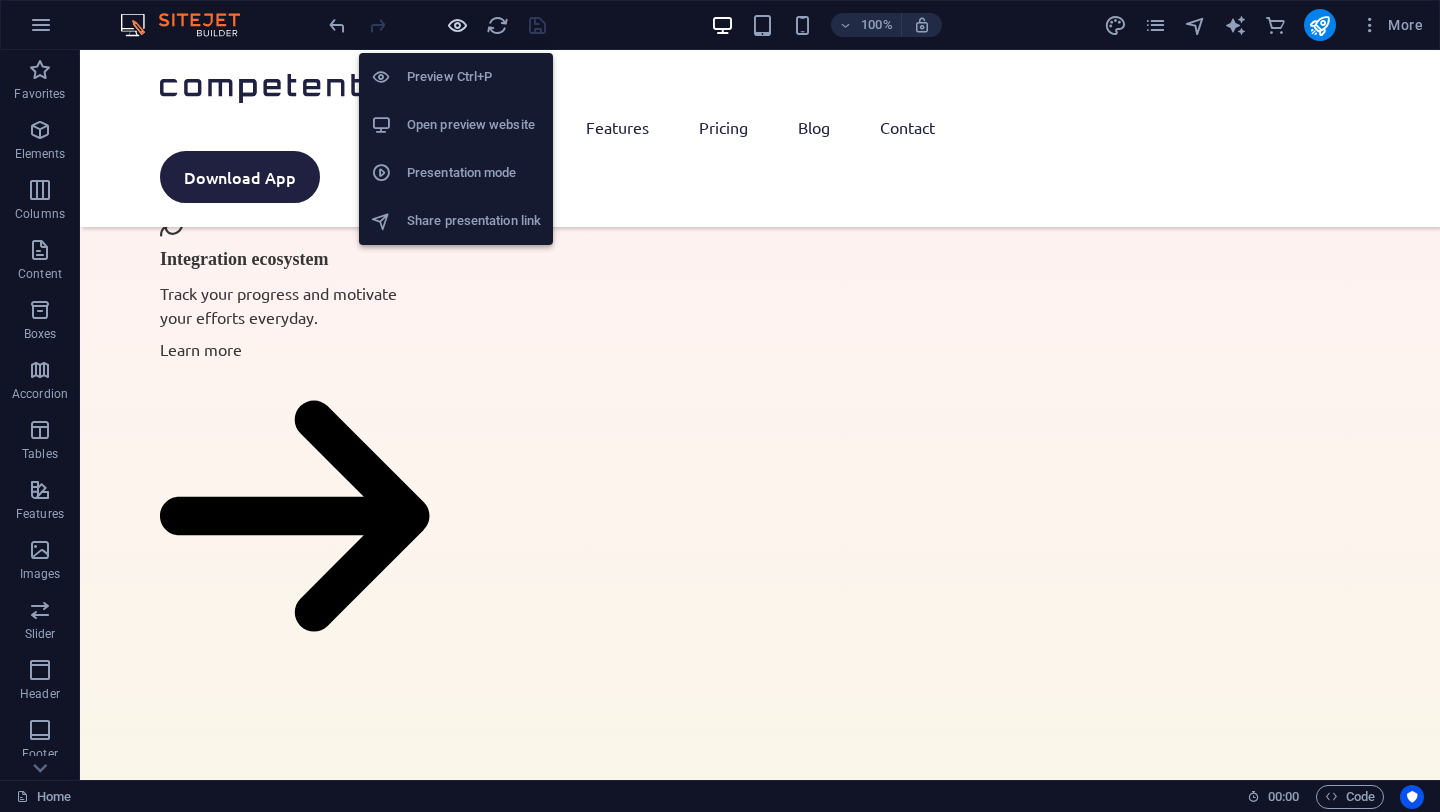 click at bounding box center [457, 25] 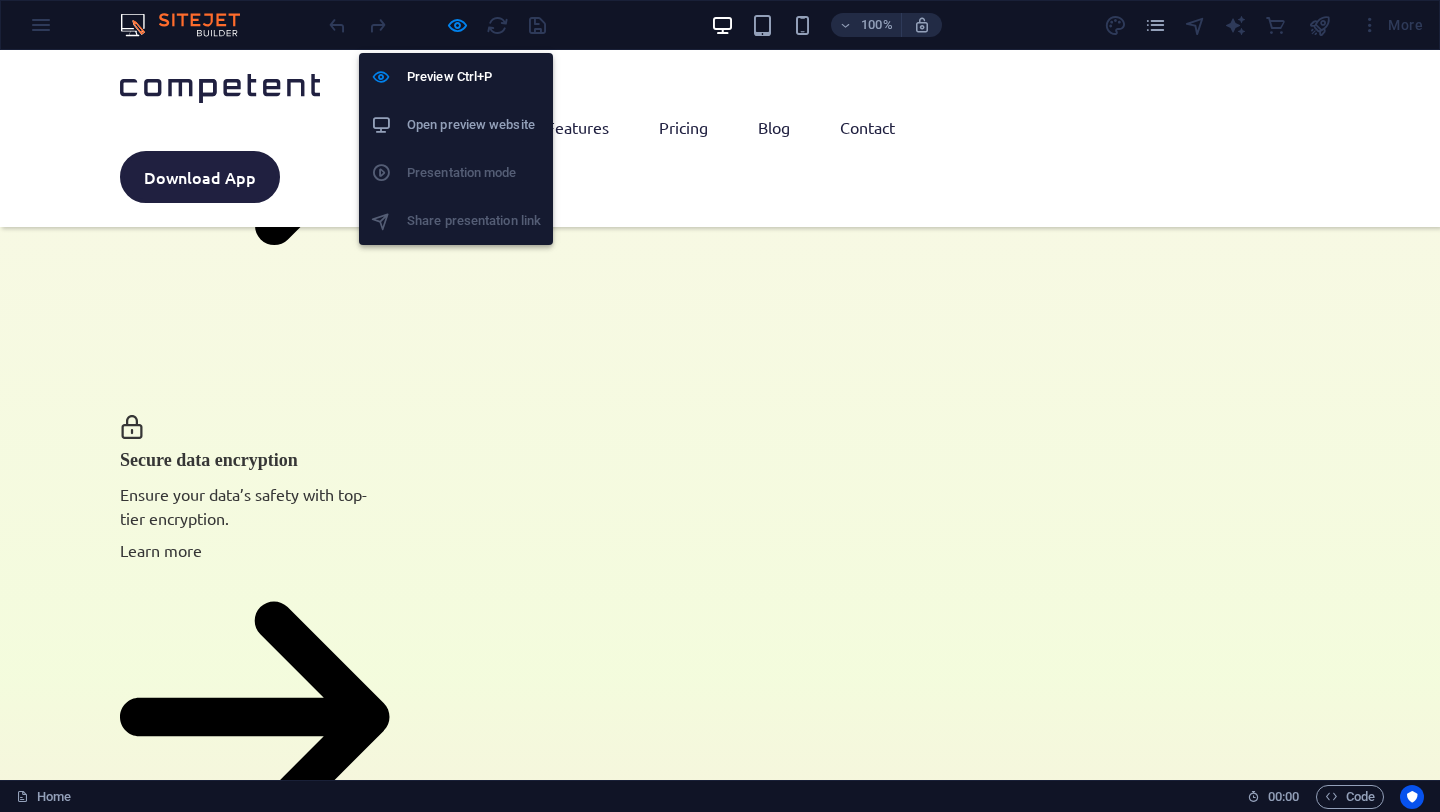 click on "Open preview website" at bounding box center (474, 125) 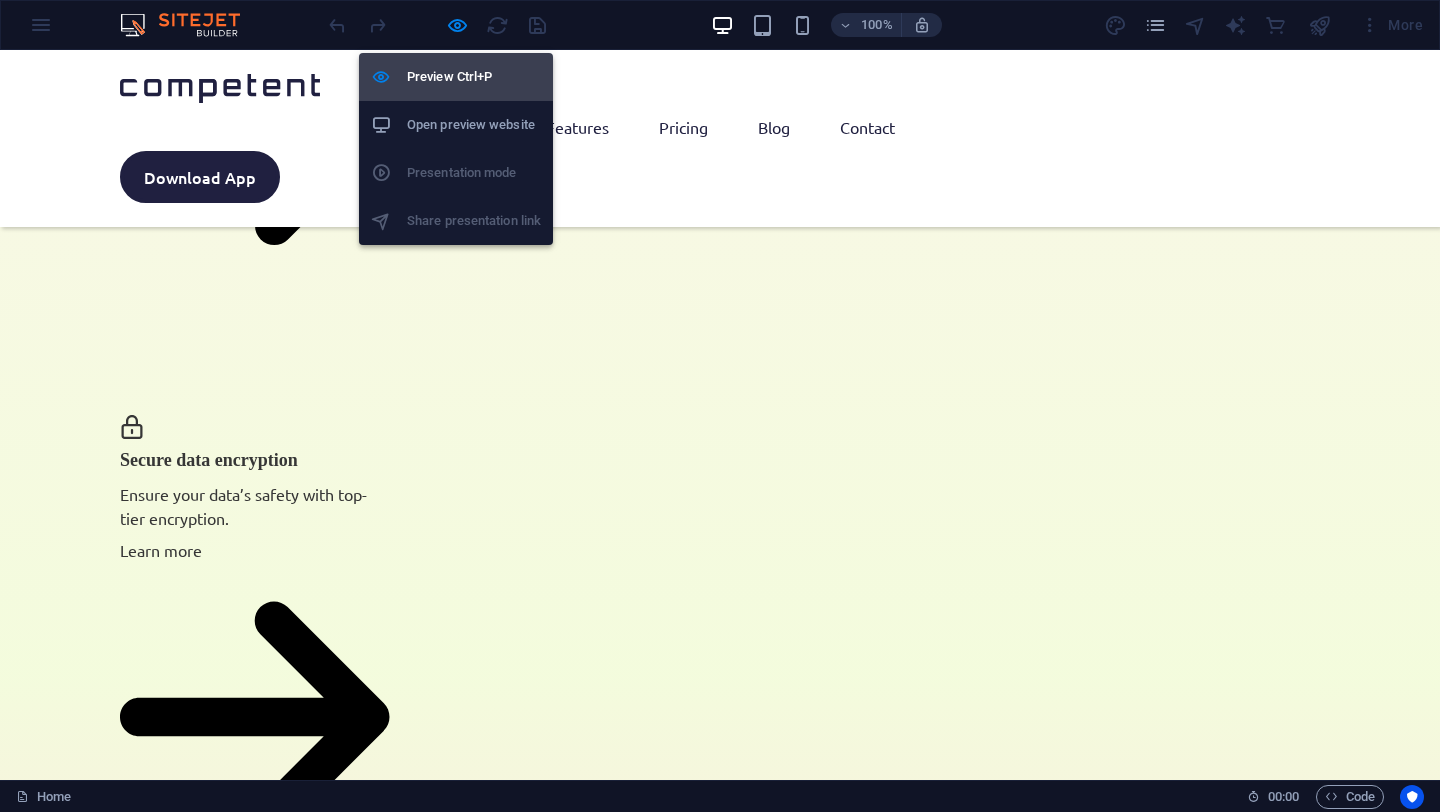 click on "Preview Ctrl+P" at bounding box center [474, 77] 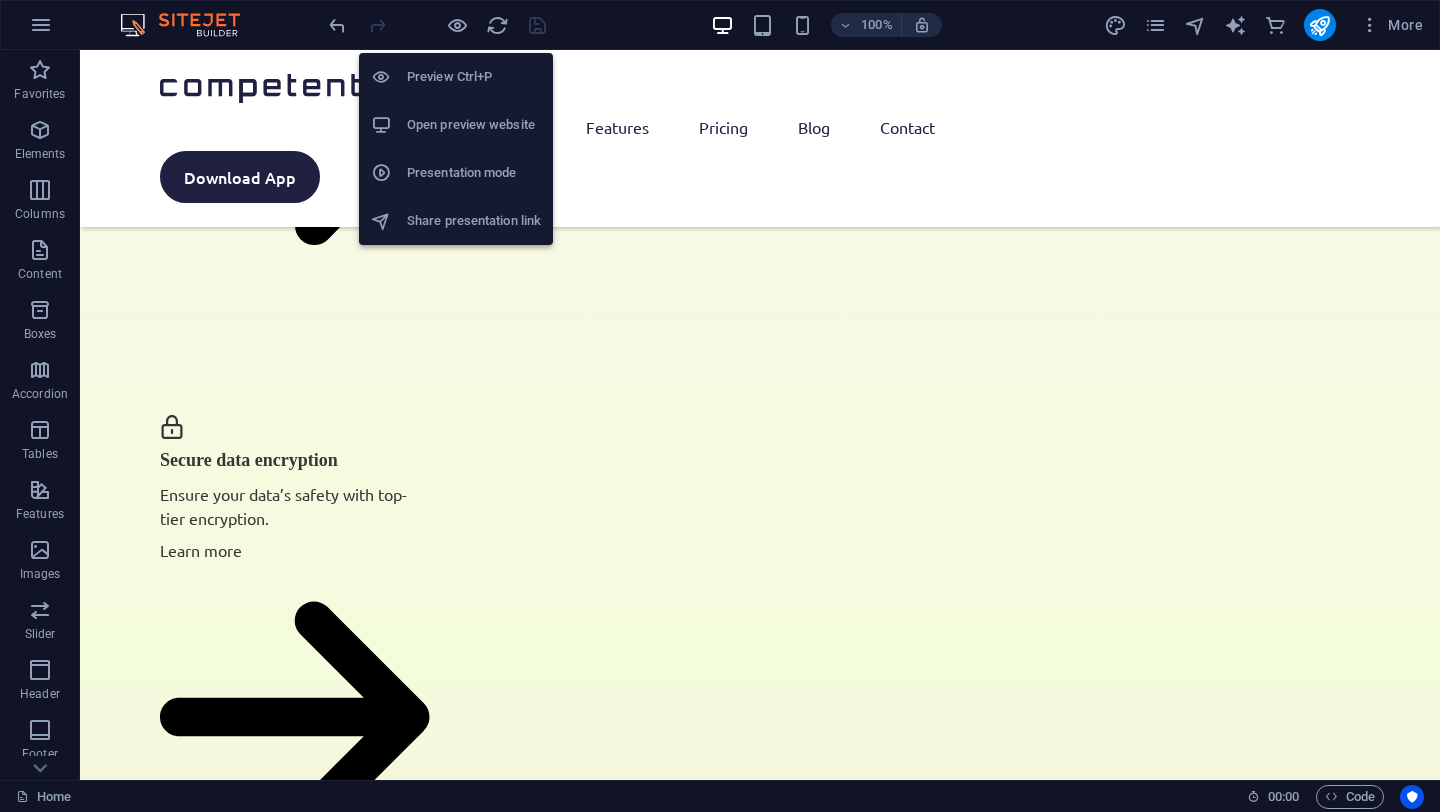 scroll, scrollTop: 4504, scrollLeft: 0, axis: vertical 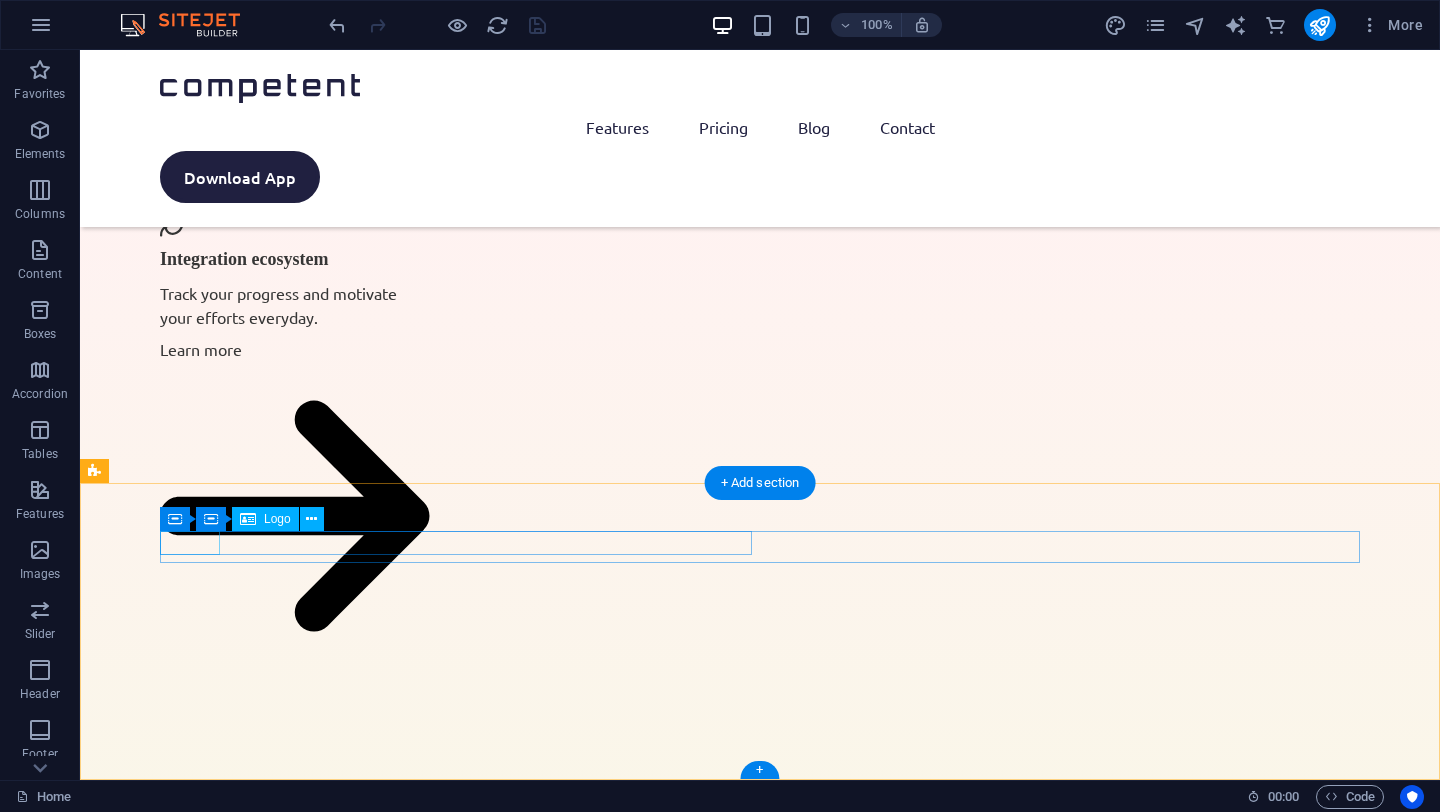 click at bounding box center (190, 35596) 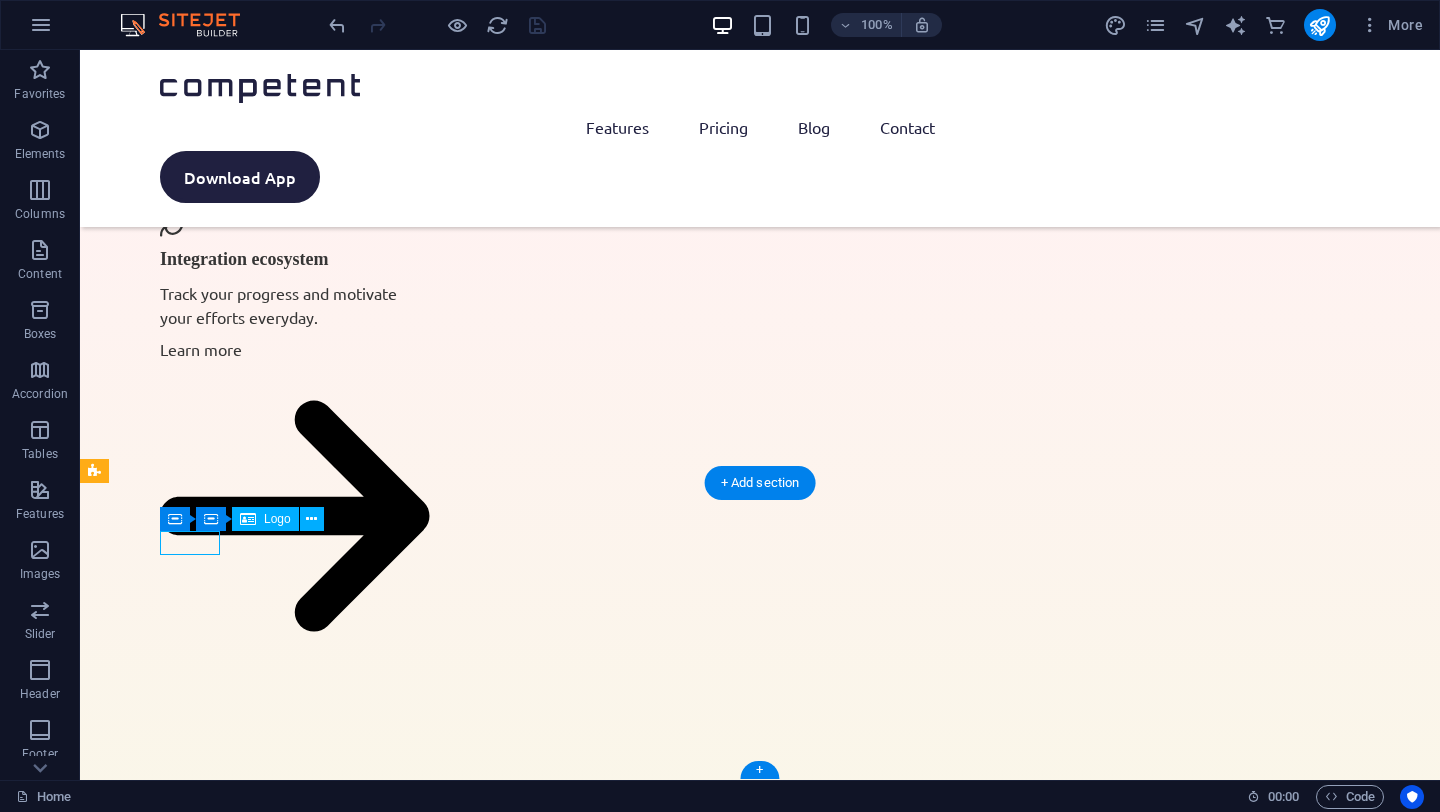 click at bounding box center (190, 35596) 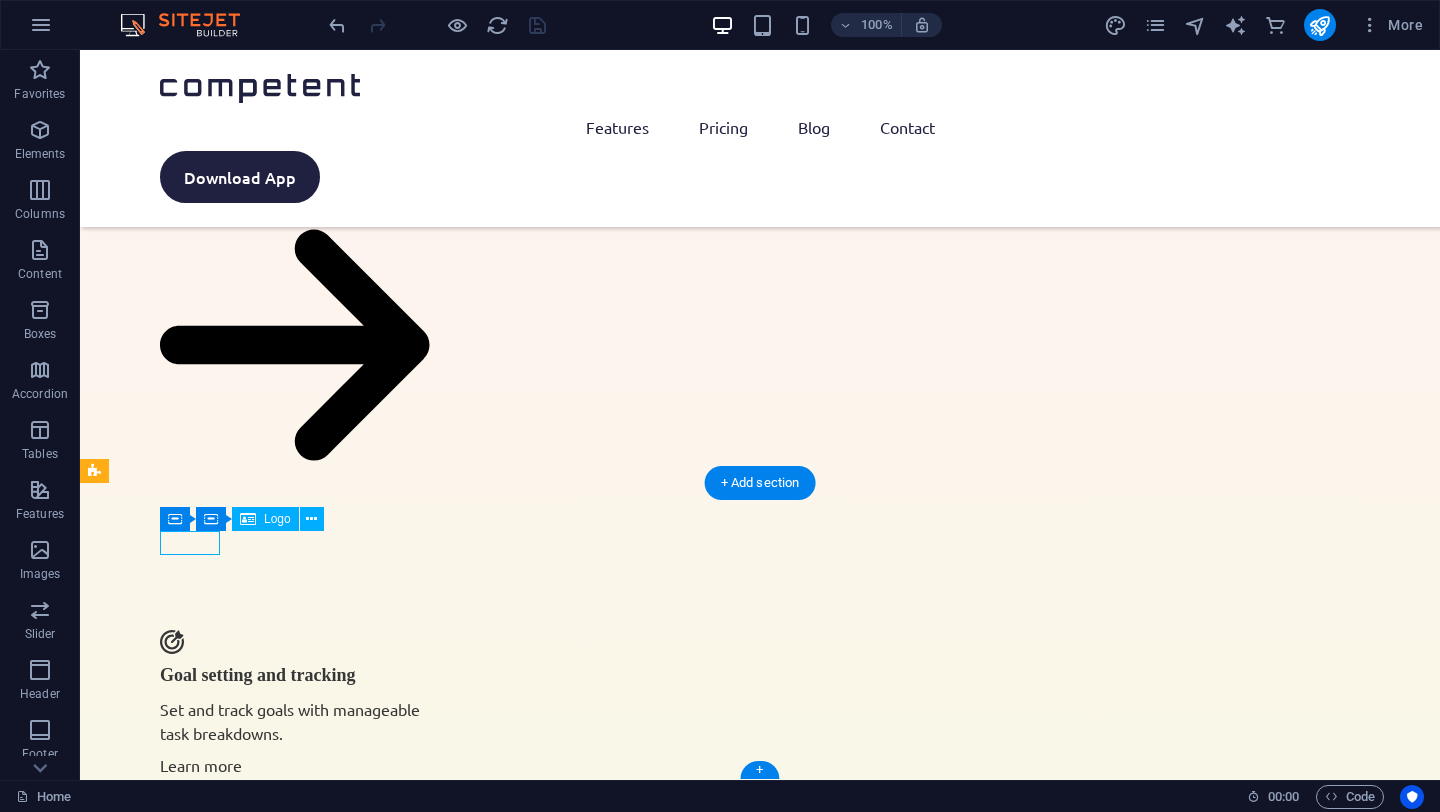 scroll, scrollTop: 4737, scrollLeft: 0, axis: vertical 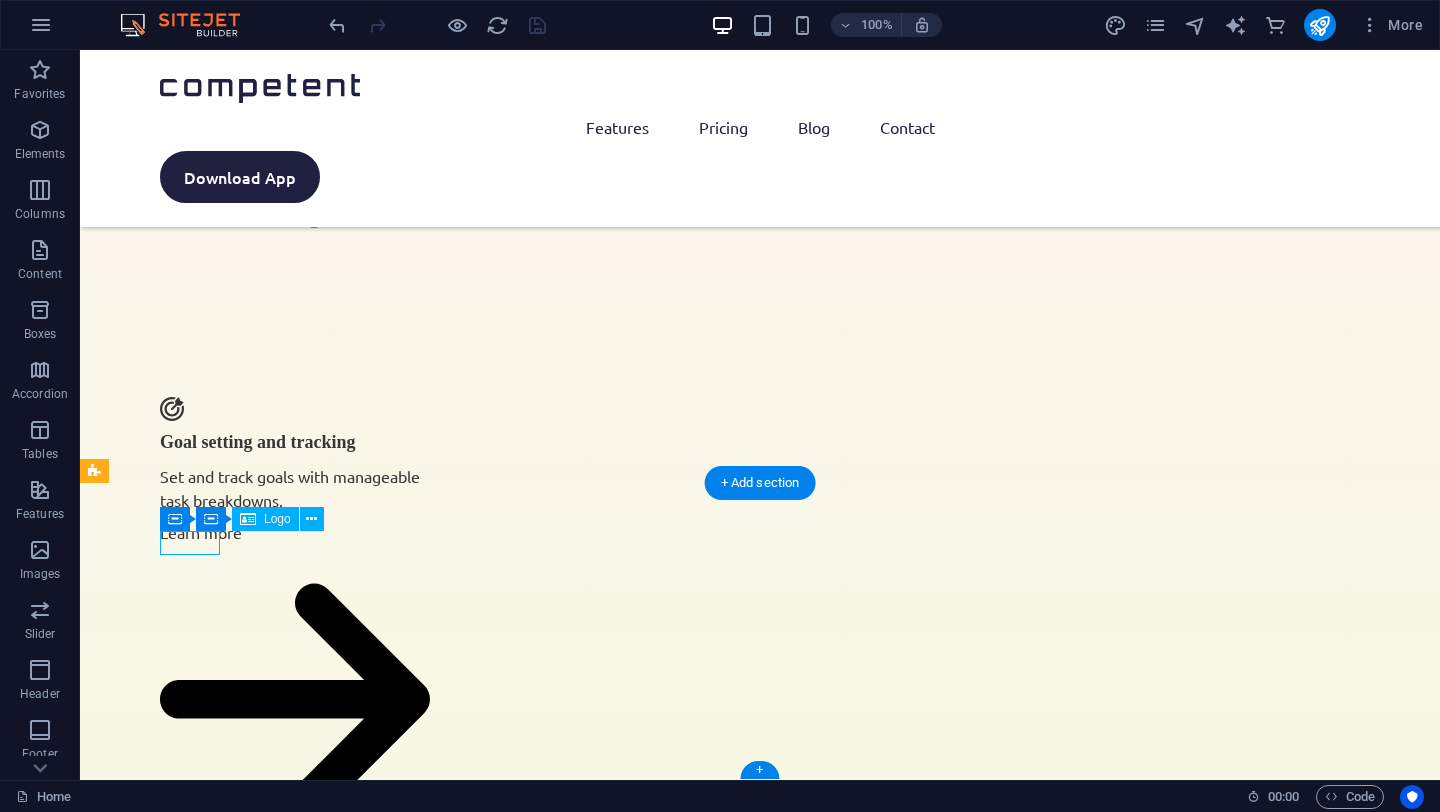 select on "px" 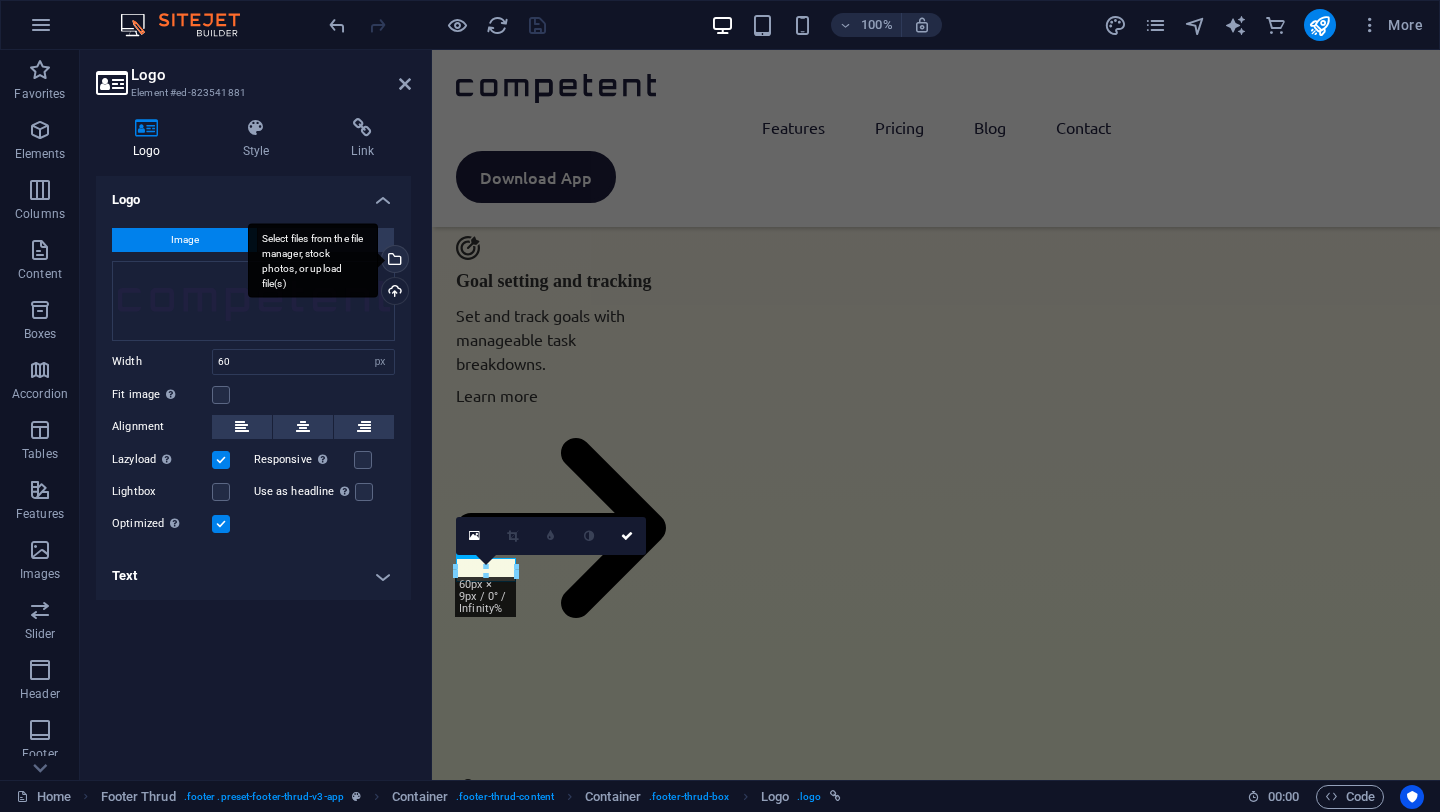 click on "Select files from the file manager, stock photos, or upload file(s)" at bounding box center [393, 261] 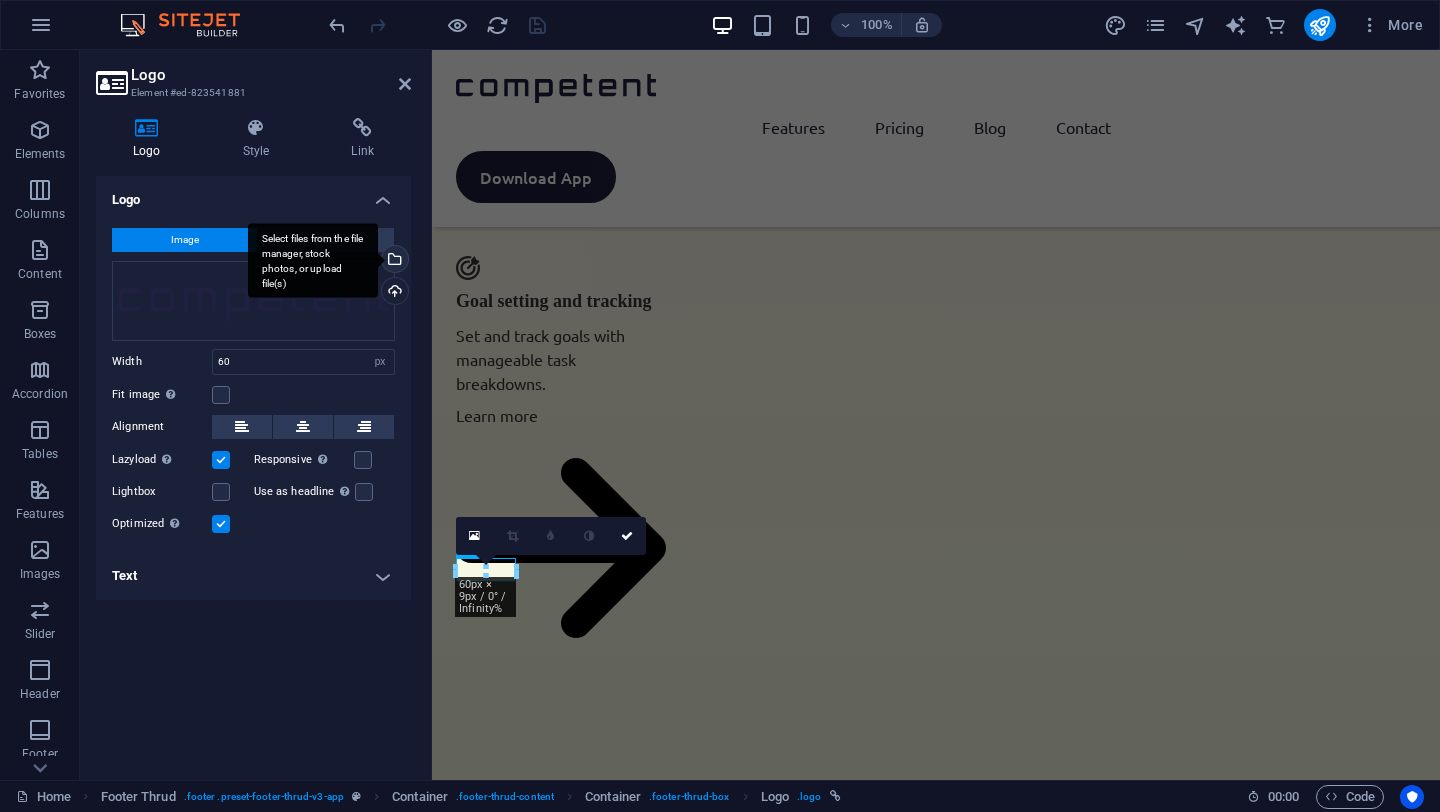 scroll, scrollTop: 4054, scrollLeft: 0, axis: vertical 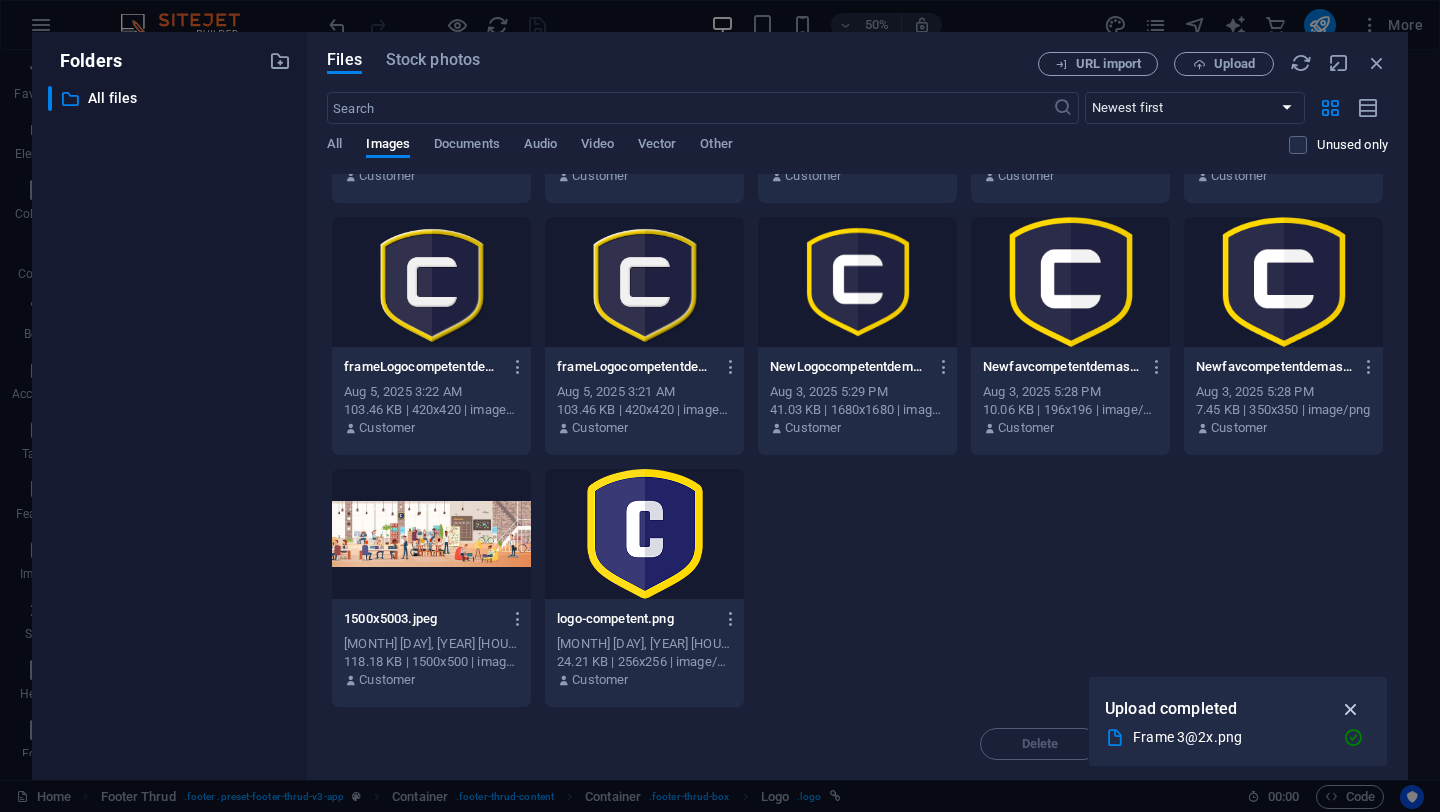 click at bounding box center [1351, 709] 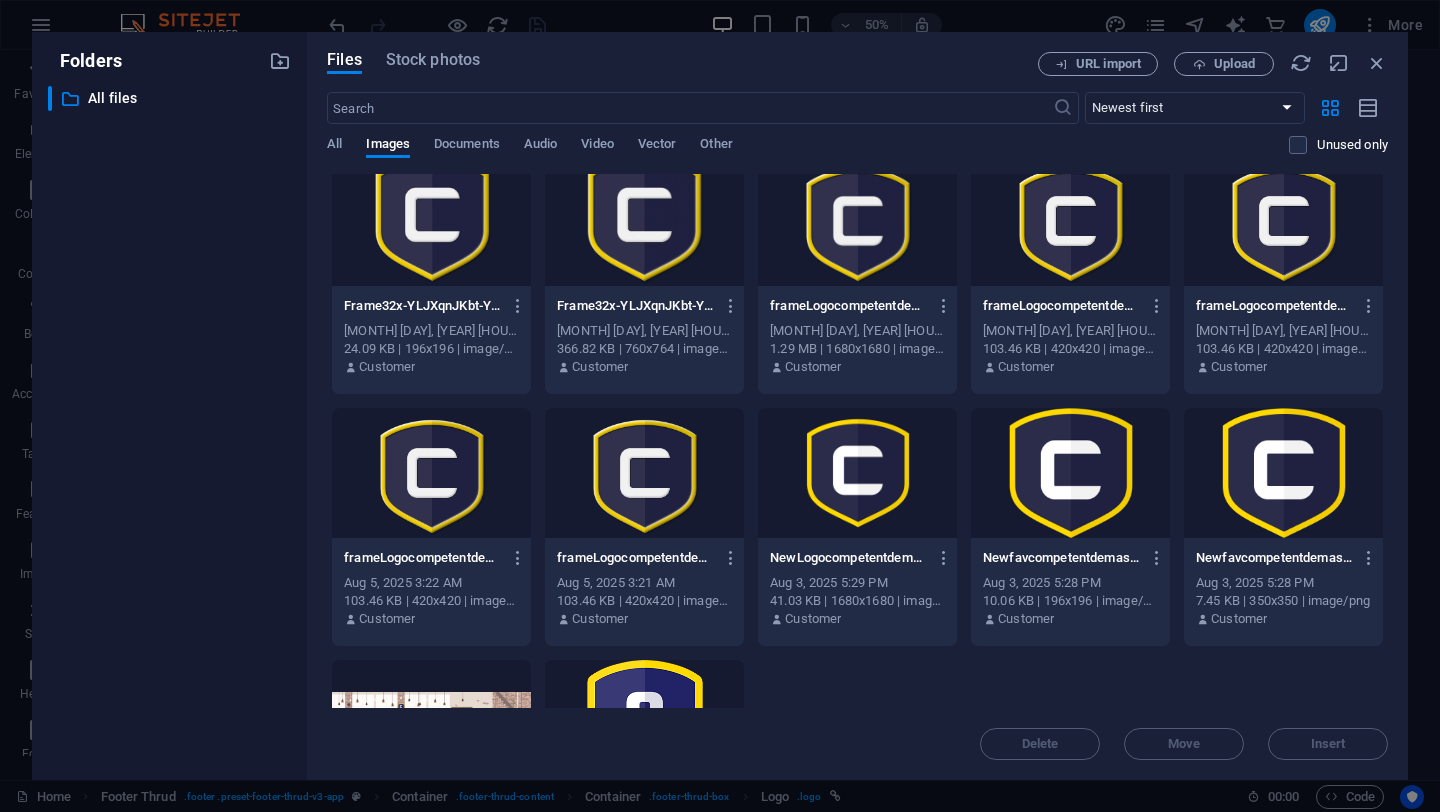 scroll, scrollTop: 0, scrollLeft: 0, axis: both 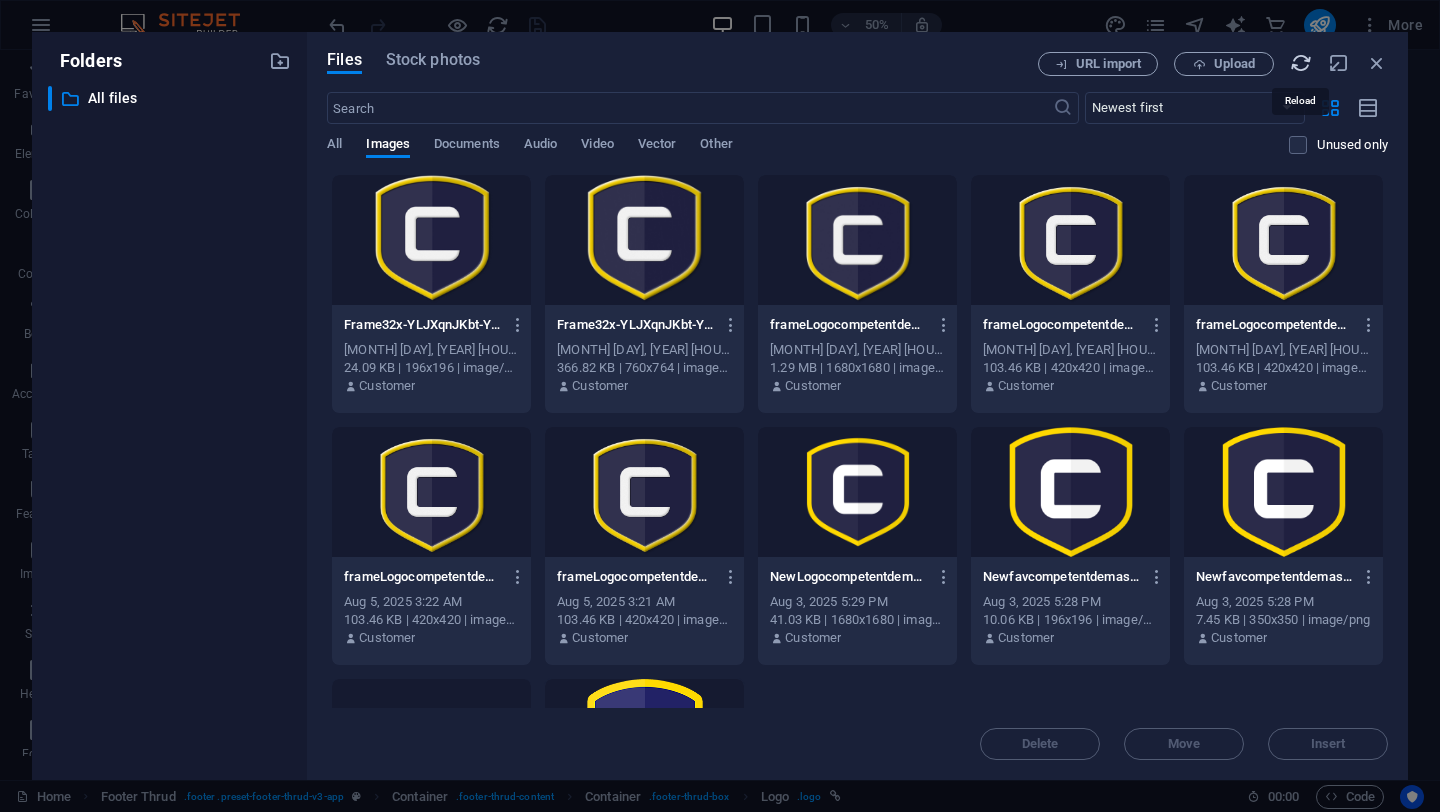 click at bounding box center (1301, 63) 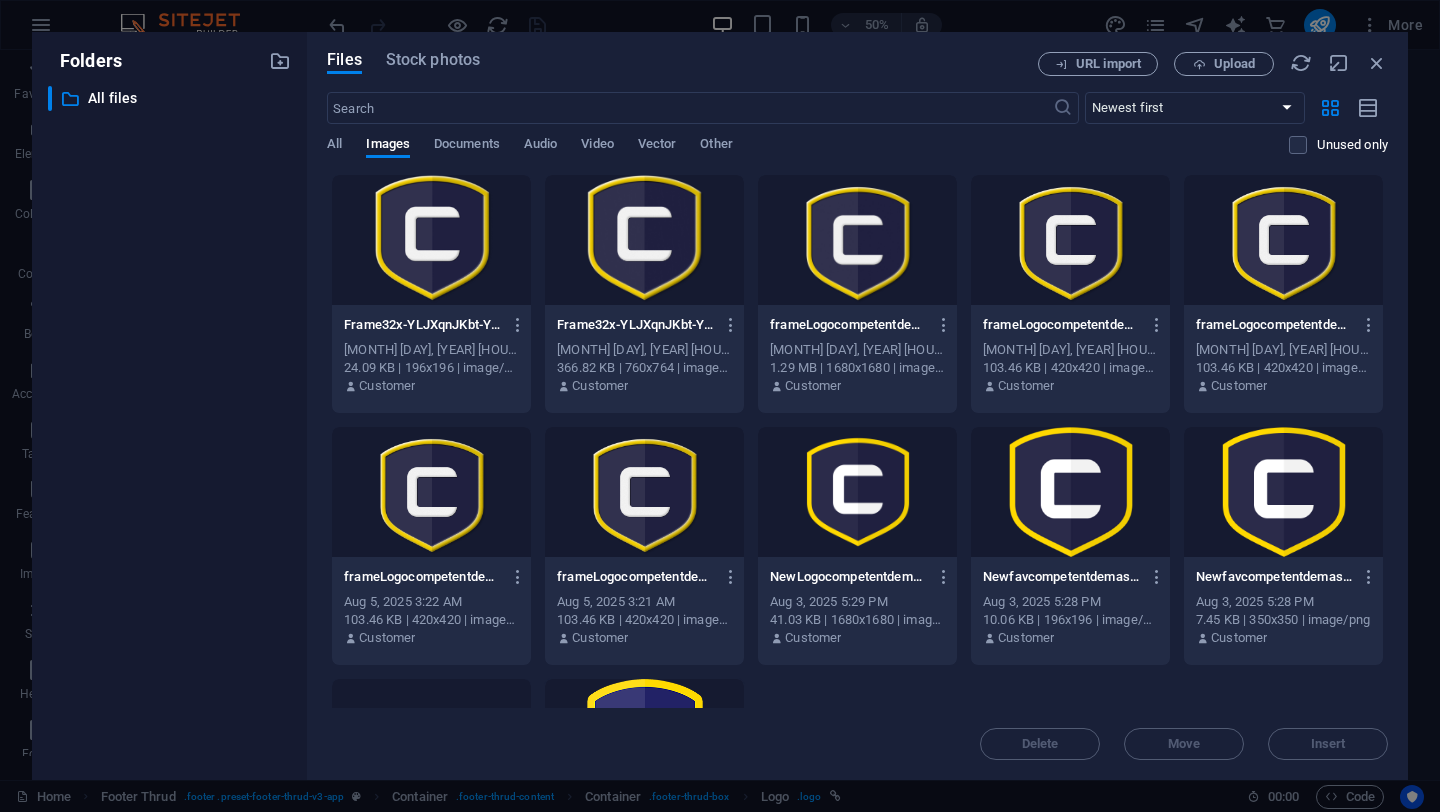 click on "Frame32x-YLJXqnJKbt-Y0CY0P2bQyQ-jrvjShQhIDkchmOJ9TM0og.png Frame32x-YLJXqnJKbt-Y0CY0P2bQyQ-jrvjShQhIDkchmOJ9TM0og.png [MONTH] [DAY], [YEAR] [HOUR]:[MINUTE] [AMPM] 24.09 KB | 196x196 | image/png Customer Frame32x-YLJXqnJKbt-Y0CY0P2bQyQ.png Frame32x-YLJXqnJKbt-Y0CY0P2bQyQ.png [MONTH] [DAY], [YEAR] [HOUR]:[MINUTE] [AMPM] 366.82 KB | 760x764 | image/png Customer frameLogocompetentdemasiaw-y-bw-w-morph4x-fu6QJdpKAaNTqVOgTtSrNw.png frameLogocompetentdemasiaw-y-bw-w-morph4x-fu6QJdpKAaNTqVOgTtSrNw.png [MONTH] [DAY], [YEAR] [HOUR]:[MINUTE] [AMPM] 1.29 MB | 1680x1680 | image/png Customer frameLogocompetentdemasiaw-y-bw-w-morph-6dKlOIDaItXB-7VIOut8Ng.png frameLogocompetentdemasiaw-y-bw-w-morph-6dKlOIDaItXB-7VIOut8Ng.png [MONTH] [DAY], [YEAR] [HOUR]:[MINUTE] [AMPM] 103.46 KB | 420x420 | image/png Customer frameLogocompetentdemasiaw-y-bw-w-morph-zE_CfRQvIsd0u5OAHrDl8Q.png Customer" at bounding box center (857, 406) 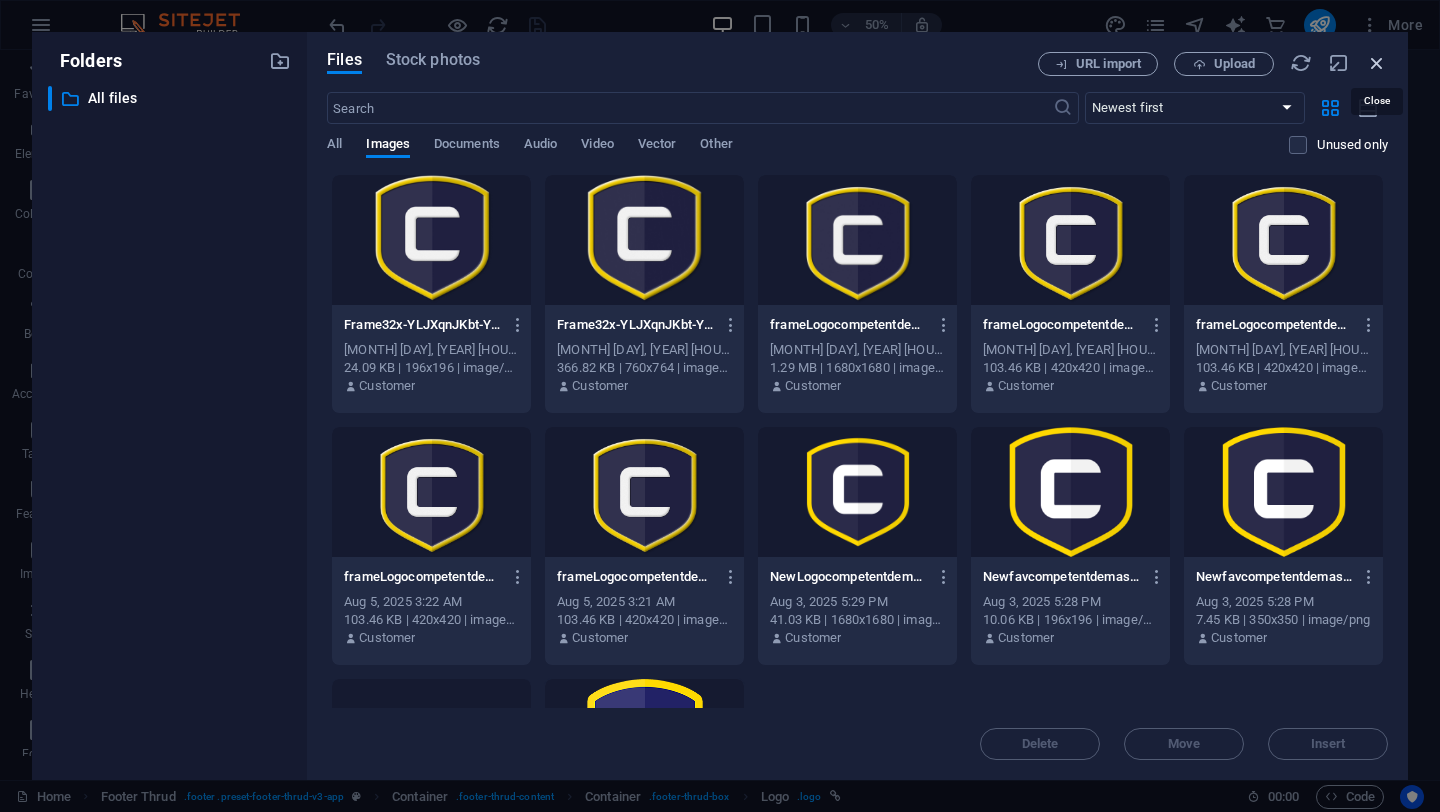 click at bounding box center [1377, 63] 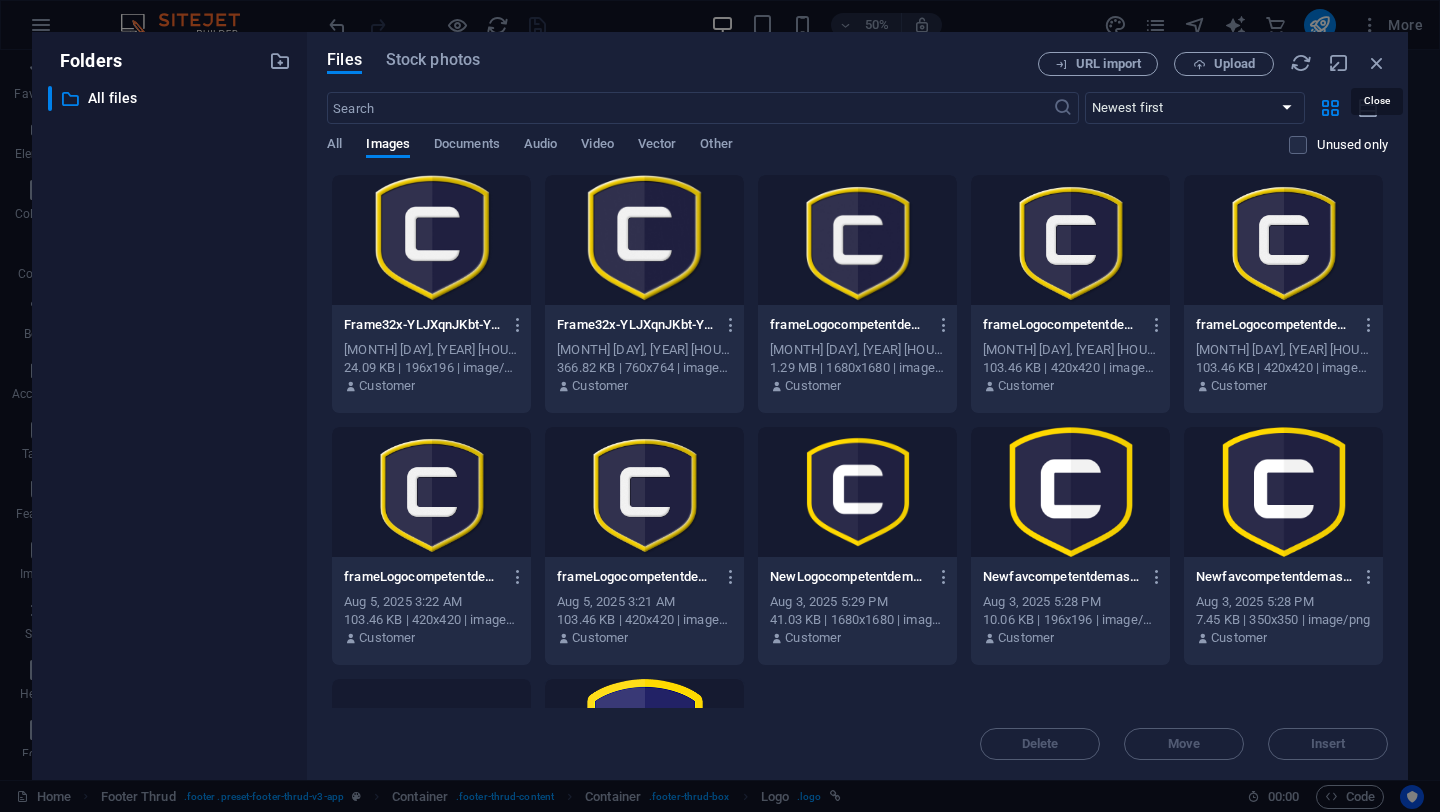 scroll, scrollTop: 4737, scrollLeft: 0, axis: vertical 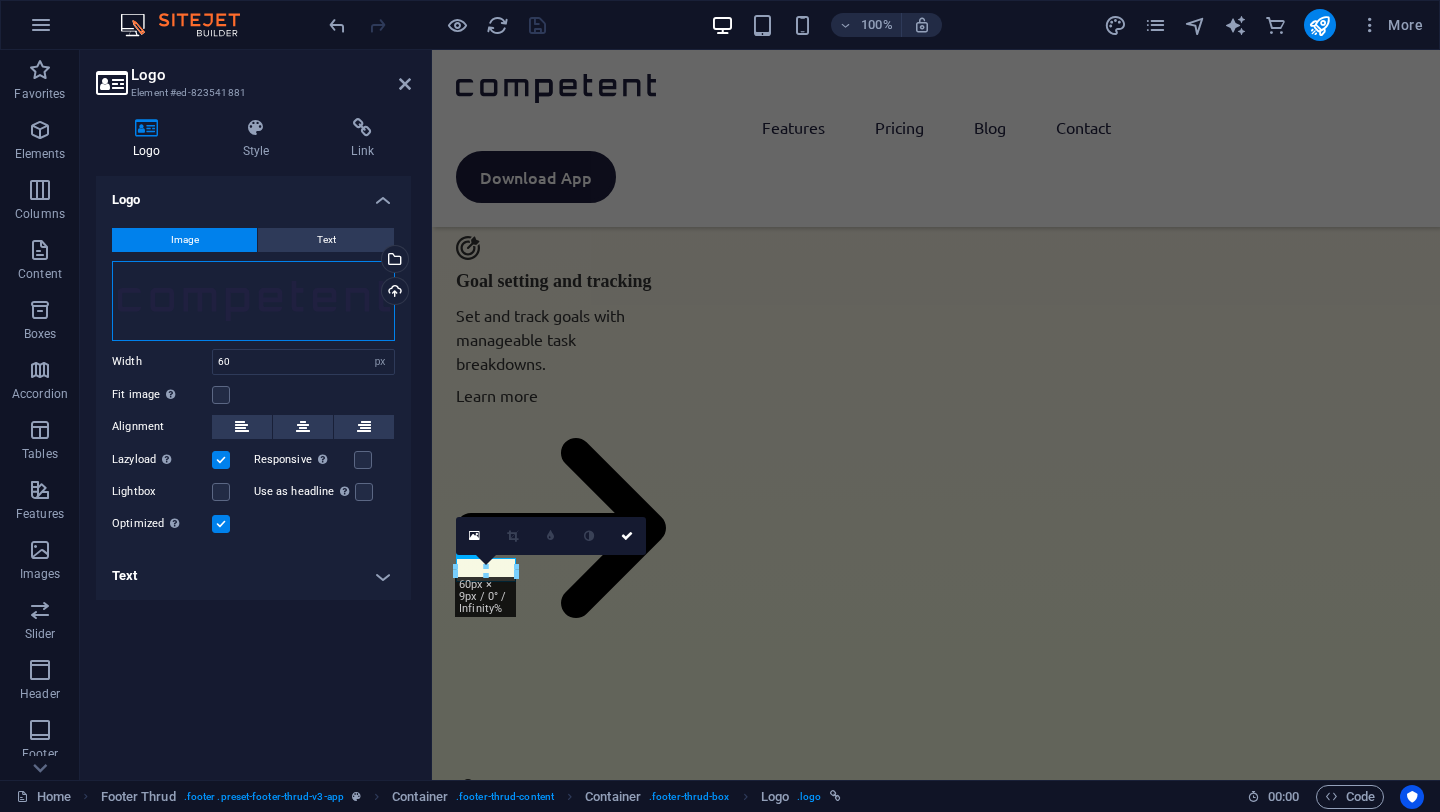 click on "Drag files here, click to choose files or select files from Files or our free stock photos & videos" at bounding box center (253, 301) 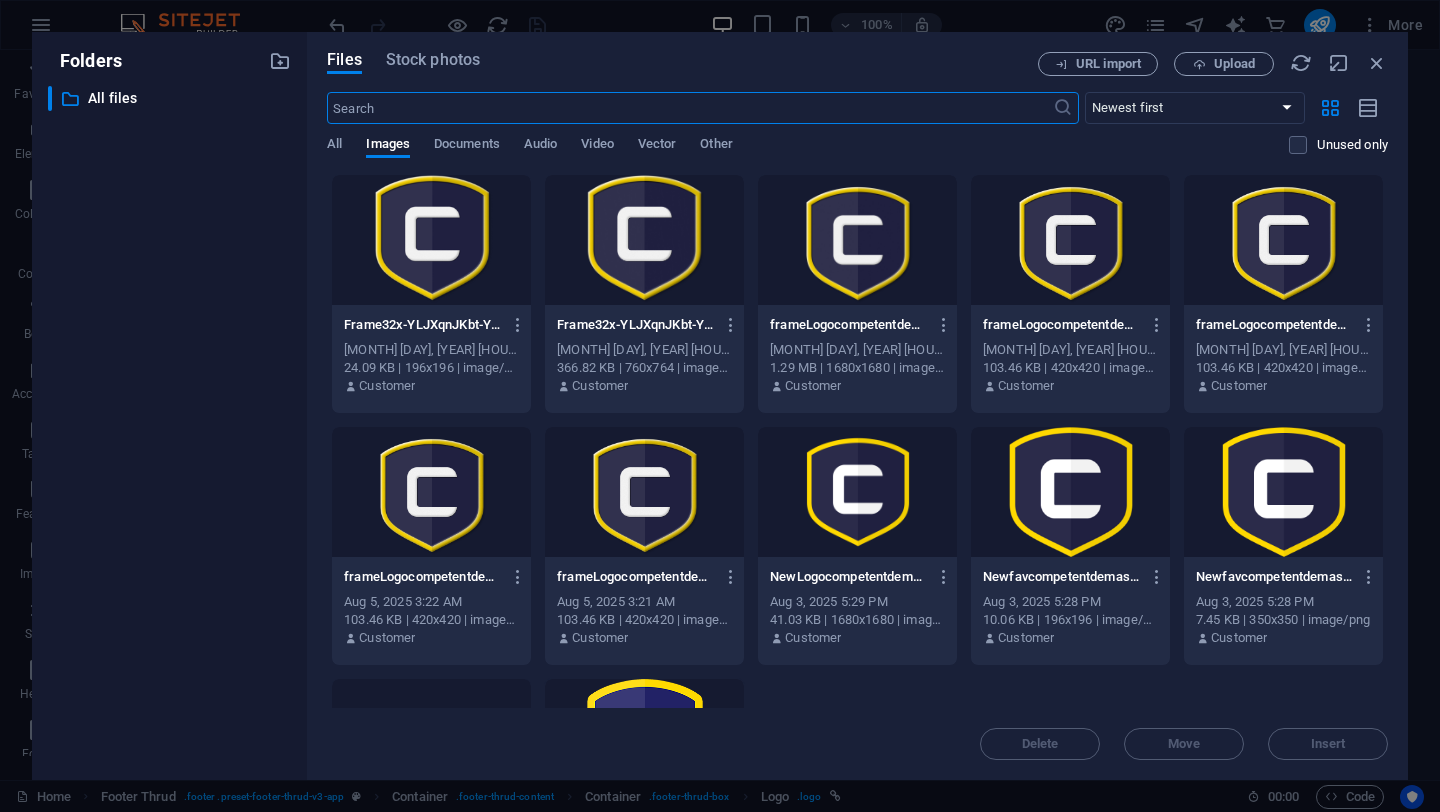 scroll, scrollTop: 4054, scrollLeft: 0, axis: vertical 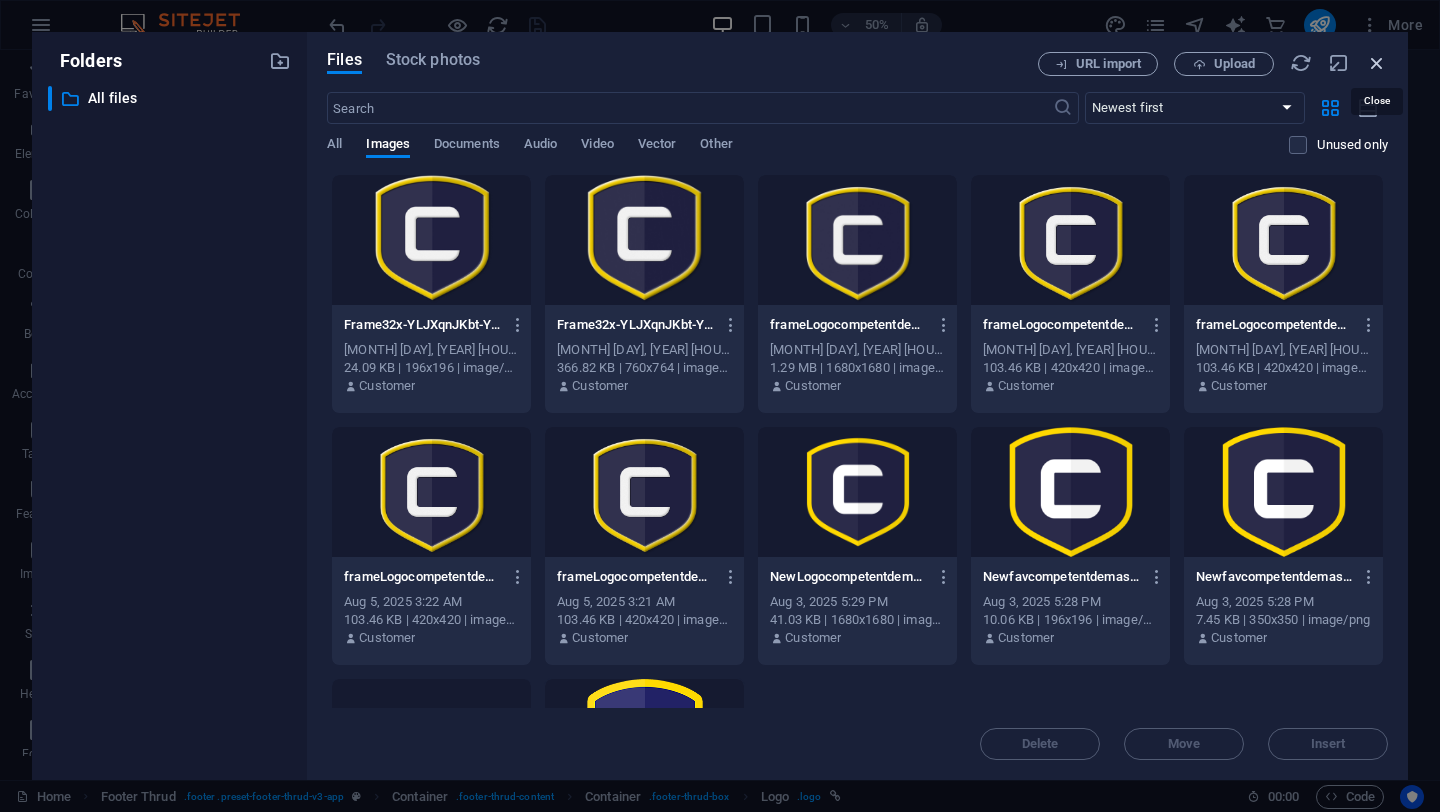 click at bounding box center [1377, 63] 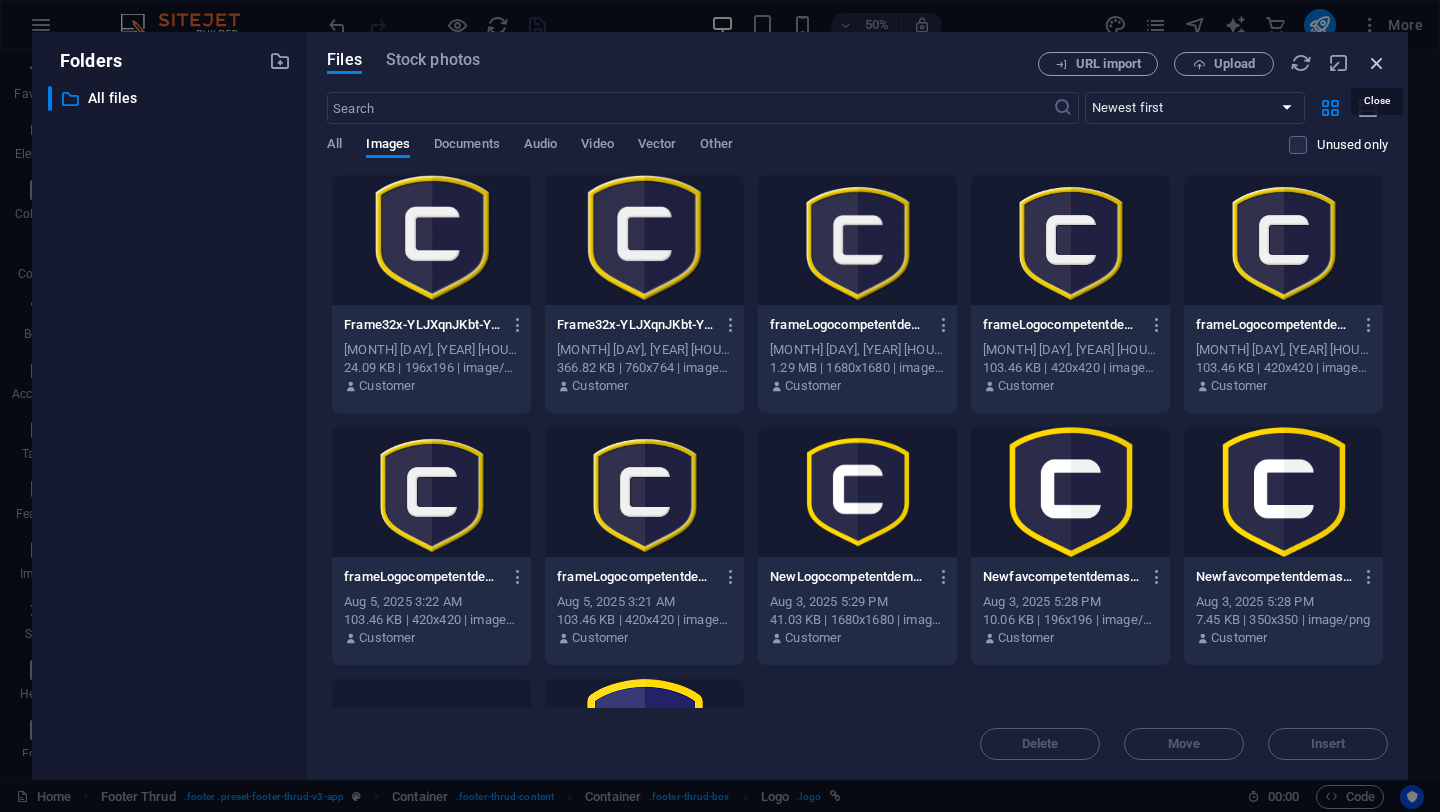 scroll, scrollTop: 4737, scrollLeft: 0, axis: vertical 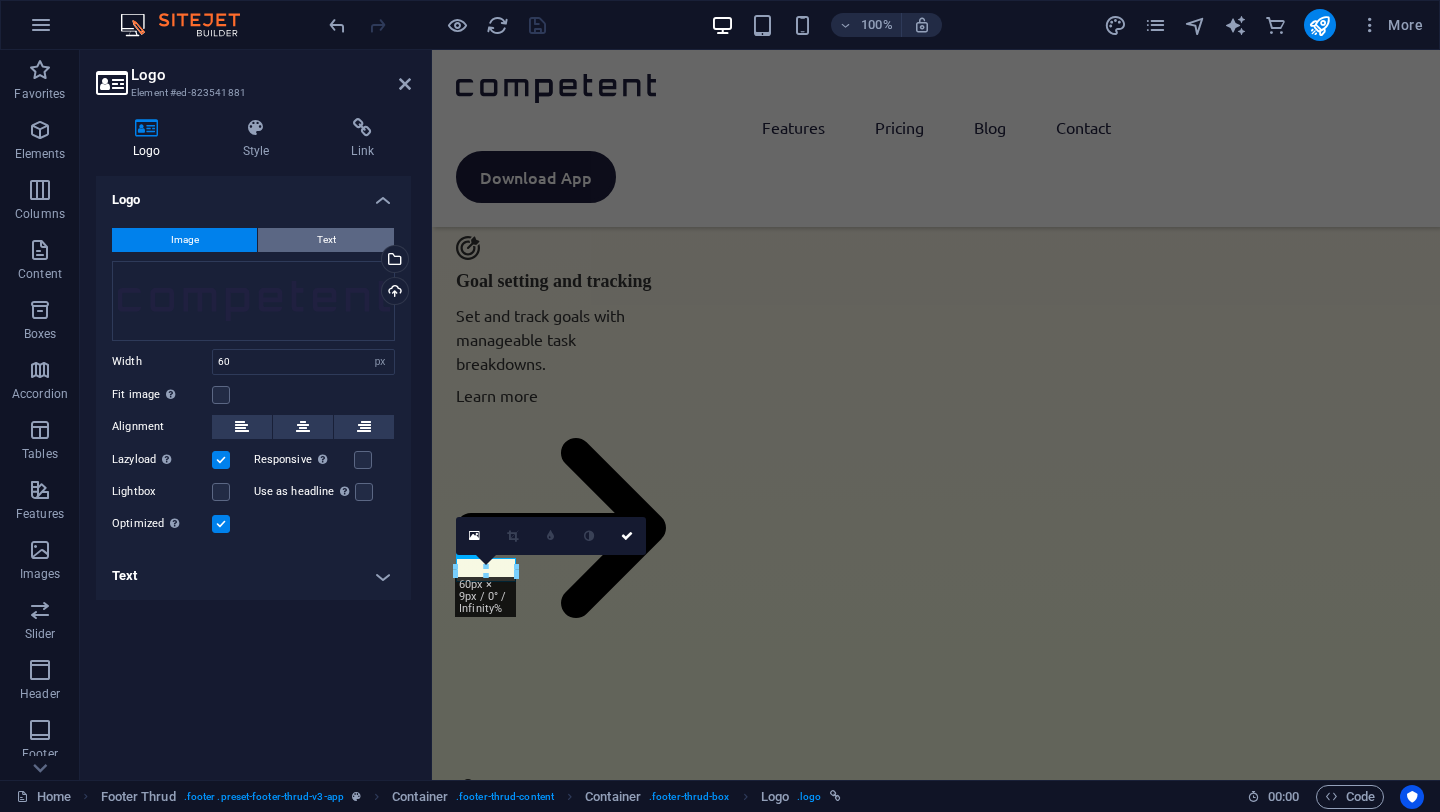 click on "Text" at bounding box center [326, 240] 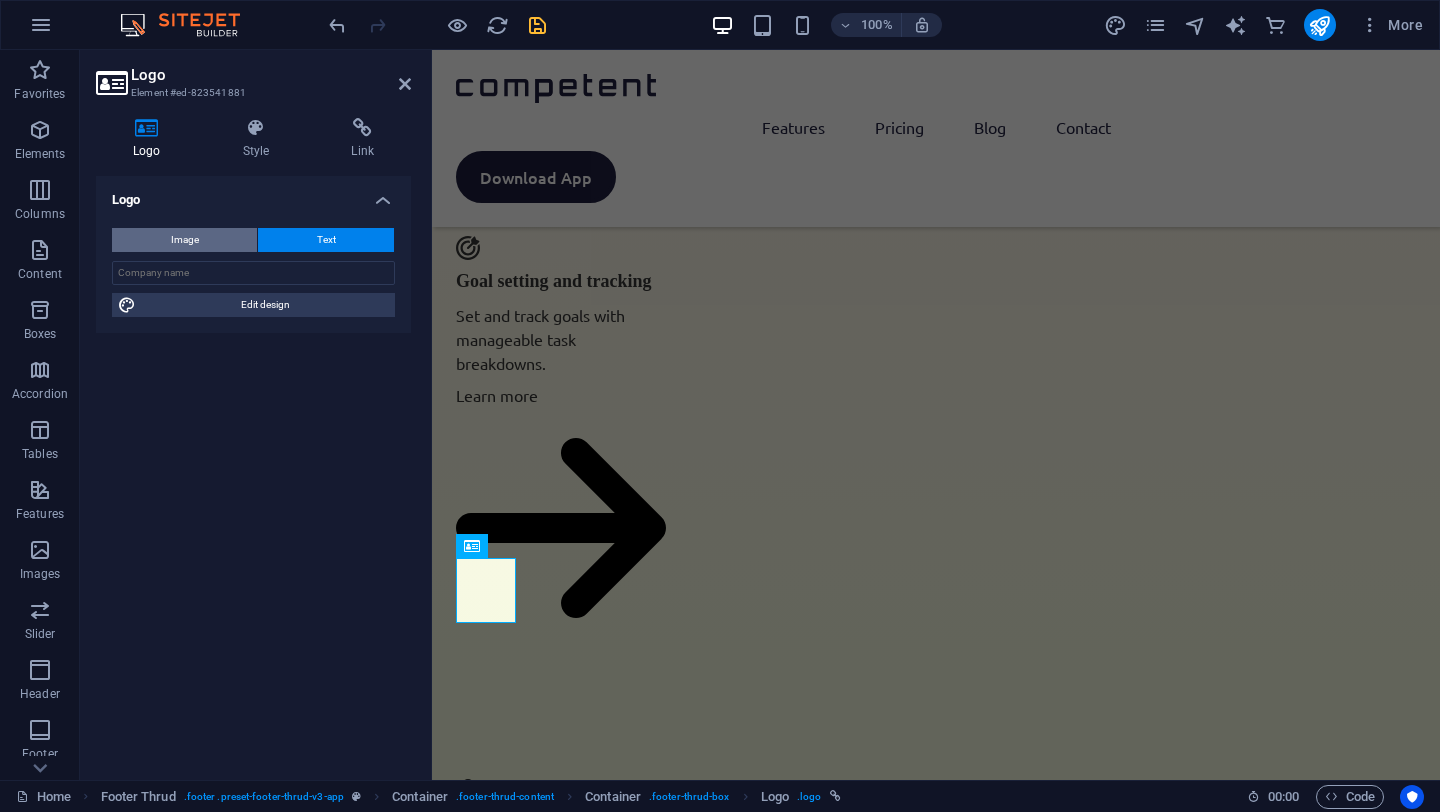 click on "Image" at bounding box center (184, 240) 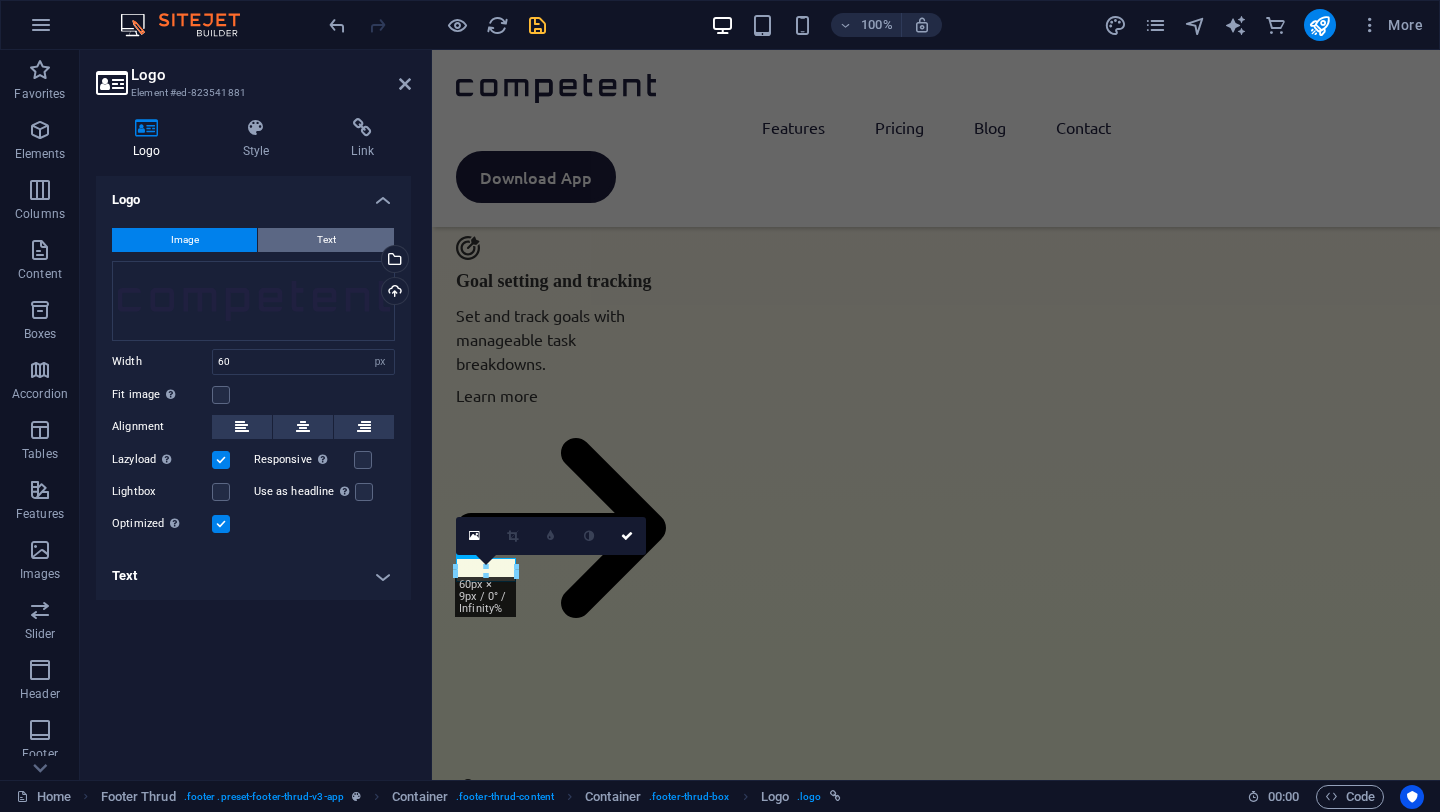 click on "Text" at bounding box center (326, 240) 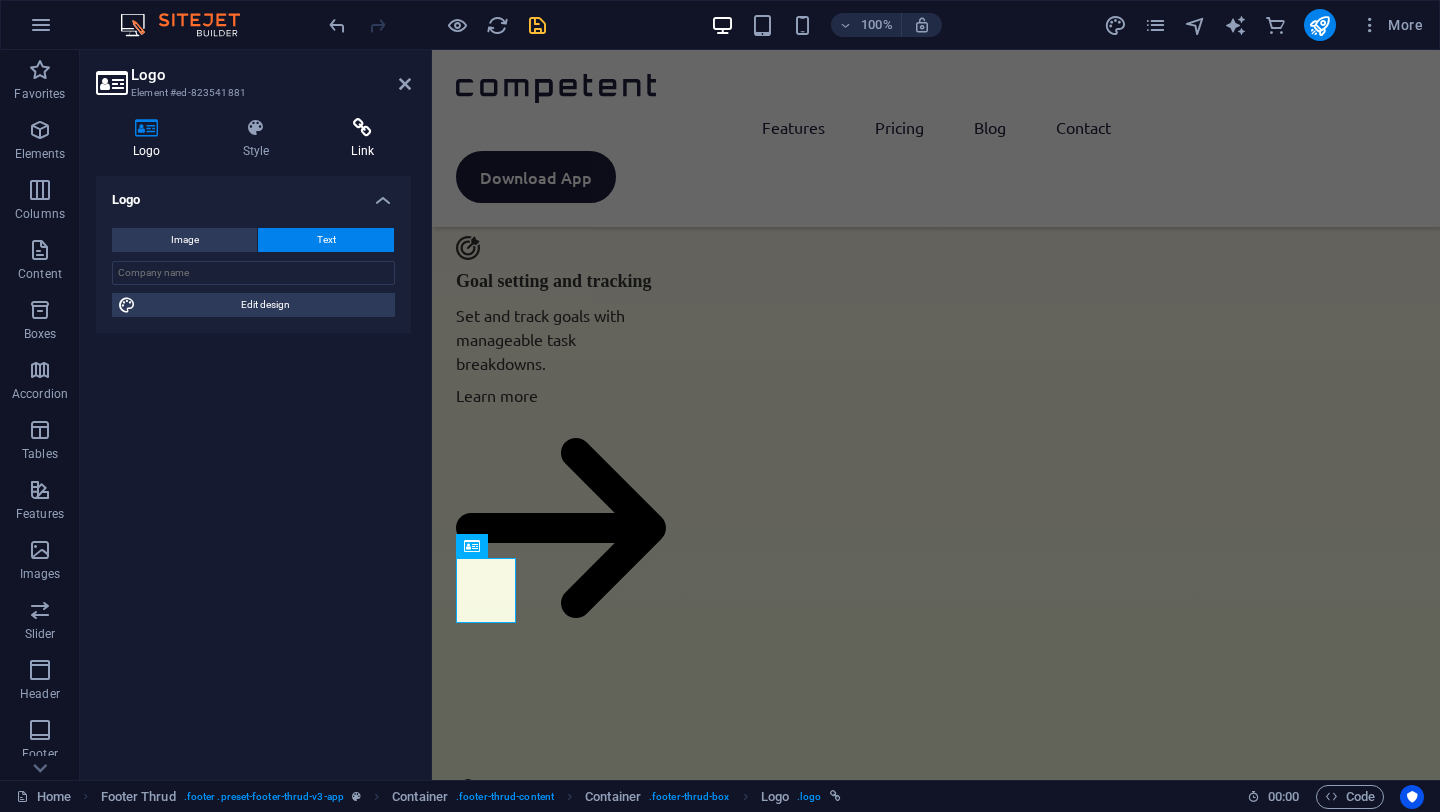 click on "Link" at bounding box center (362, 139) 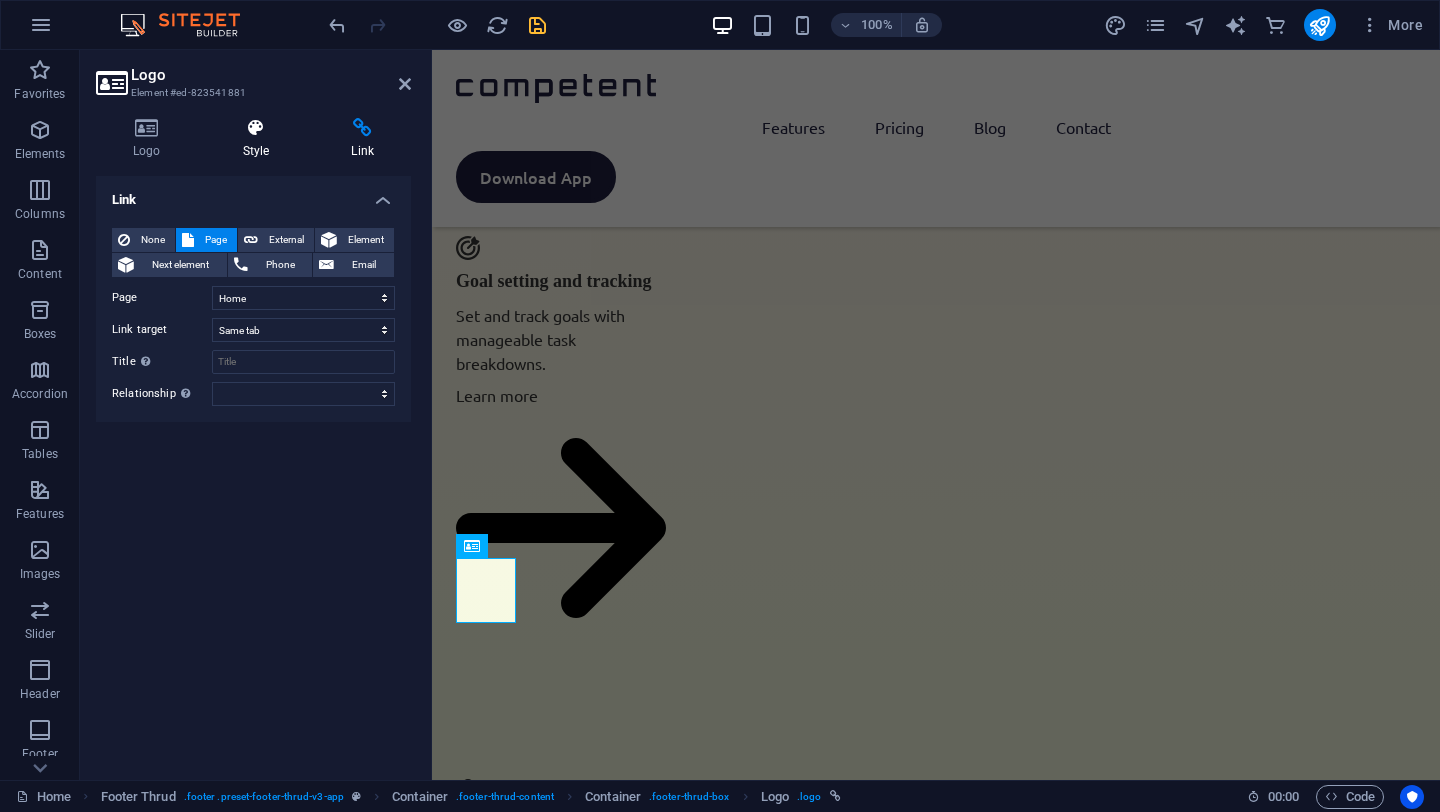 click on "Style" at bounding box center (260, 139) 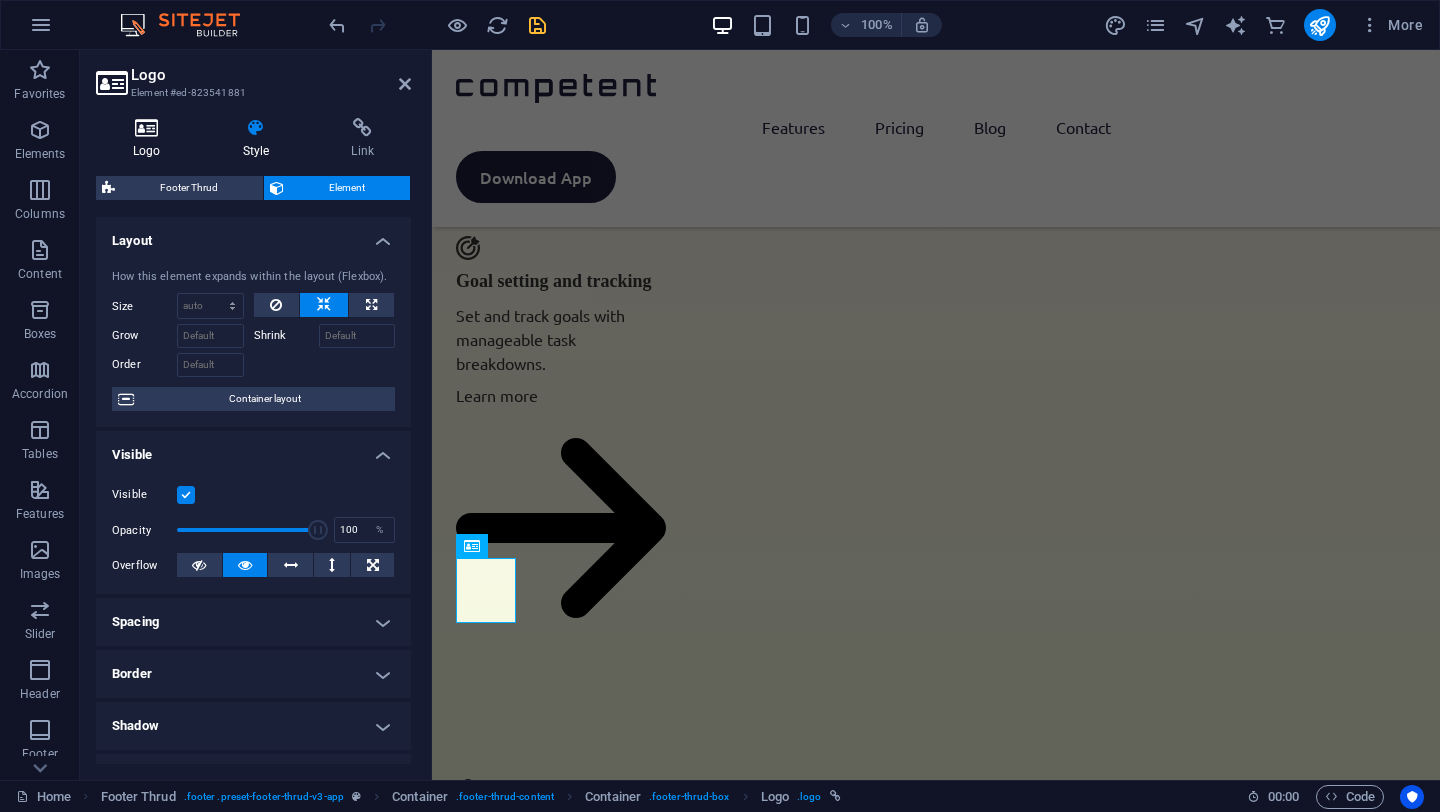 click at bounding box center [147, 128] 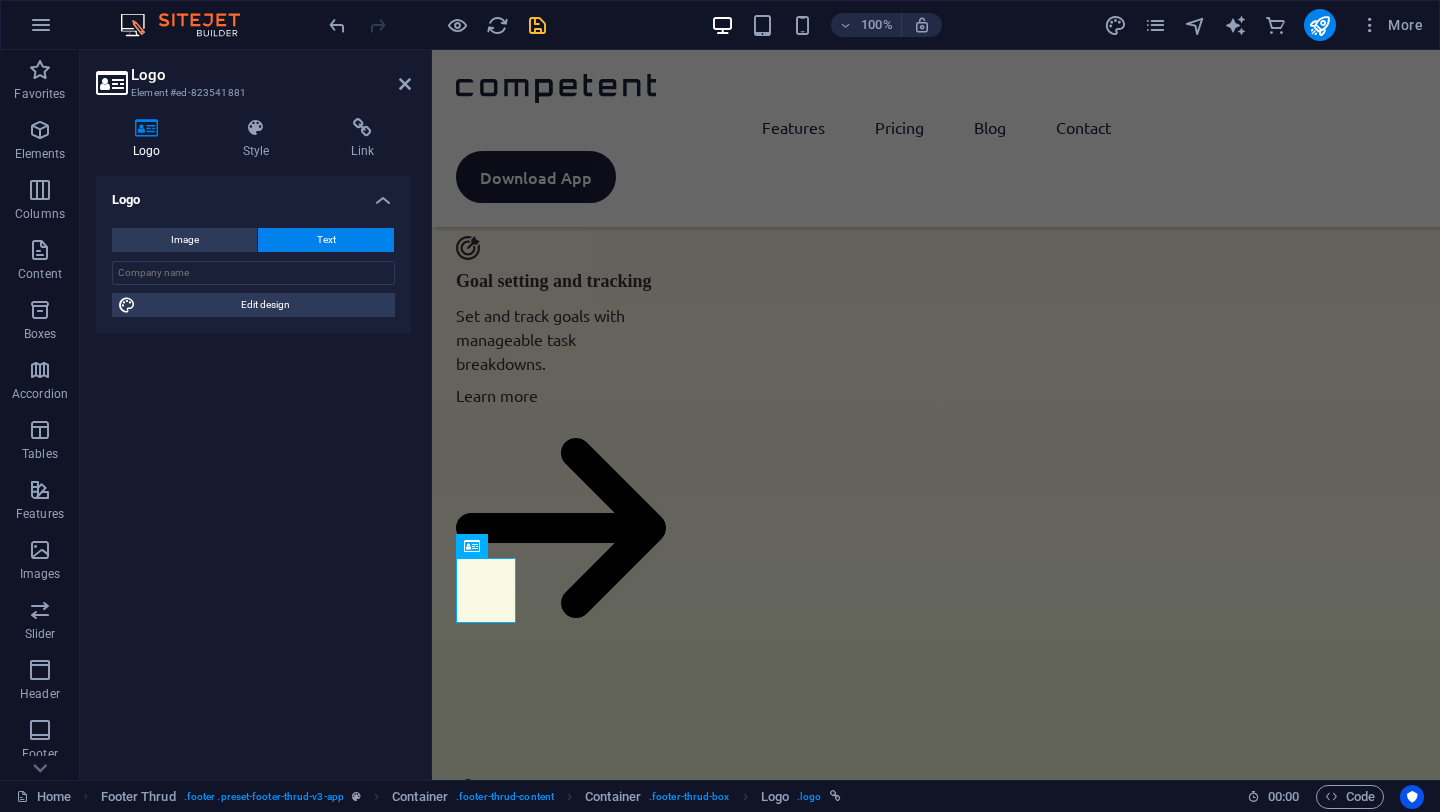 click on "Image Text Drag files here, click to choose files or select files from Files or our free stock photos & videos Select files from the file manager, stock photos, or upload file(s) Upload Width 60 Default auto px rem % em vh vw Fit image Automatically fit image to a fixed width and height Height Default auto px Alignment Lazyload Loading images after the page loads improves page speed. Responsive Automatically load retina image and smartphone optimized sizes. Lightbox Use as headline The image will be wrapped in an H1 headline tag. Useful for giving alternative text the weight of an H1 headline, e.g. for the logo. Leave unchecked if uncertain. Optimized Images are compressed to improve page speed. Position Direction Custom X offset 50 px rem % vh vw Y offset 50 px rem % vh vw Edit design" at bounding box center [253, 272] 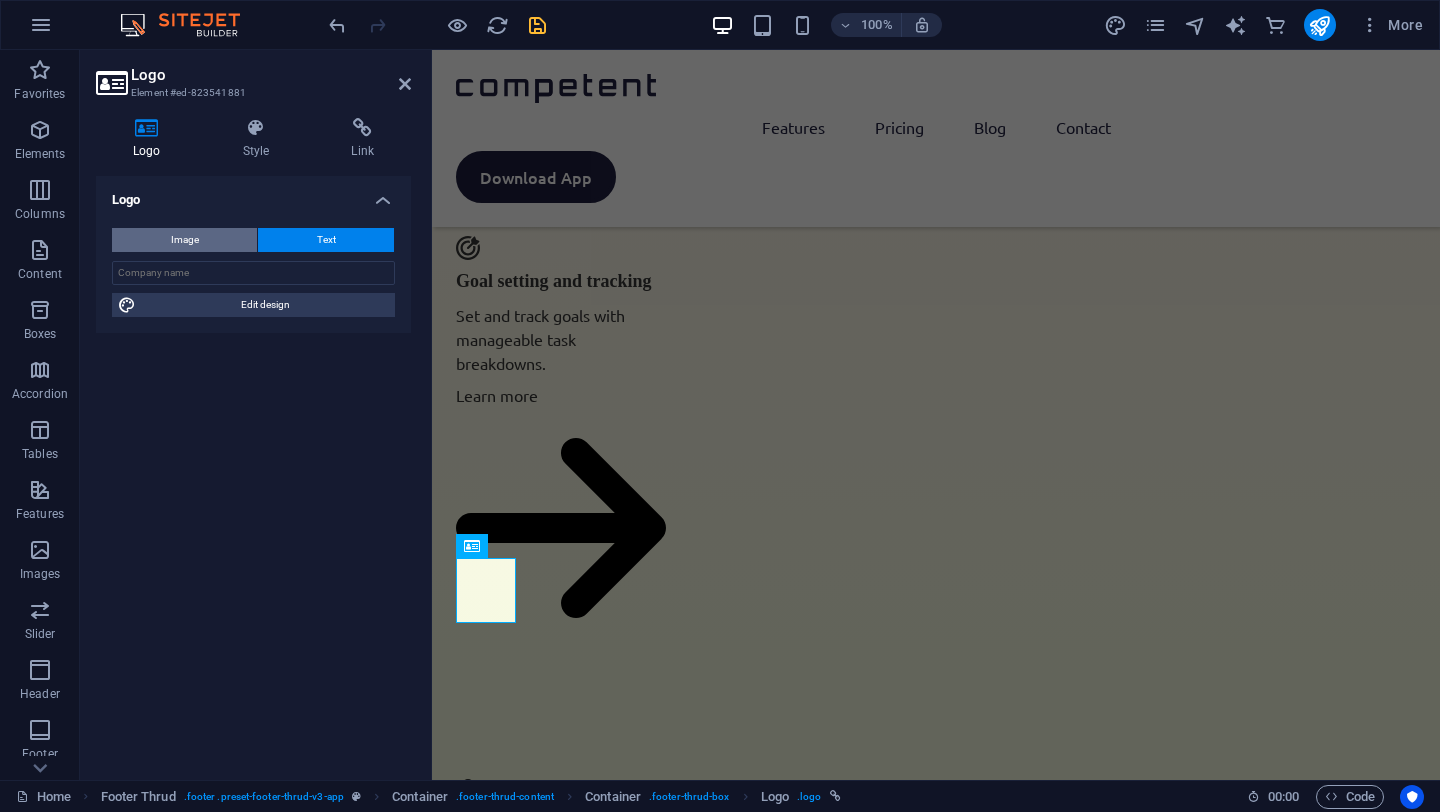 click on "Image" at bounding box center (185, 240) 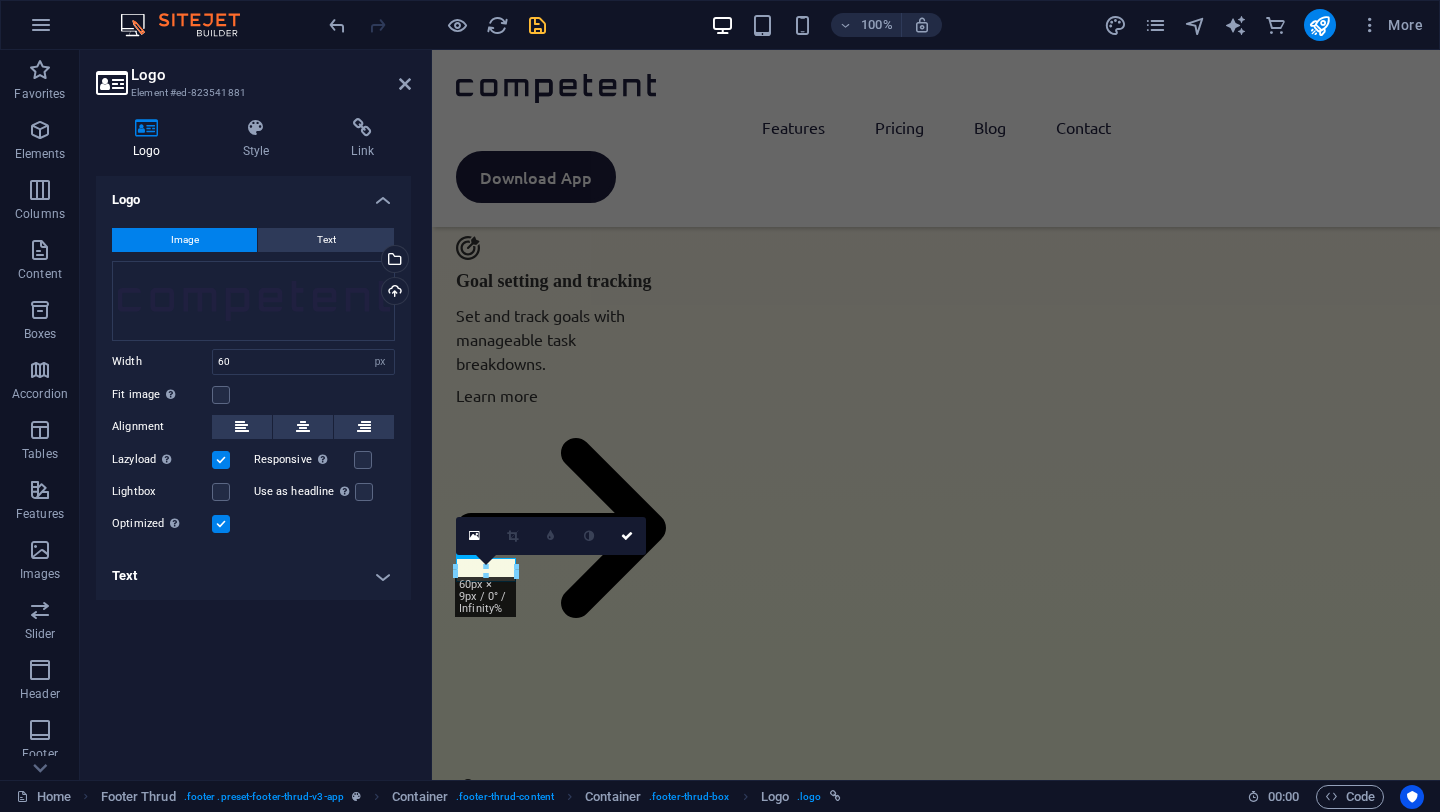 click on "Text" at bounding box center [253, 576] 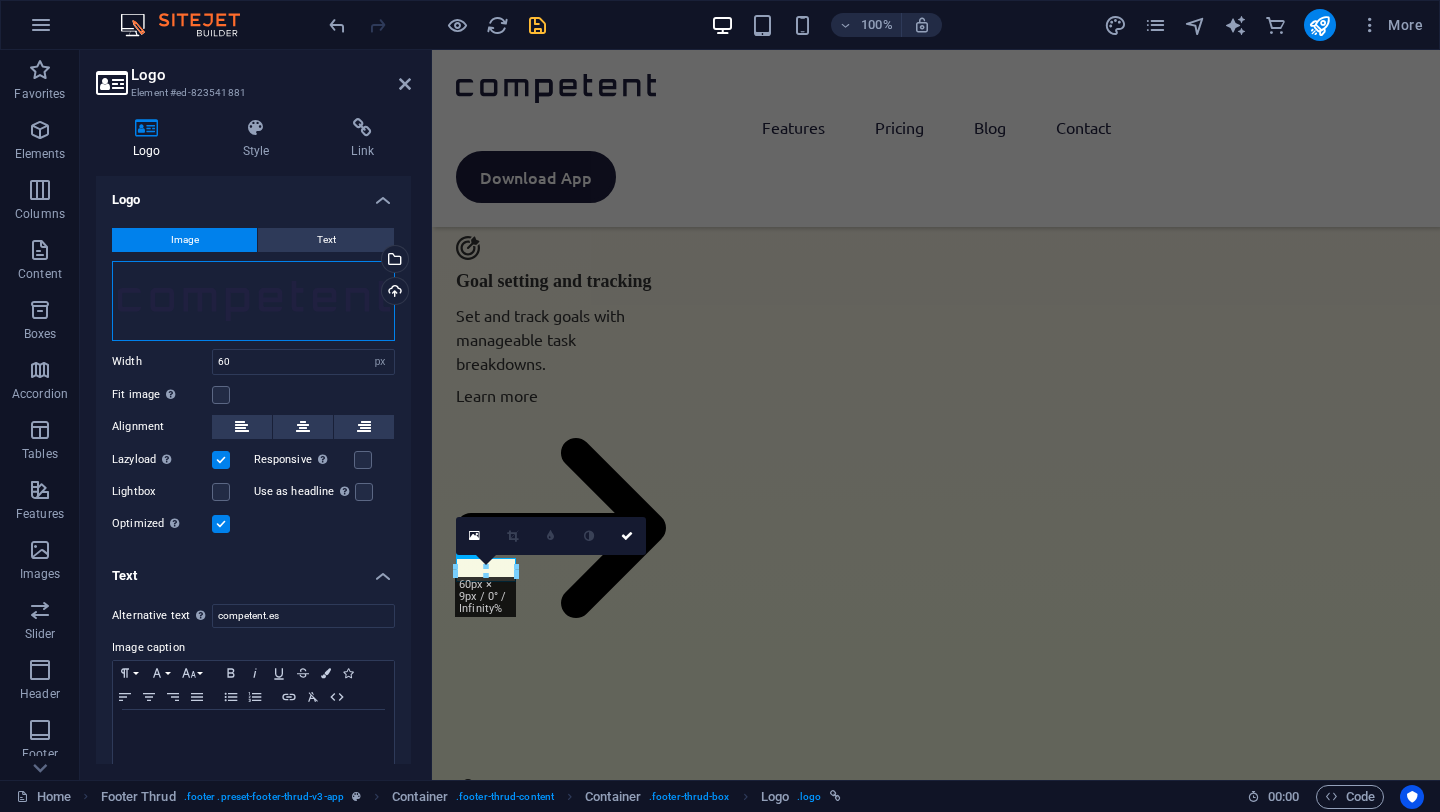click on "Drag files here, click to choose files or select files from Files or our free stock photos & videos" at bounding box center (253, 301) 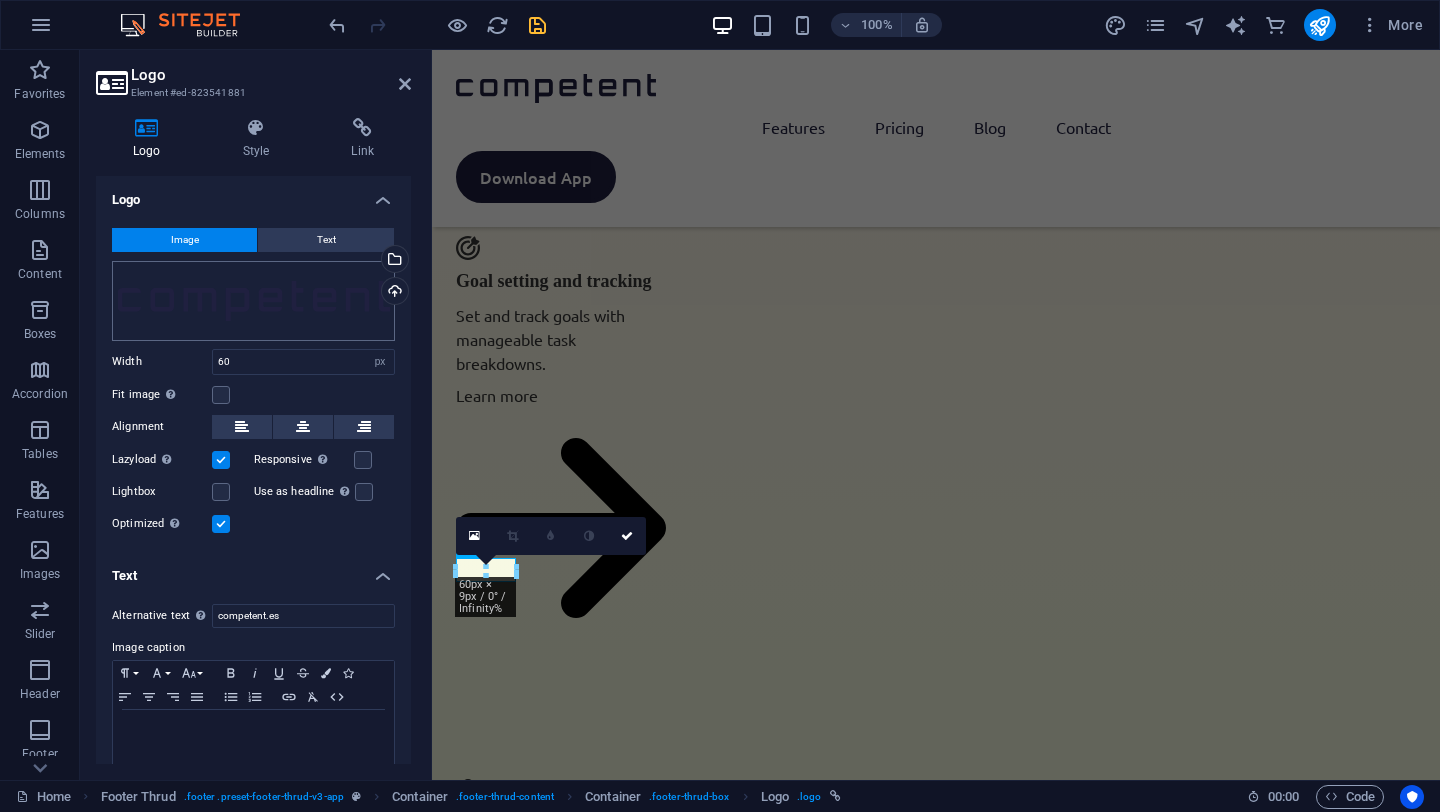 scroll, scrollTop: 4054, scrollLeft: 0, axis: vertical 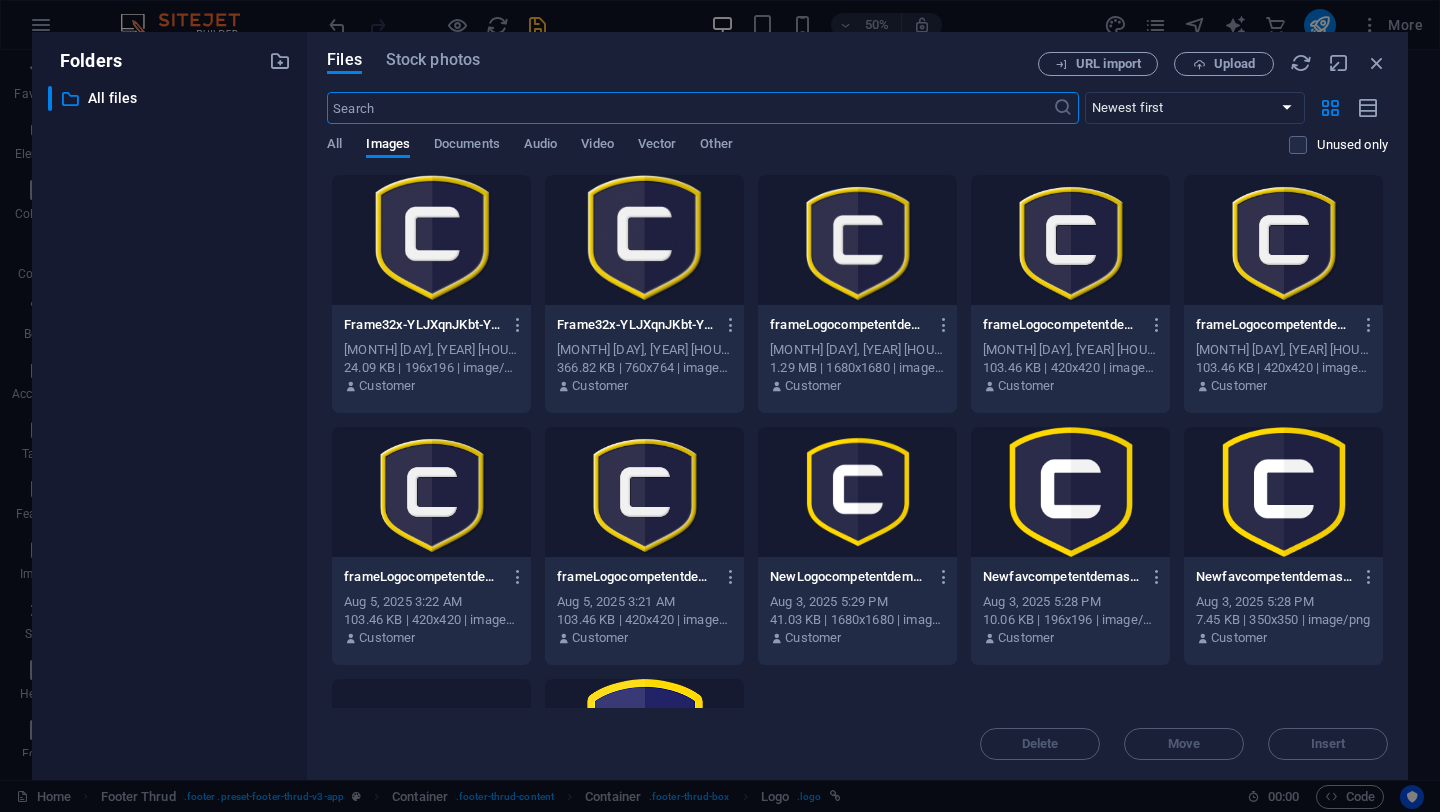 click on "Frame32x-YLJXqnJKbt-Y0CY0P2bQyQ-jrvjShQhIDkchmOJ9TM0og.png Frame32x-YLJXqnJKbt-Y0CY0P2bQyQ-jrvjShQhIDkchmOJ9TM0og.png [MONTH] [DAY], [YEAR] [HOUR]:[MINUTE] [AMPM] 24.09 KB | 196x196 | image/png Customer Frame32x-YLJXqnJKbt-Y0CY0P2bQyQ.png Frame32x-YLJXqnJKbt-Y0CY0P2bQyQ.png [MONTH] [DAY], [YEAR] [HOUR]:[MINUTE] [AMPM] 366.82 KB | 760x764 | image/png Customer frameLogocompetentdemasiaw-y-bw-w-morph4x-fu6QJdpKAaNTqVOgTtSrNw.png frameLogocompetentdemasiaw-y-bw-w-morph4x-fu6QJdpKAaNTqVOgTtSrNw.png [MONTH] [DAY], [YEAR] [HOUR]:[MINUTE] [AMPM] 1.29 MB | 1680x1680 | image/png Customer frameLogocompetentdemasiaw-y-bw-w-morph-6dKlOIDaItXB-7VIOut8Ng.png frameLogocompetentdemasiaw-y-bw-w-morph-6dKlOIDaItXB-7VIOut8Ng.png [MONTH] [DAY], [YEAR] [HOUR]:[MINUTE] [AMPM] 103.46 KB | 420x420 | image/png Customer frameLogocompetentdemasiaw-y-bw-w-morph-zE_CfRQvIsd0u5OAHrDl8Q.png Customer" at bounding box center [857, 406] 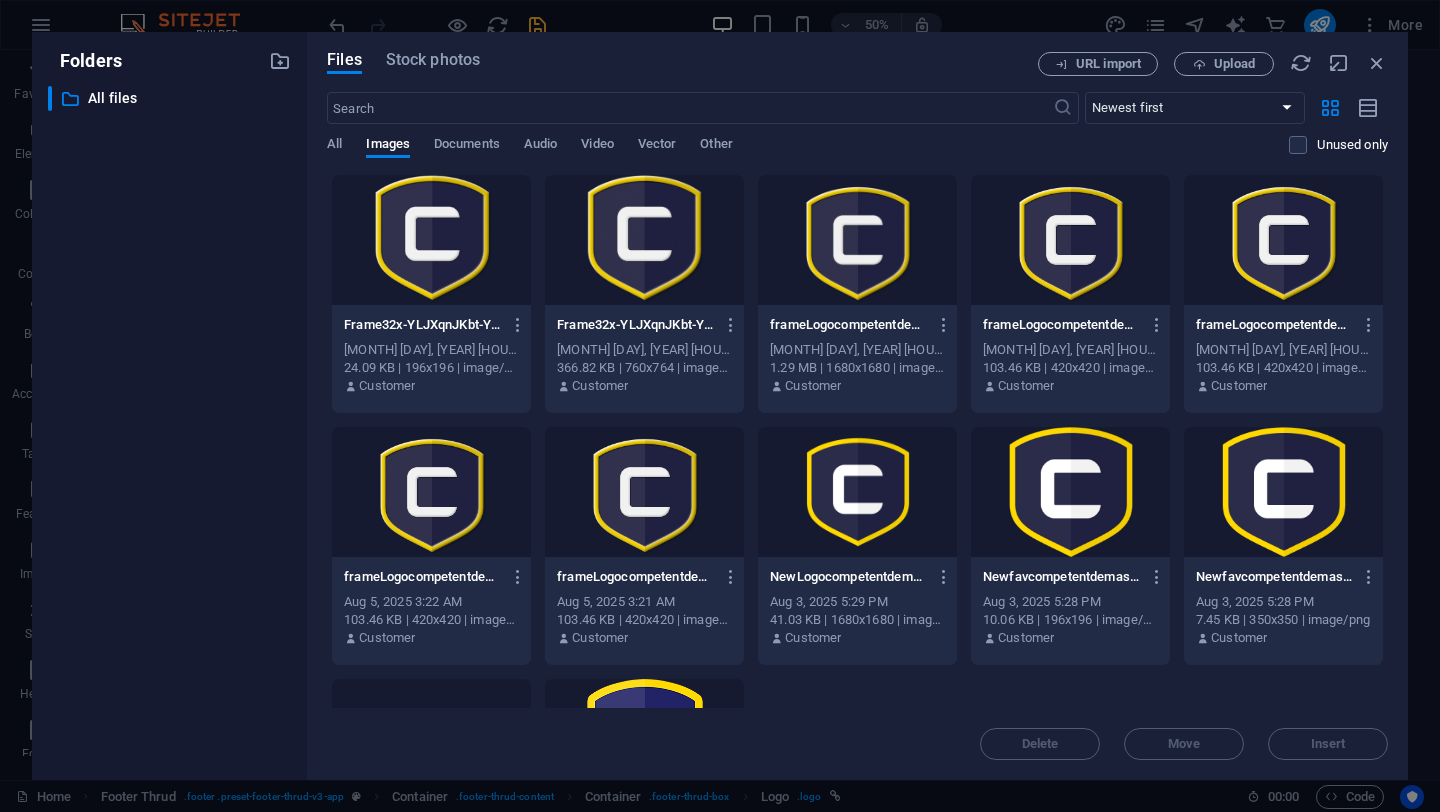 click on "Frame32x-YLJXqnJKbt-Y0CY0P2bQyQ-jrvjShQhIDkchmOJ9TM0og.png Frame32x-YLJXqnJKbt-Y0CY0P2bQyQ-jrvjShQhIDkchmOJ9TM0og.png [MONTH] [DAY], [YEAR] [HOUR]:[MINUTE] [AMPM] 24.09 KB | 196x196 | image/png Customer Frame32x-YLJXqnJKbt-Y0CY0P2bQyQ.png Frame32x-YLJXqnJKbt-Y0CY0P2bQyQ.png [MONTH] [DAY], [YEAR] [HOUR]:[MINUTE] [AMPM] 366.82 KB | 760x764 | image/png Customer frameLogocompetentdemasiaw-y-bw-w-morph4x-fu6QJdpKAaNTqVOgTtSrNw.png frameLogocompetentdemasiaw-y-bw-w-morph4x-fu6QJdpKAaNTqVOgTtSrNw.png [MONTH] [DAY], [YEAR] [HOUR]:[MINUTE] [AMPM] 1.29 MB | 1680x1680 | image/png Customer frameLogocompetentdemasiaw-y-bw-w-morph-6dKlOIDaItXB-7VIOut8Ng.png frameLogocompetentdemasiaw-y-bw-w-morph-6dKlOIDaItXB-7VIOut8Ng.png [MONTH] [DAY], [YEAR] [HOUR]:[MINUTE] [AMPM] 103.46 KB | 420x420 | image/png Customer frameLogocompetentdemasiaw-y-bw-w-morph-zE_CfRQvIsd0u5OAHrDl8Q.png Customer" at bounding box center (857, 406) 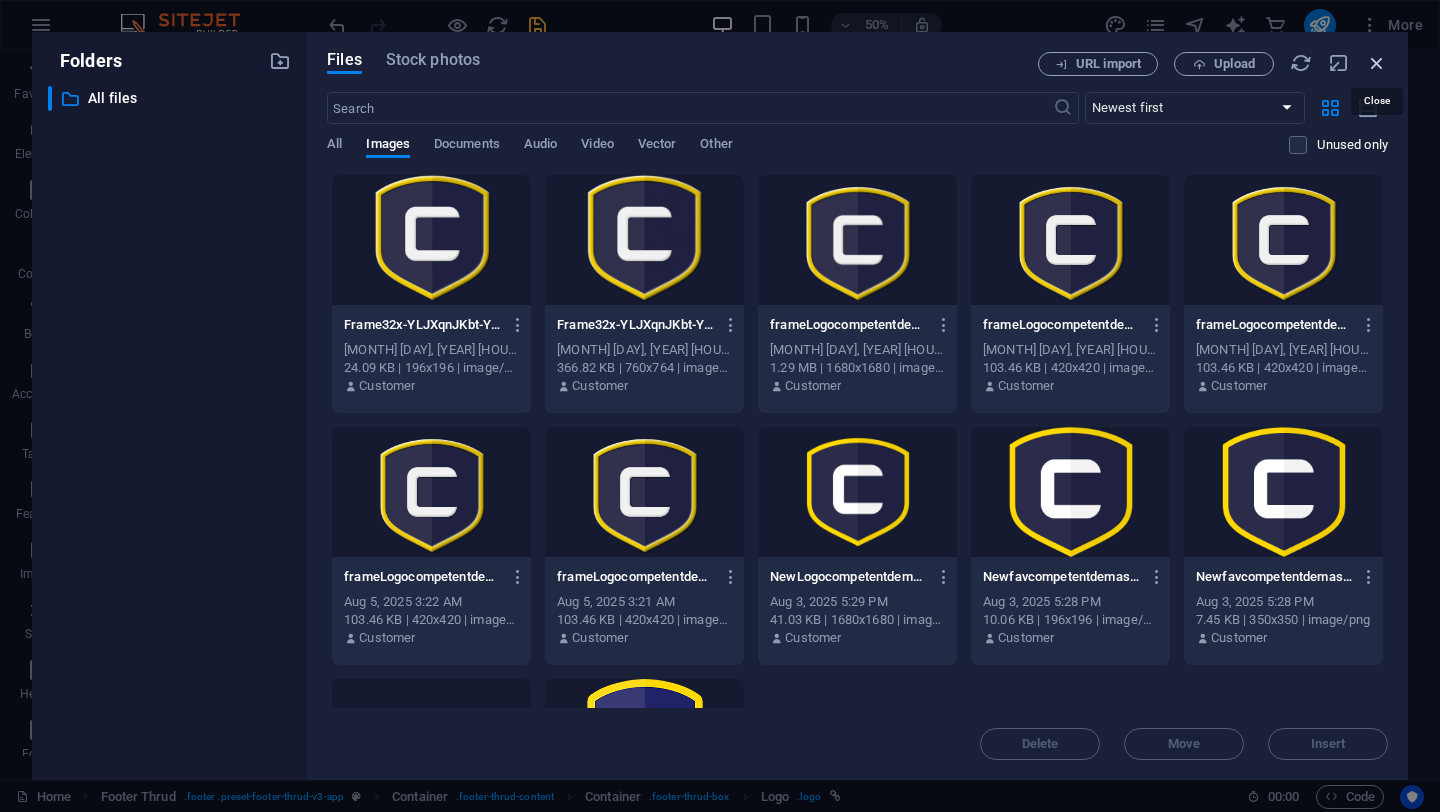 click at bounding box center [1377, 63] 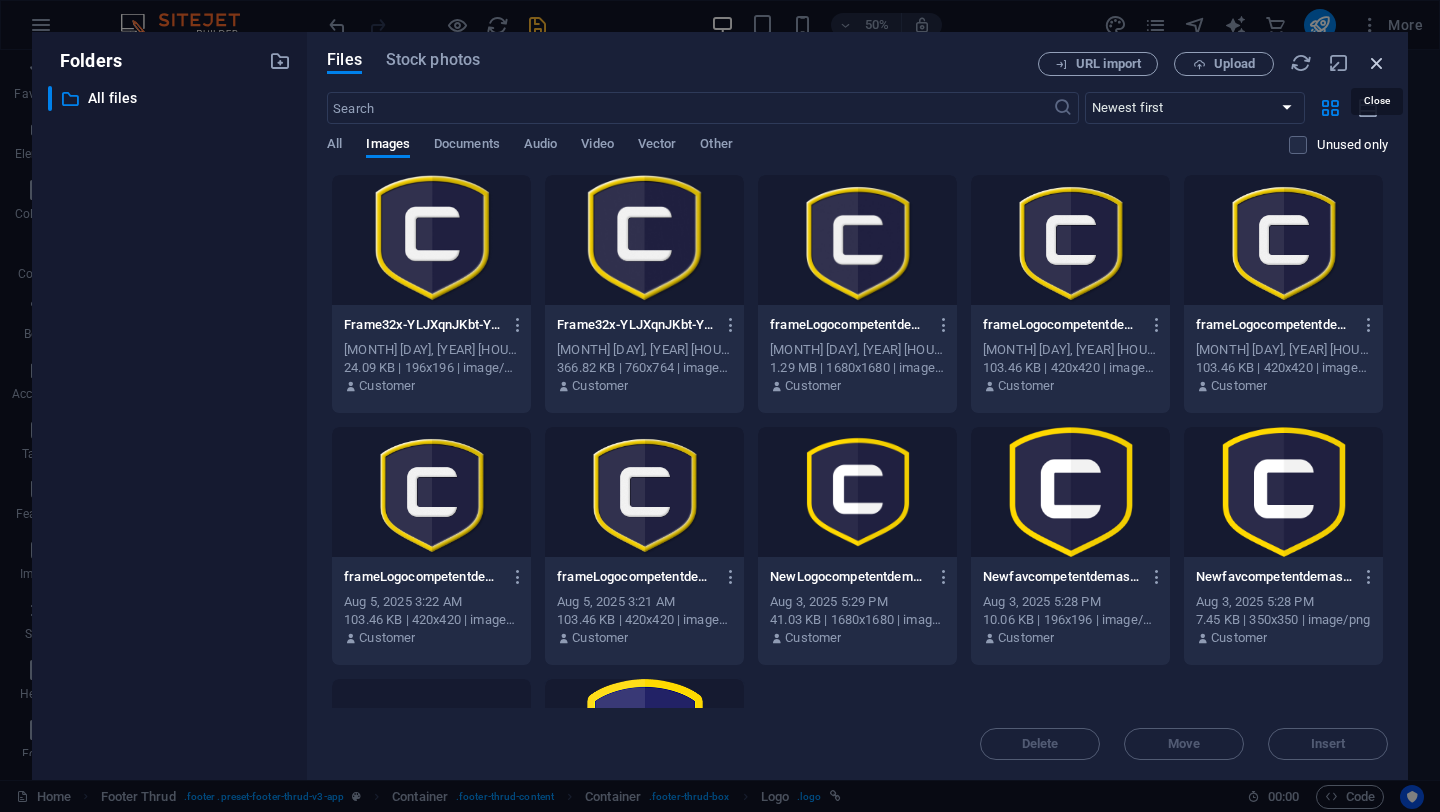 scroll, scrollTop: 4737, scrollLeft: 0, axis: vertical 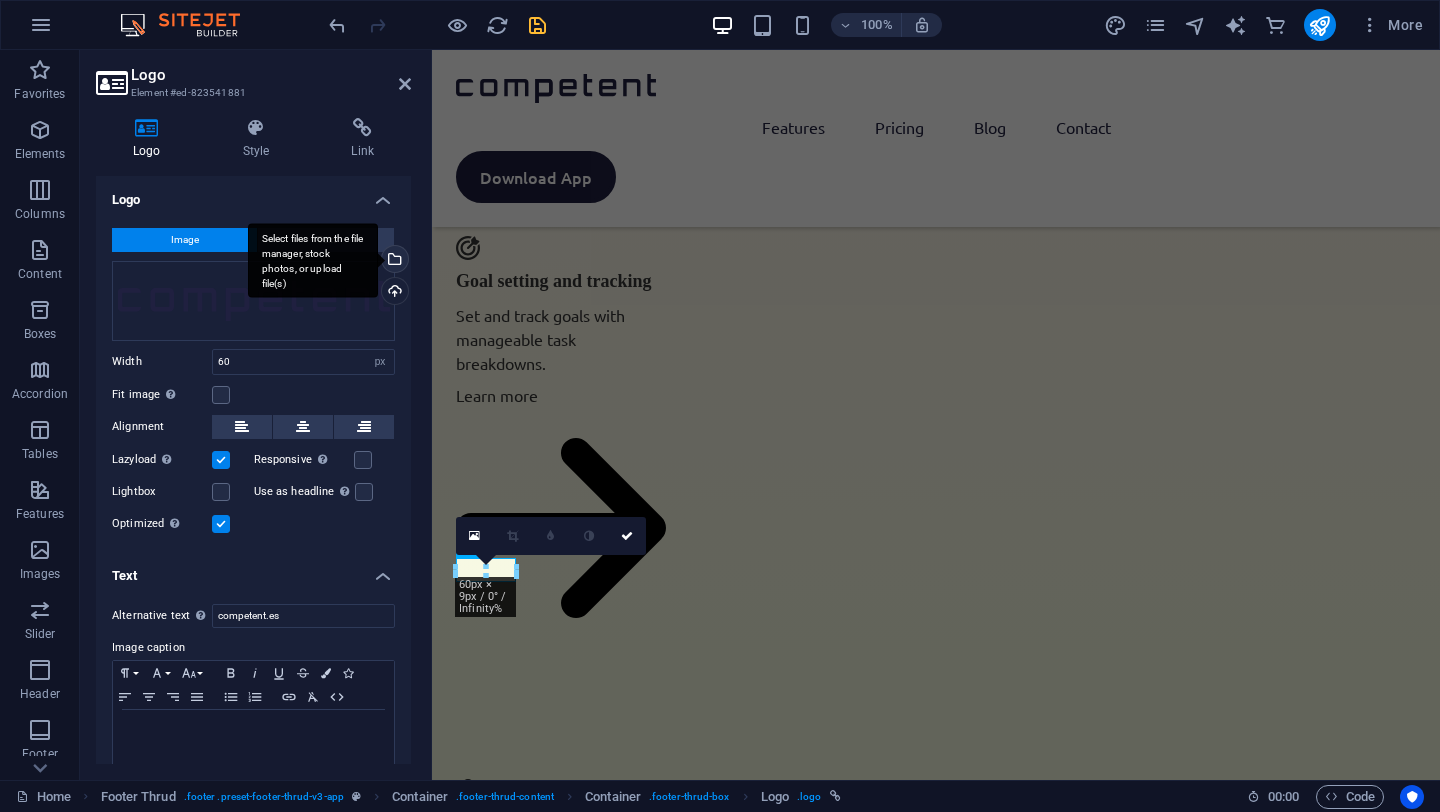 click on "Select files from the file manager, stock photos, or upload file(s)" at bounding box center [393, 261] 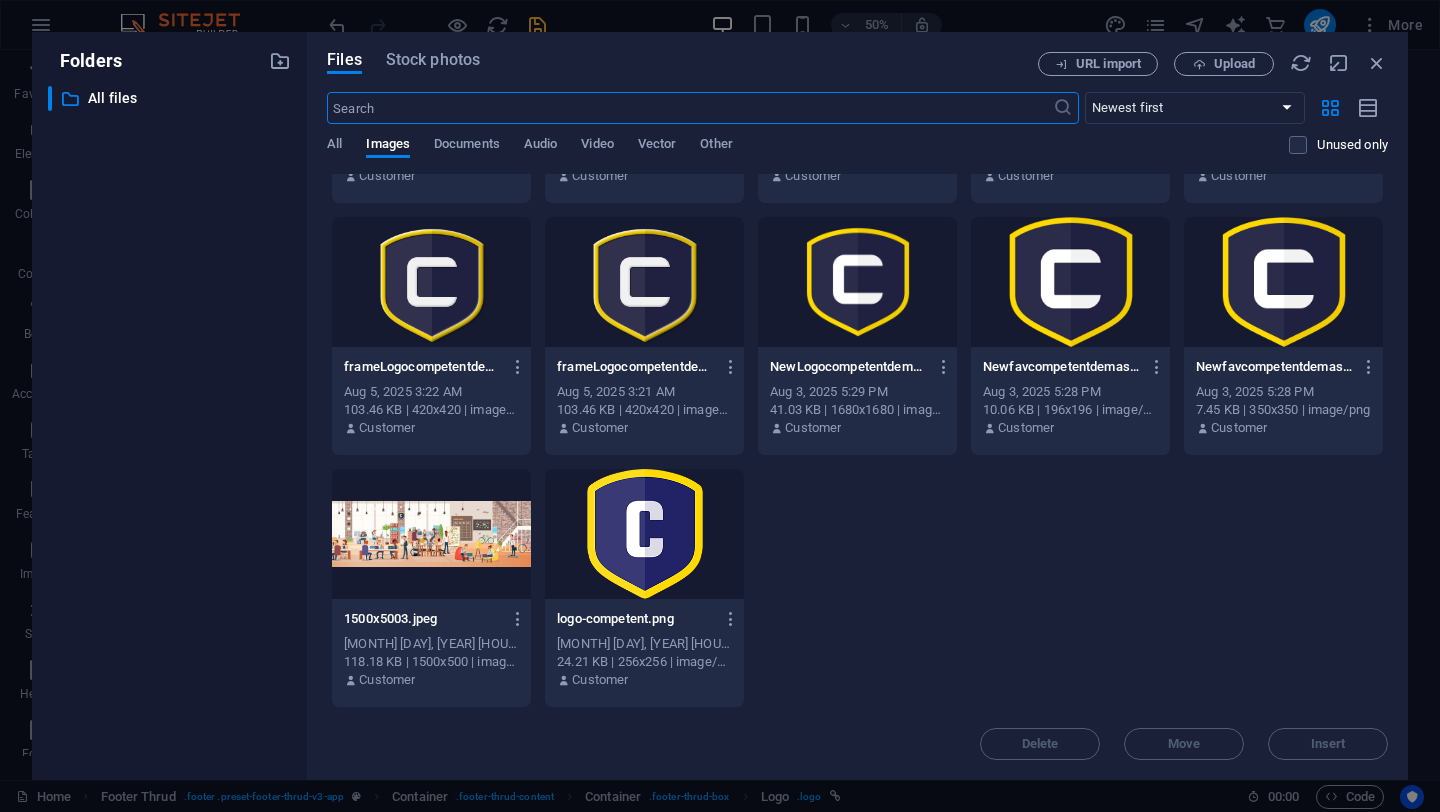 scroll, scrollTop: 0, scrollLeft: 0, axis: both 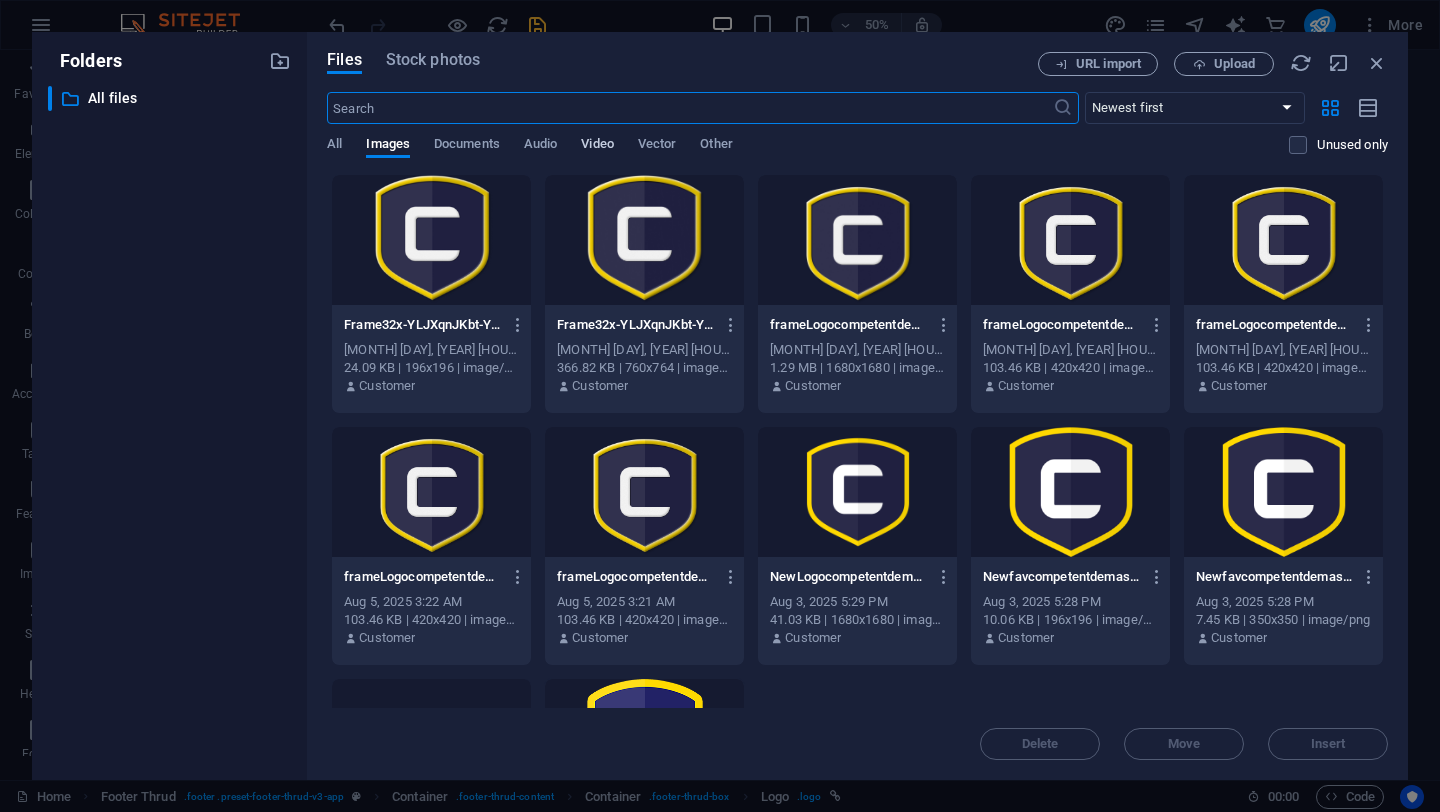 click on "Video" at bounding box center [597, 146] 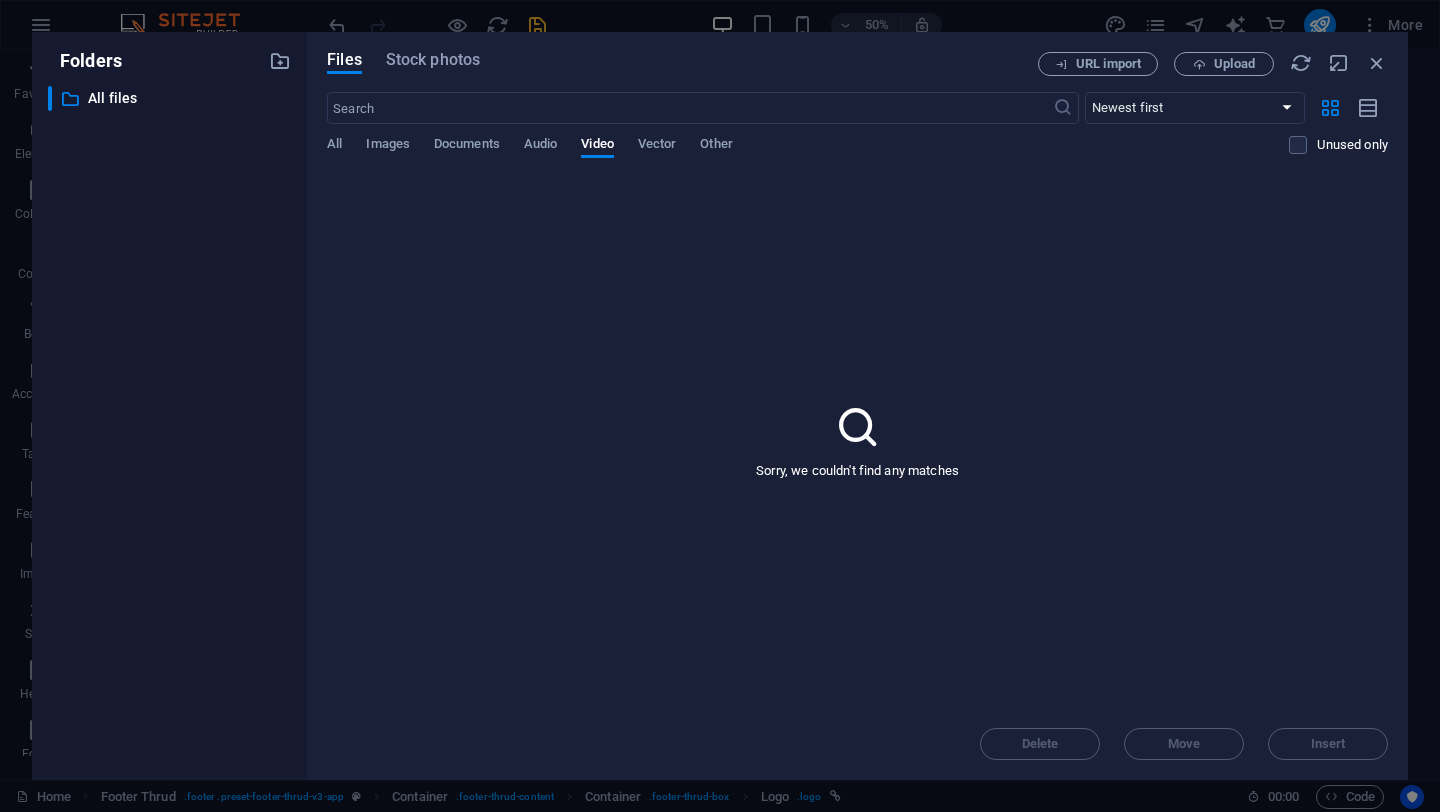 click on "​ Newest first Oldest first Name (A-Z) Name (Z-A) Size (0-9) Size (9-0) Resolution (0-9) Resolution (9-0) All Images Documents Audio Video Vector Other Unused only" at bounding box center [857, 133] 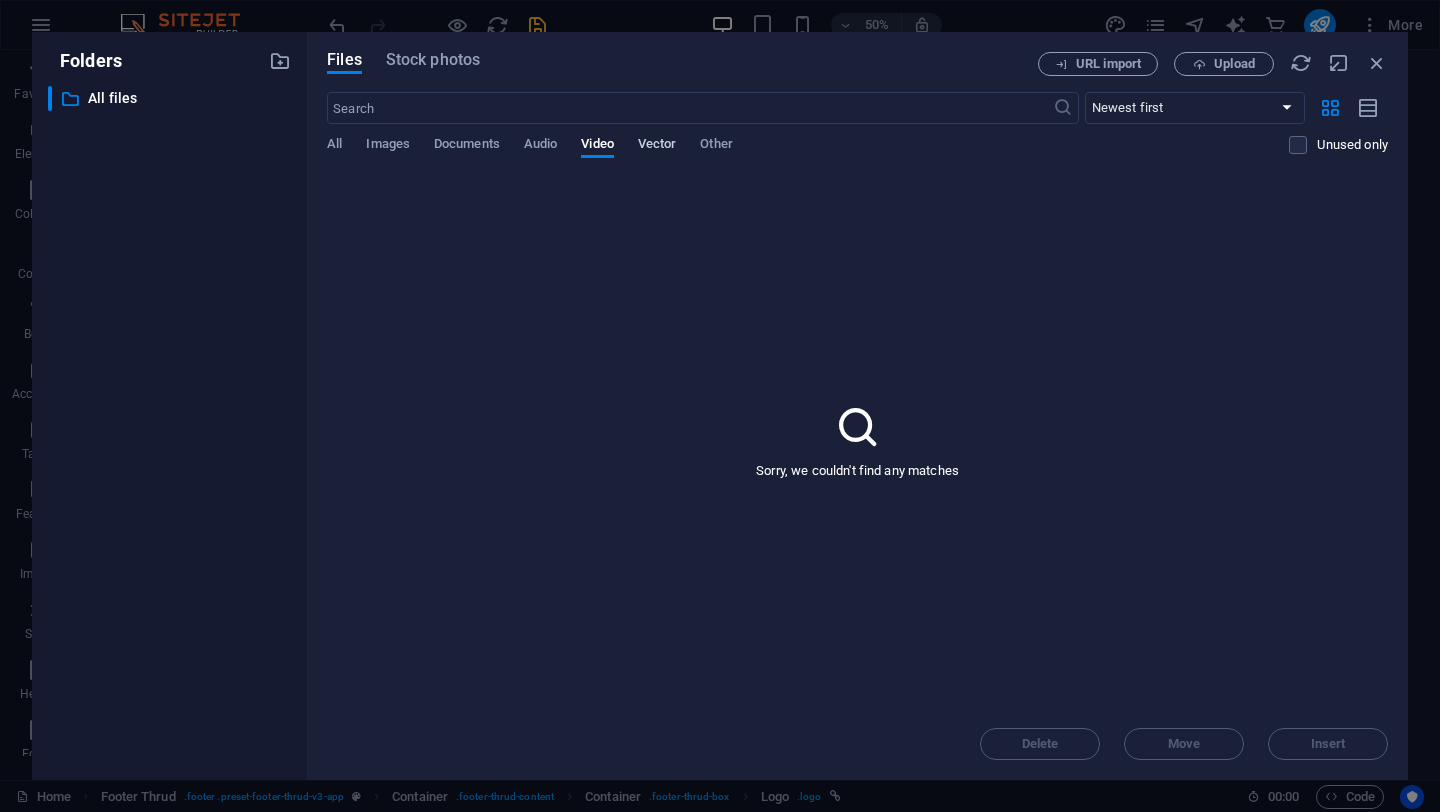 click on "Vector" at bounding box center (657, 146) 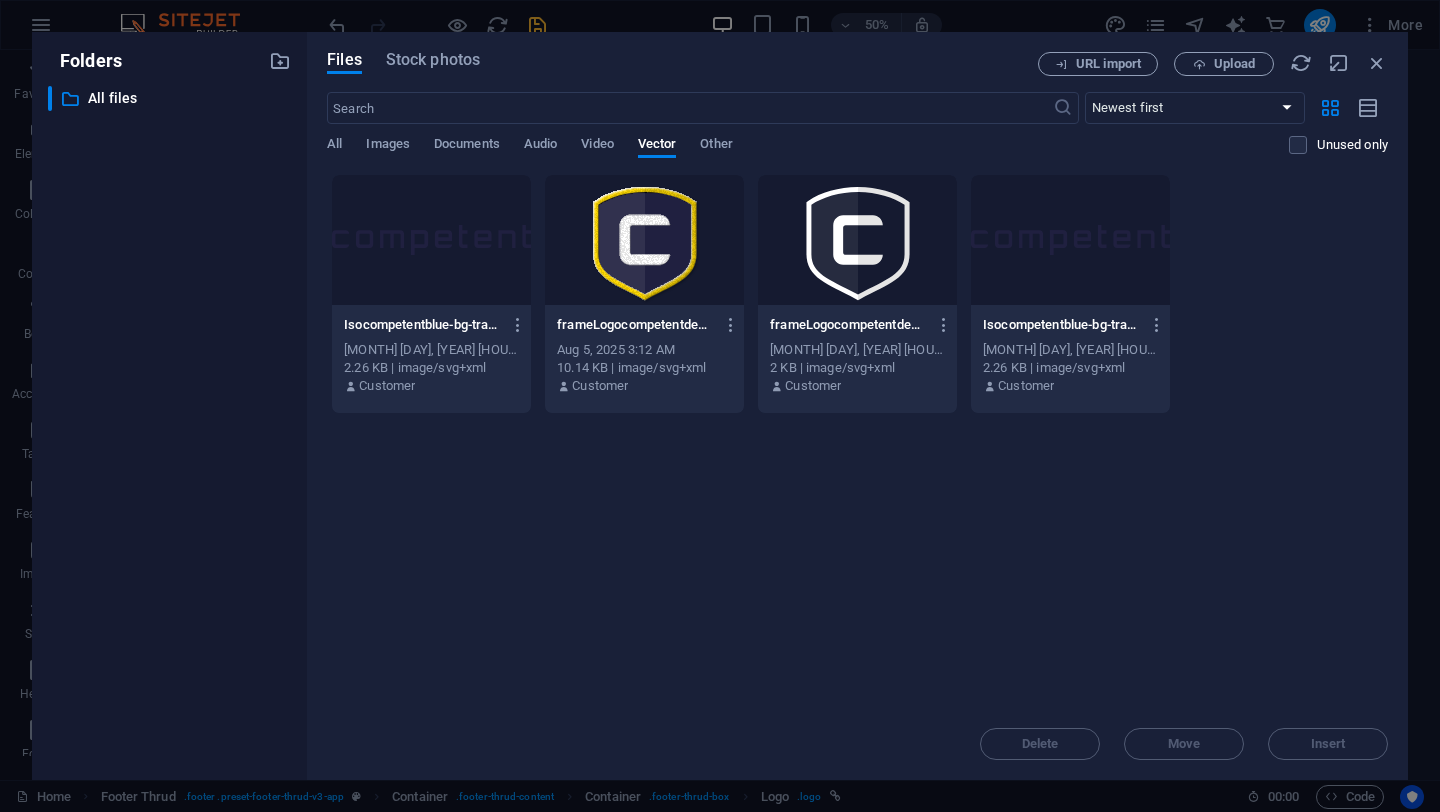 click at bounding box center [857, 240] 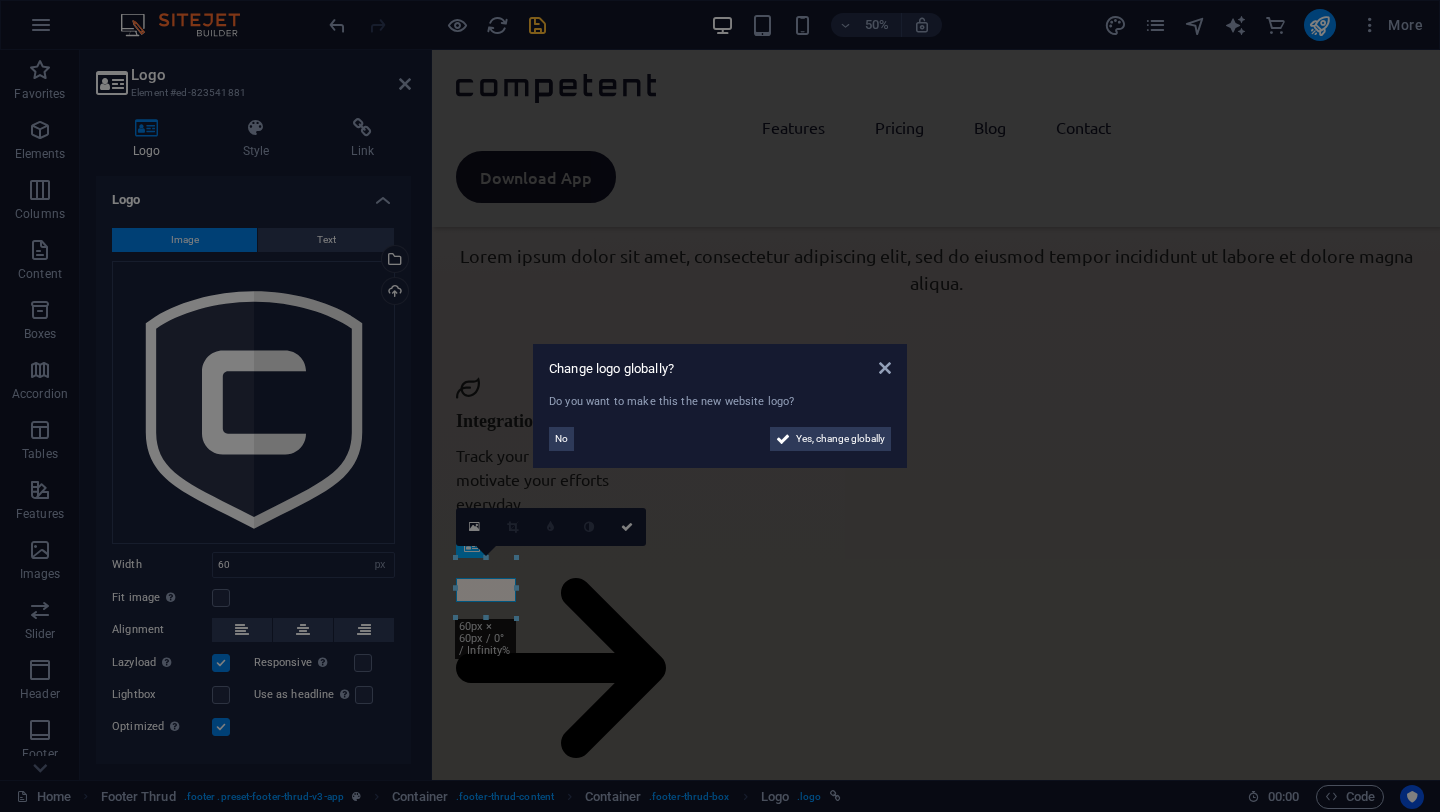 scroll, scrollTop: 4737, scrollLeft: 0, axis: vertical 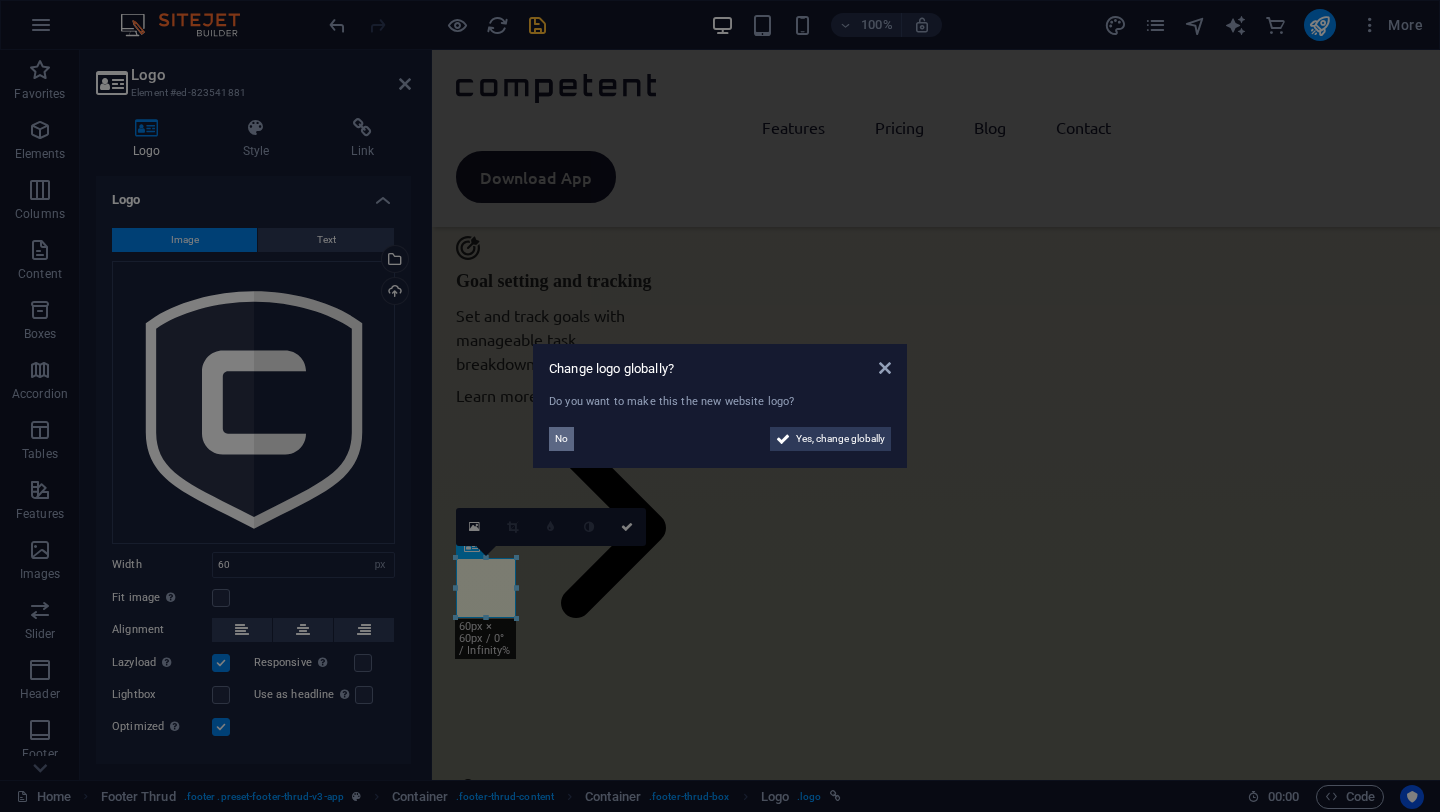 click on "No" at bounding box center [561, 439] 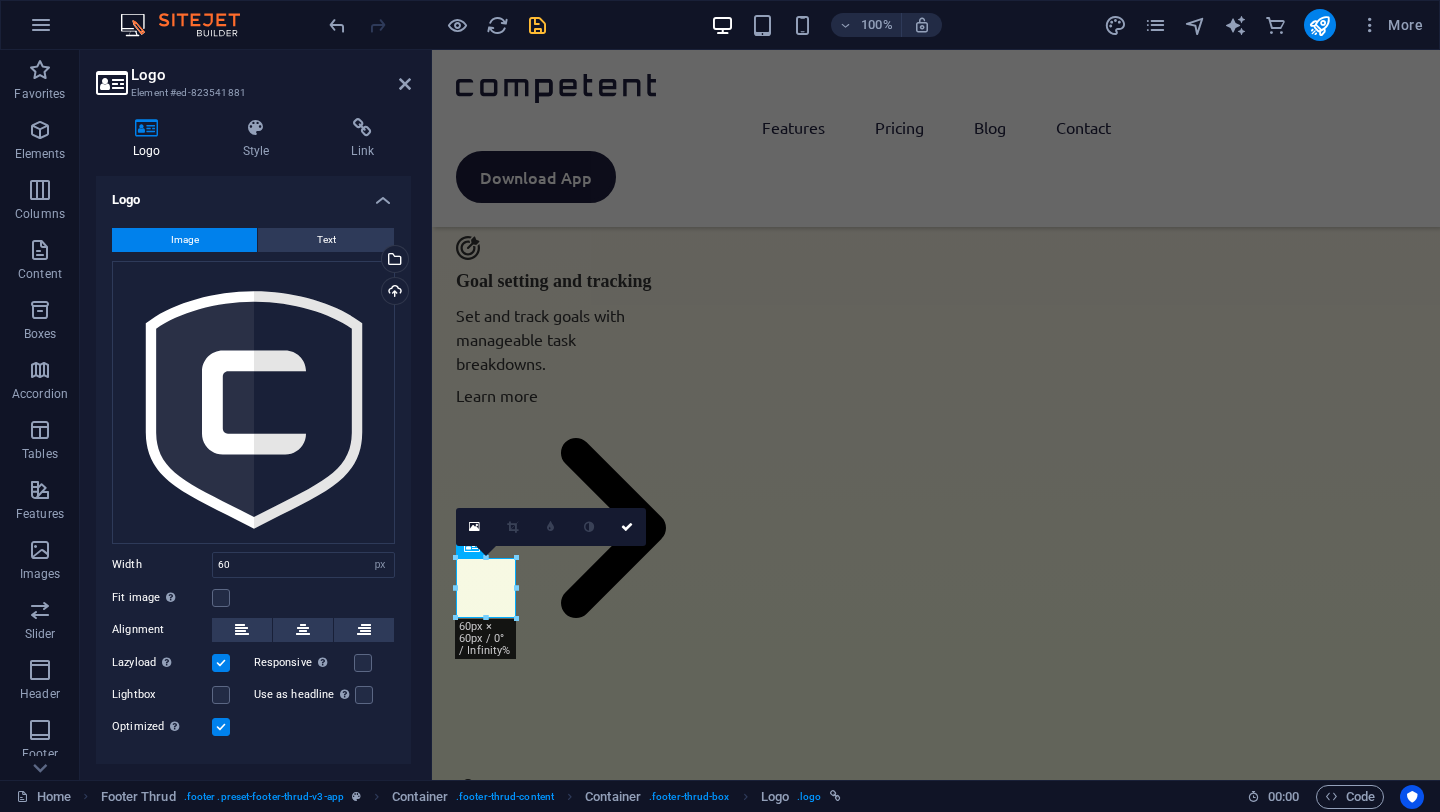 click at bounding box center [437, 25] 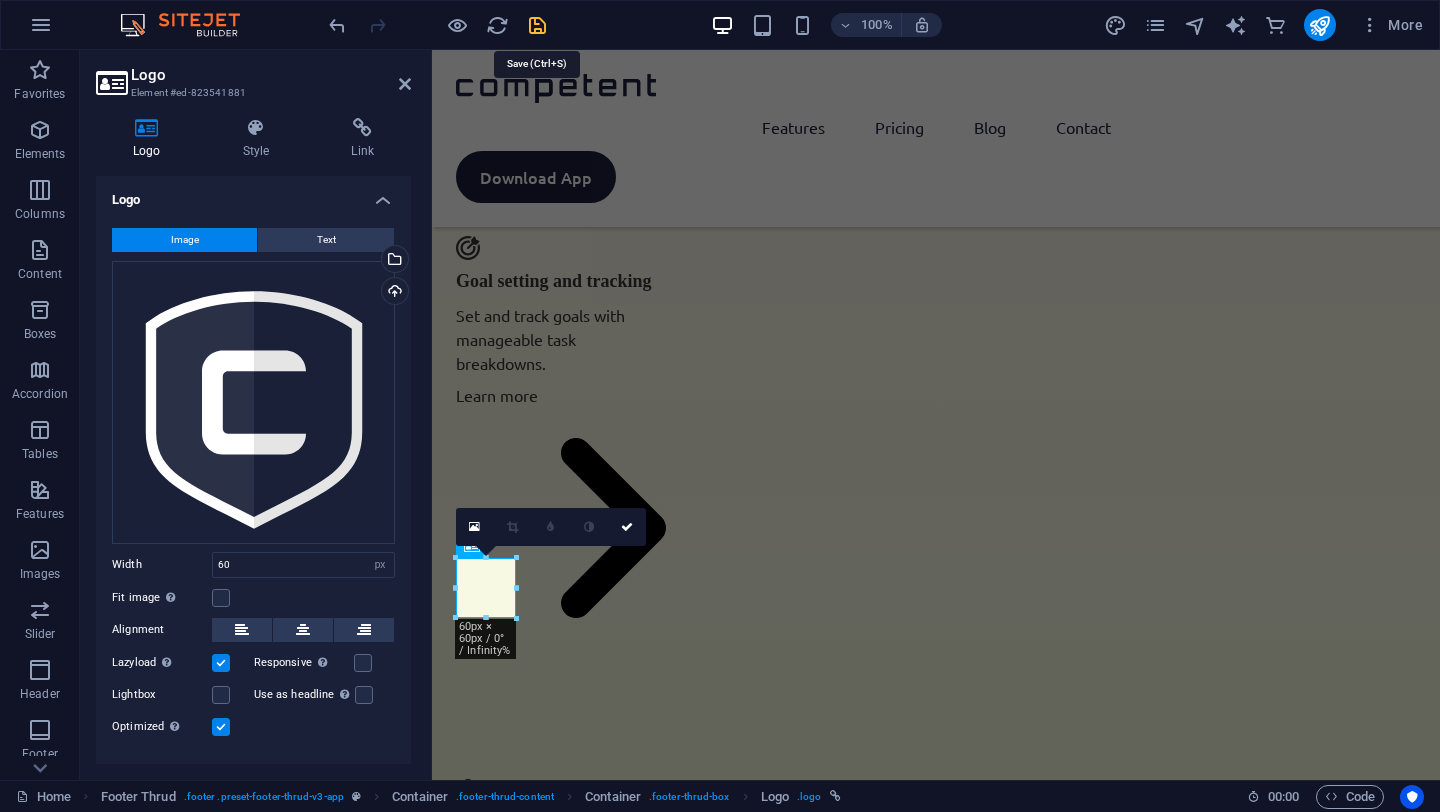 click at bounding box center [537, 25] 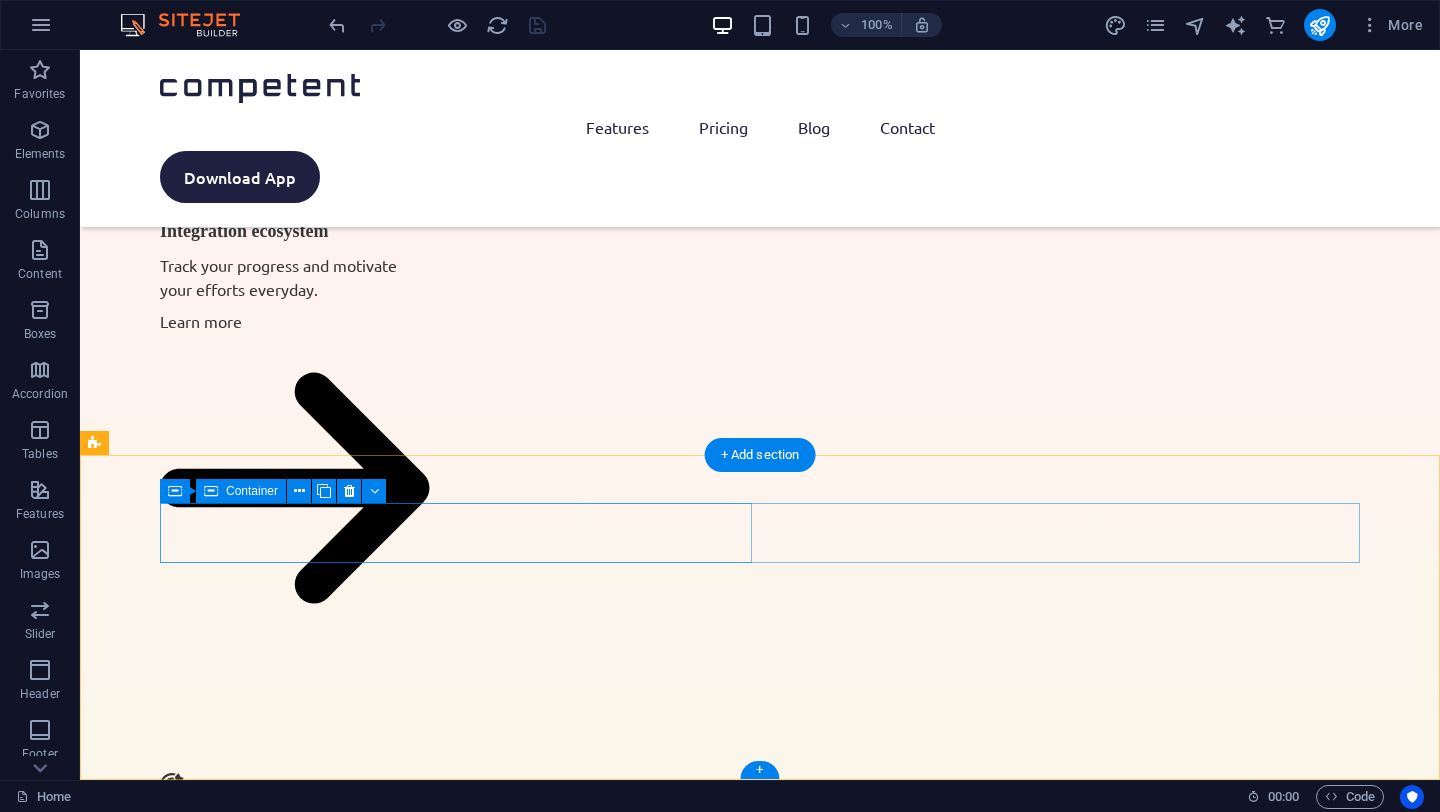 scroll, scrollTop: 4527, scrollLeft: 0, axis: vertical 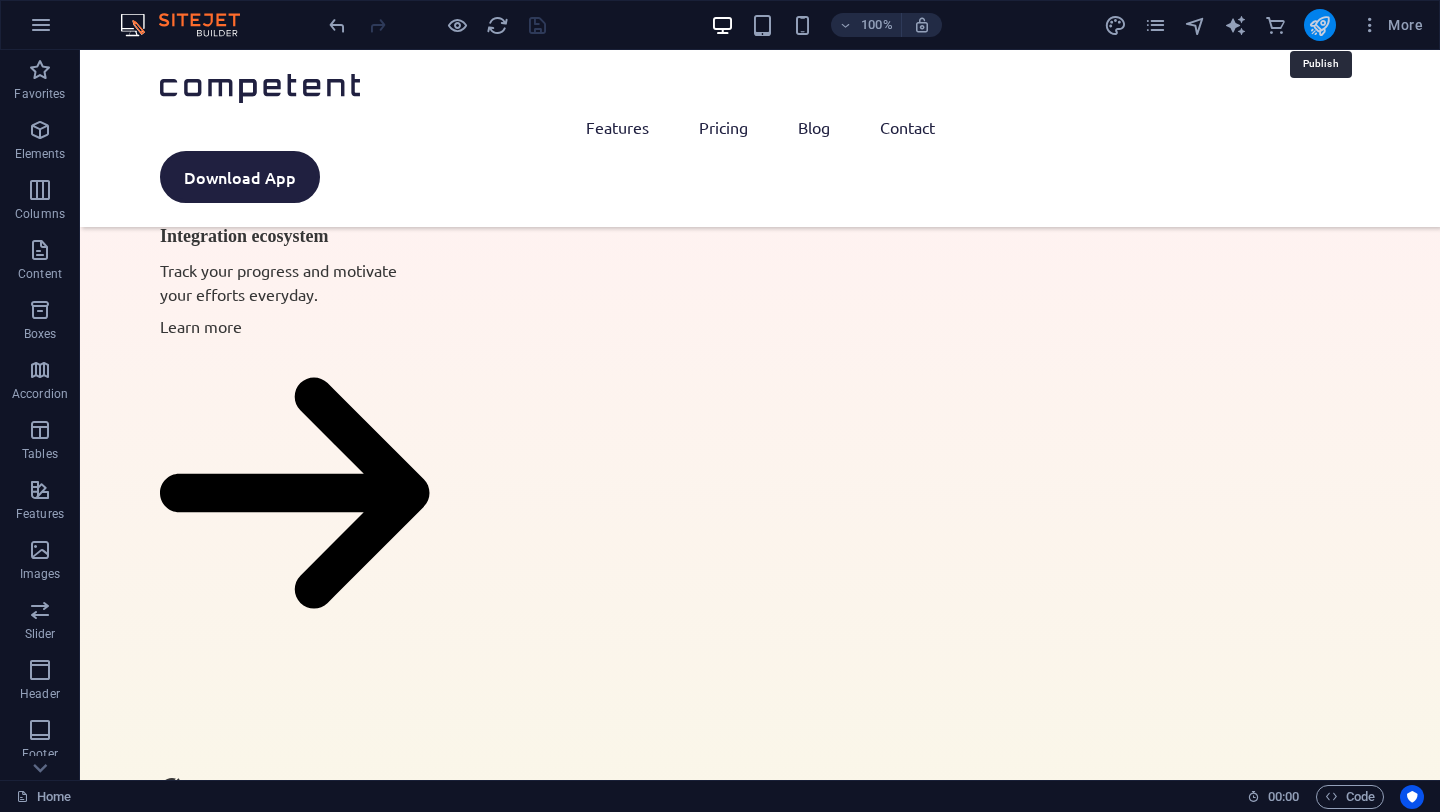 click at bounding box center [1319, 25] 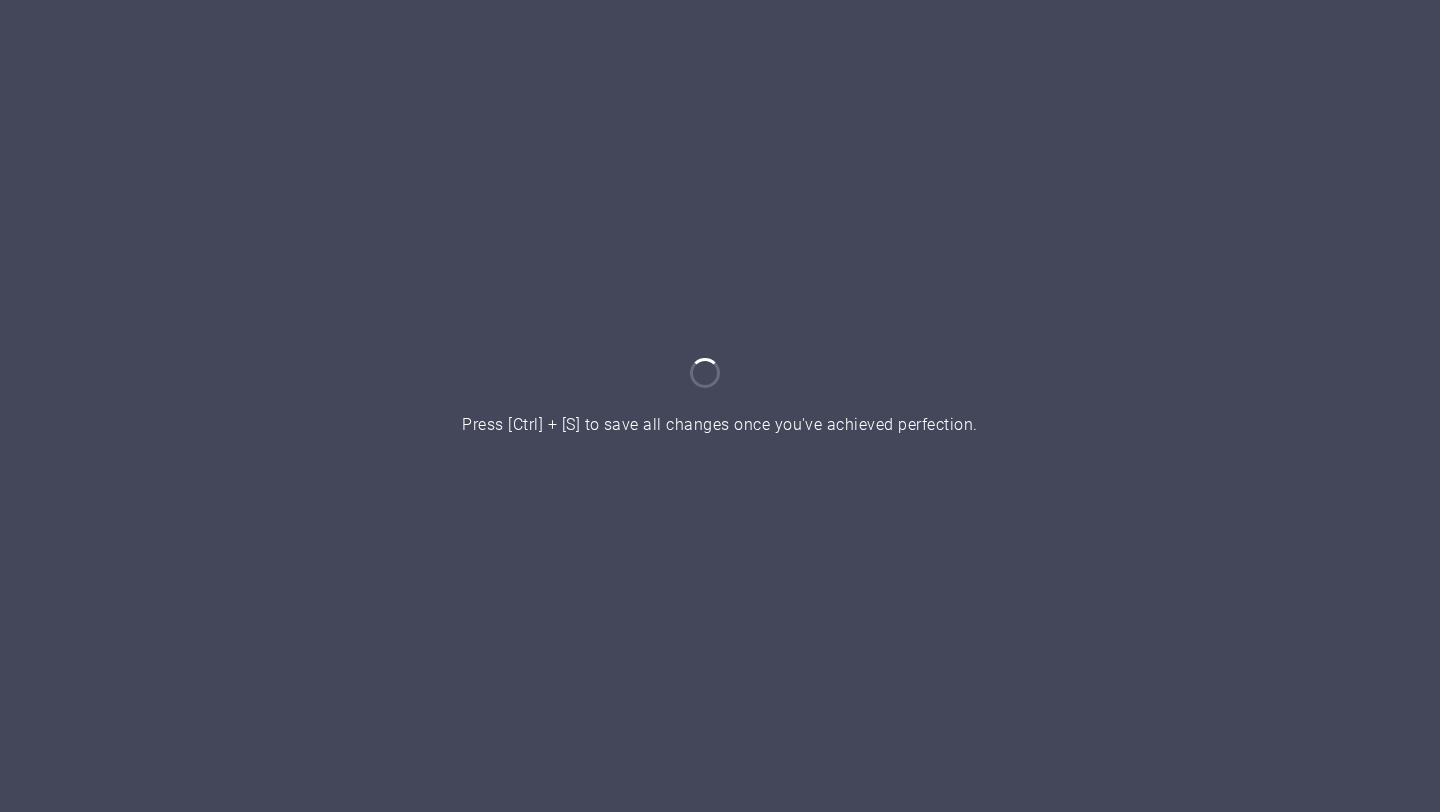 scroll, scrollTop: 0, scrollLeft: 0, axis: both 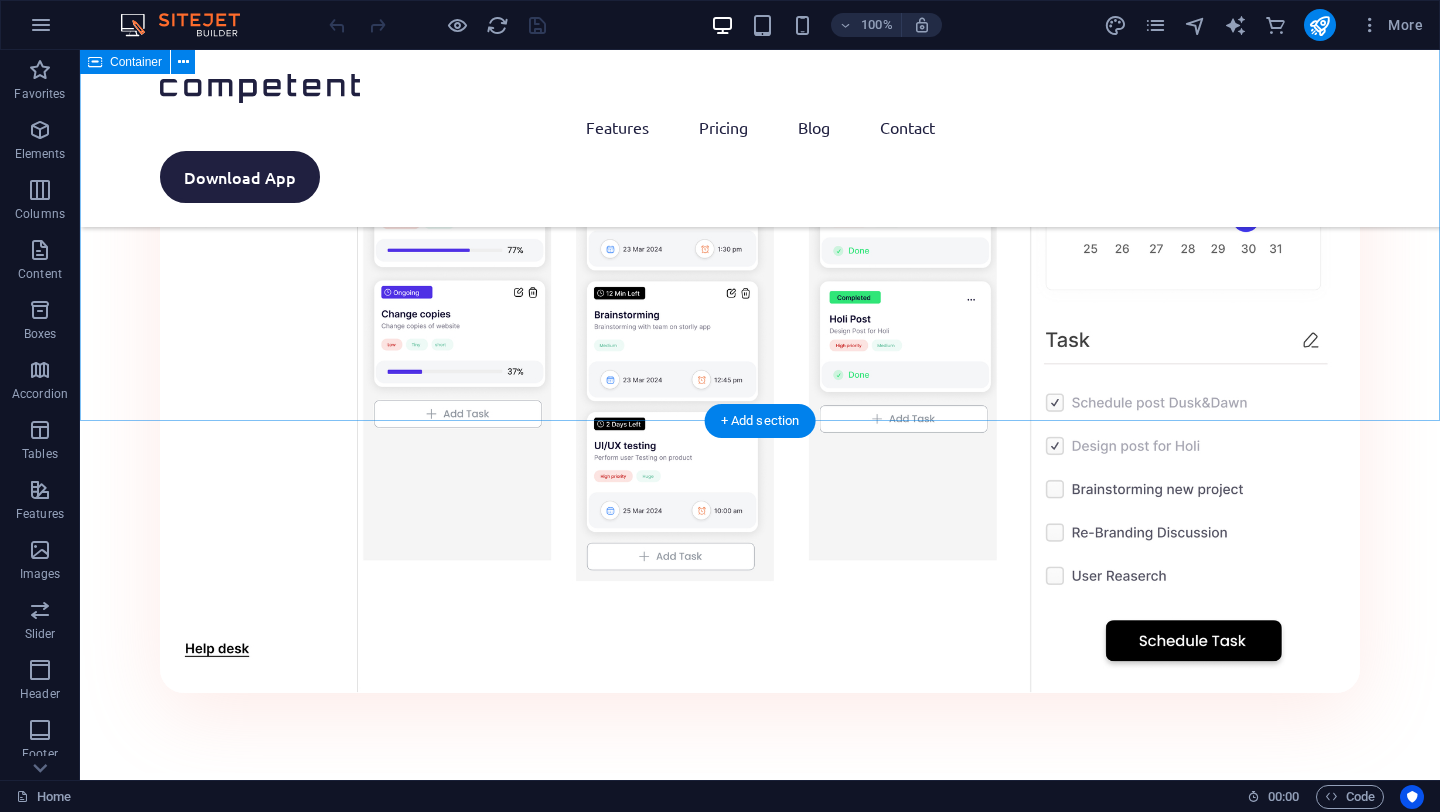 click on "Our features Boost your productivity Lorem ipsum dolor sit amet, consectetur adipiscing elit, sed do eiusmod tempor incididunt ut labore et dolore magna aliqua. Integration ecosystem Track your progress and motivate your efforts everyday.
Learn more      Goal setting and tracking Set and track goals with manageable task breakdowns. Learn more      Secure data encryption Ensure your data’s safety with top-tier encryption. Learn more      Customizable notifications Get alerts on tasks and deadlines that matter most. Learn more" at bounding box center [760, 3549] 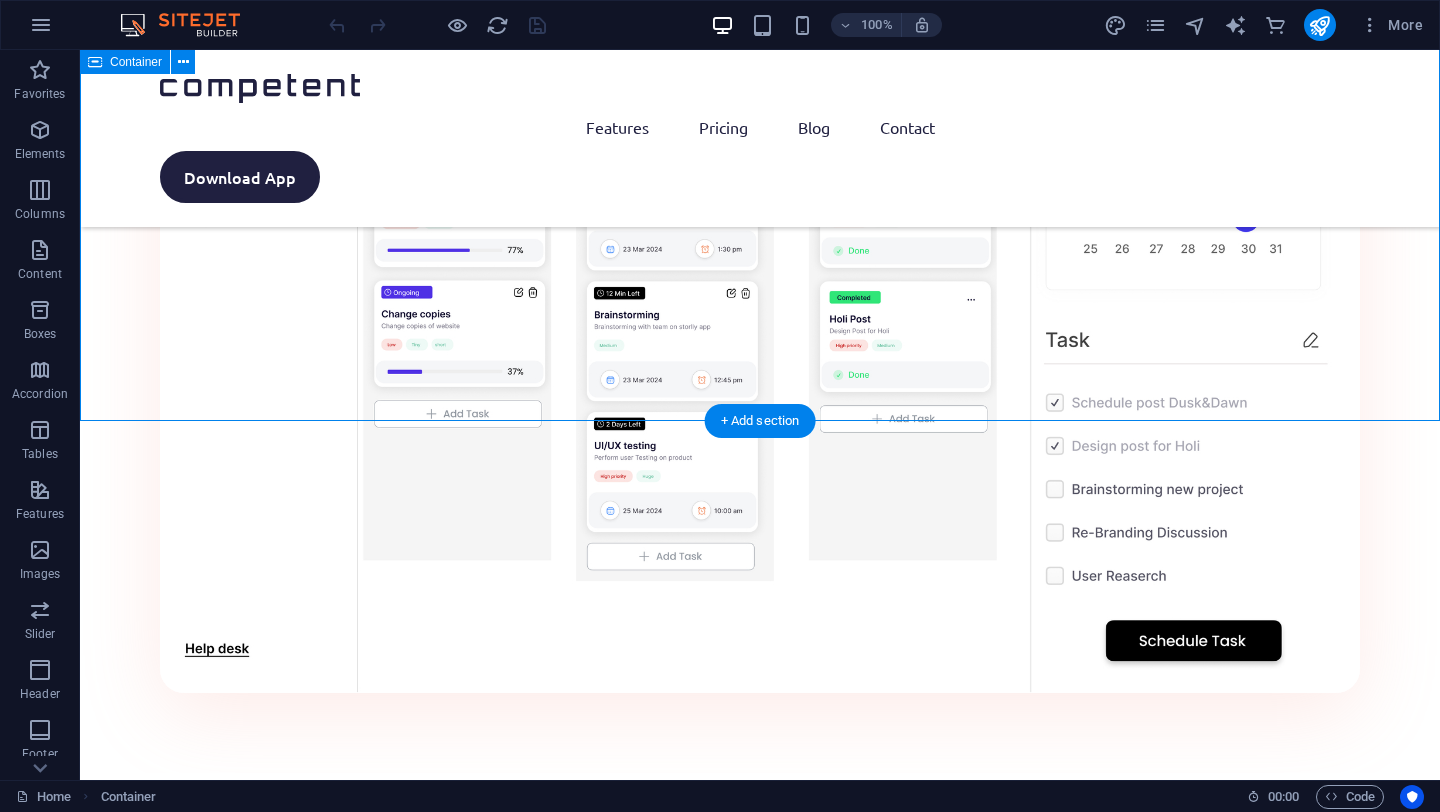 click on "Our features Boost your productivity Lorem ipsum dolor sit amet, consectetur adipiscing elit, sed do eiusmod tempor incididunt ut labore et dolore magna aliqua. Integration ecosystem Track your progress and motivate your efforts everyday.
Learn more      Goal setting and tracking Set and track goals with manageable task breakdowns. Learn more      Secure data encryption Ensure your data’s safety with top-tier encryption. Learn more      Customizable notifications Get alerts on tasks and deadlines that matter most. Learn more" at bounding box center (760, 3549) 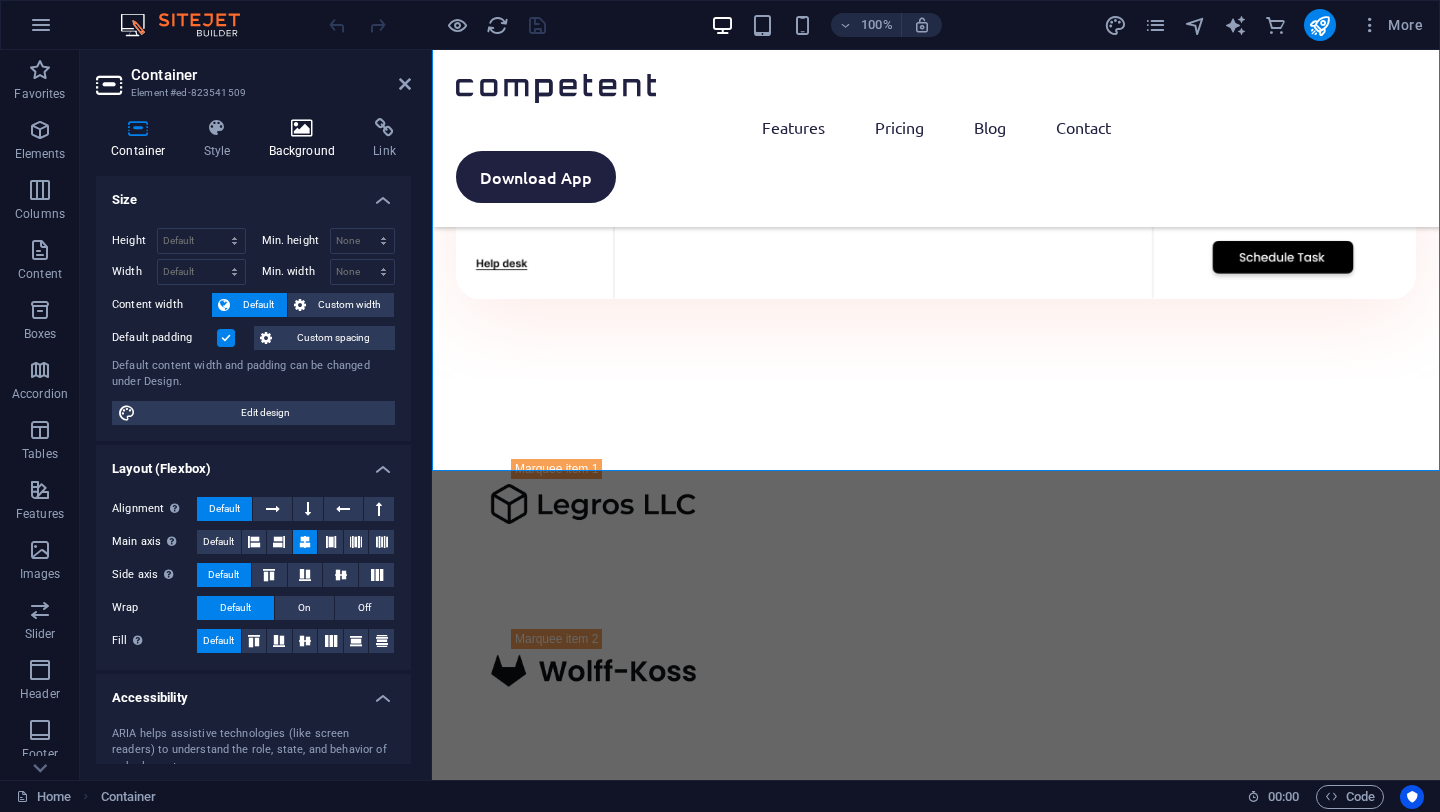 click at bounding box center [302, 128] 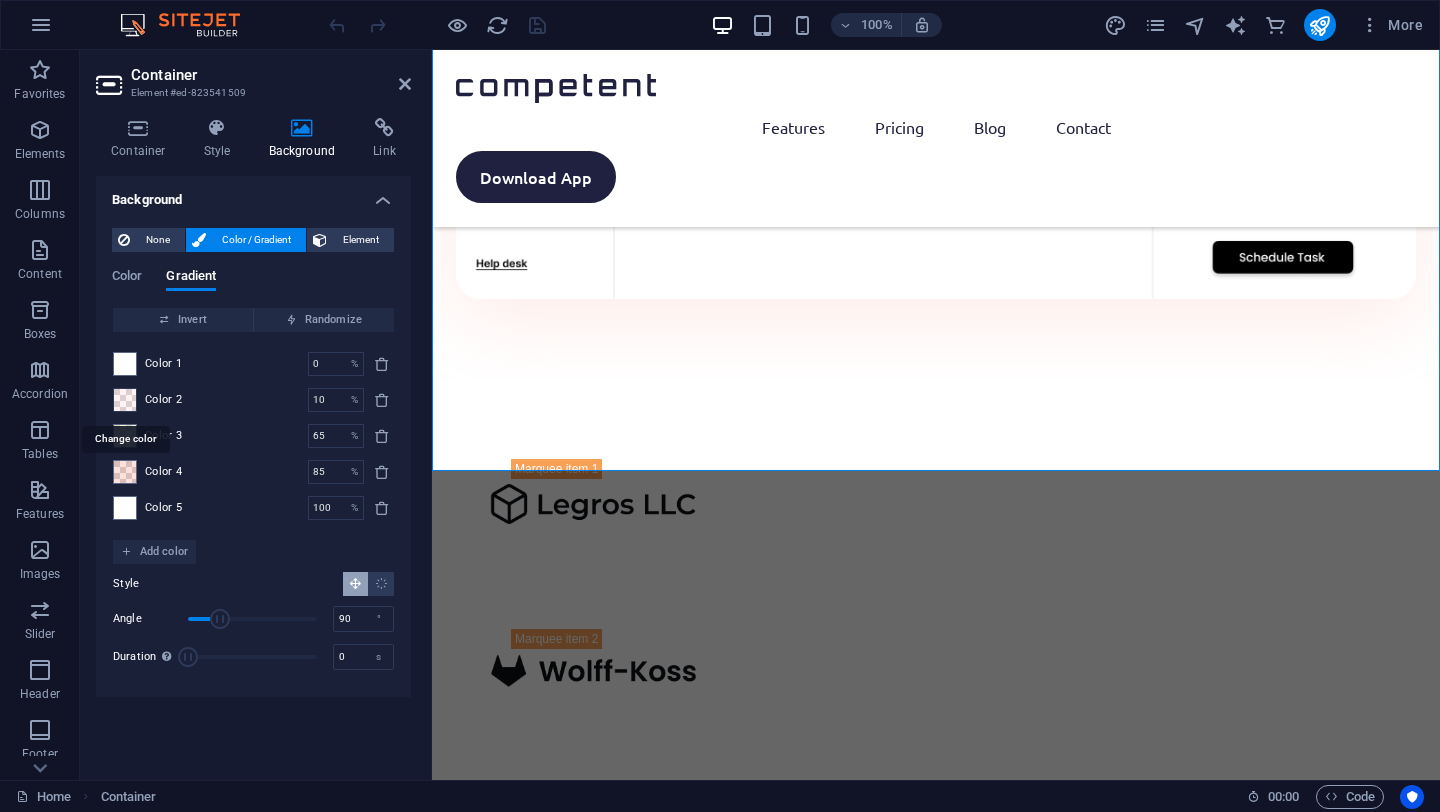 click at bounding box center [125, 400] 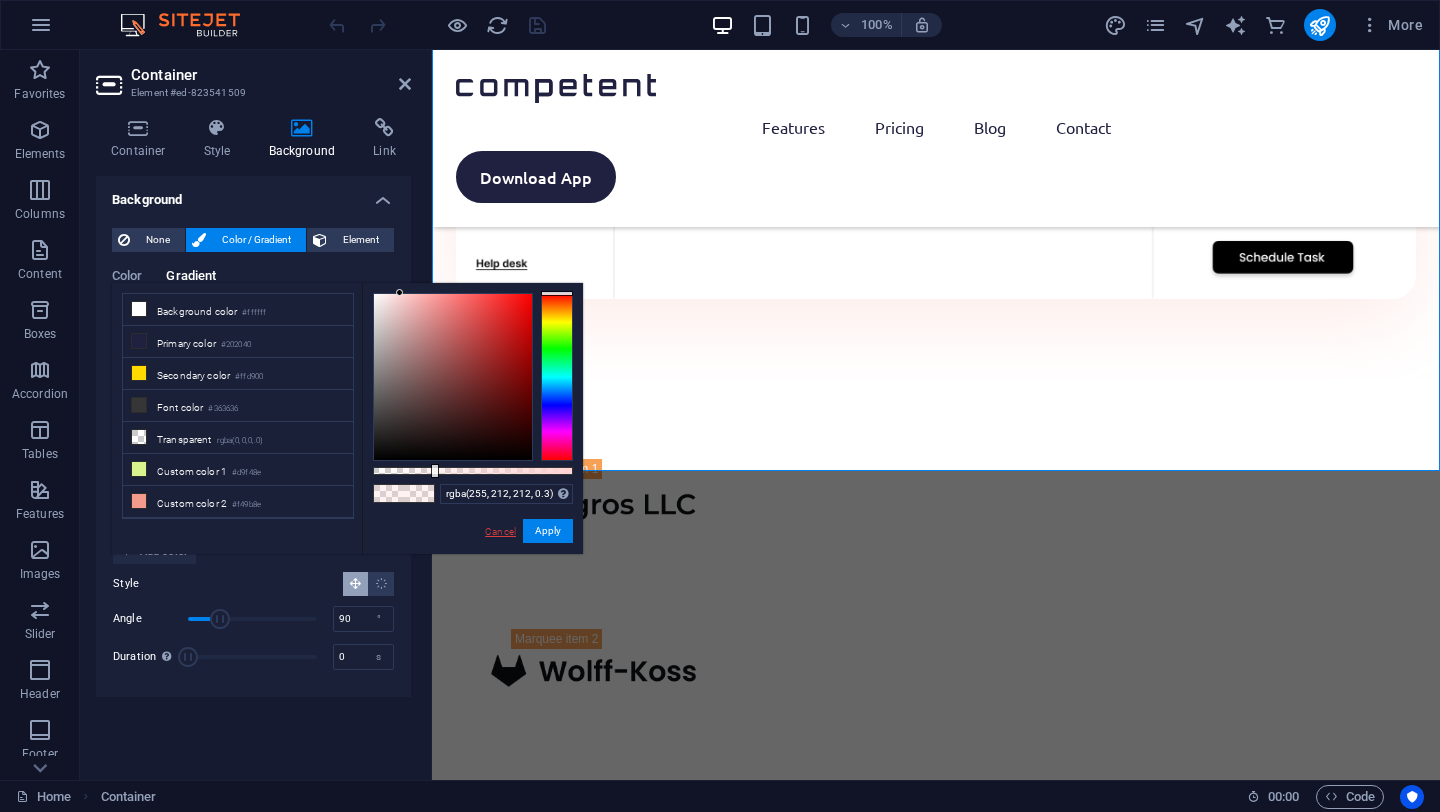 click on "Cancel" at bounding box center [500, 531] 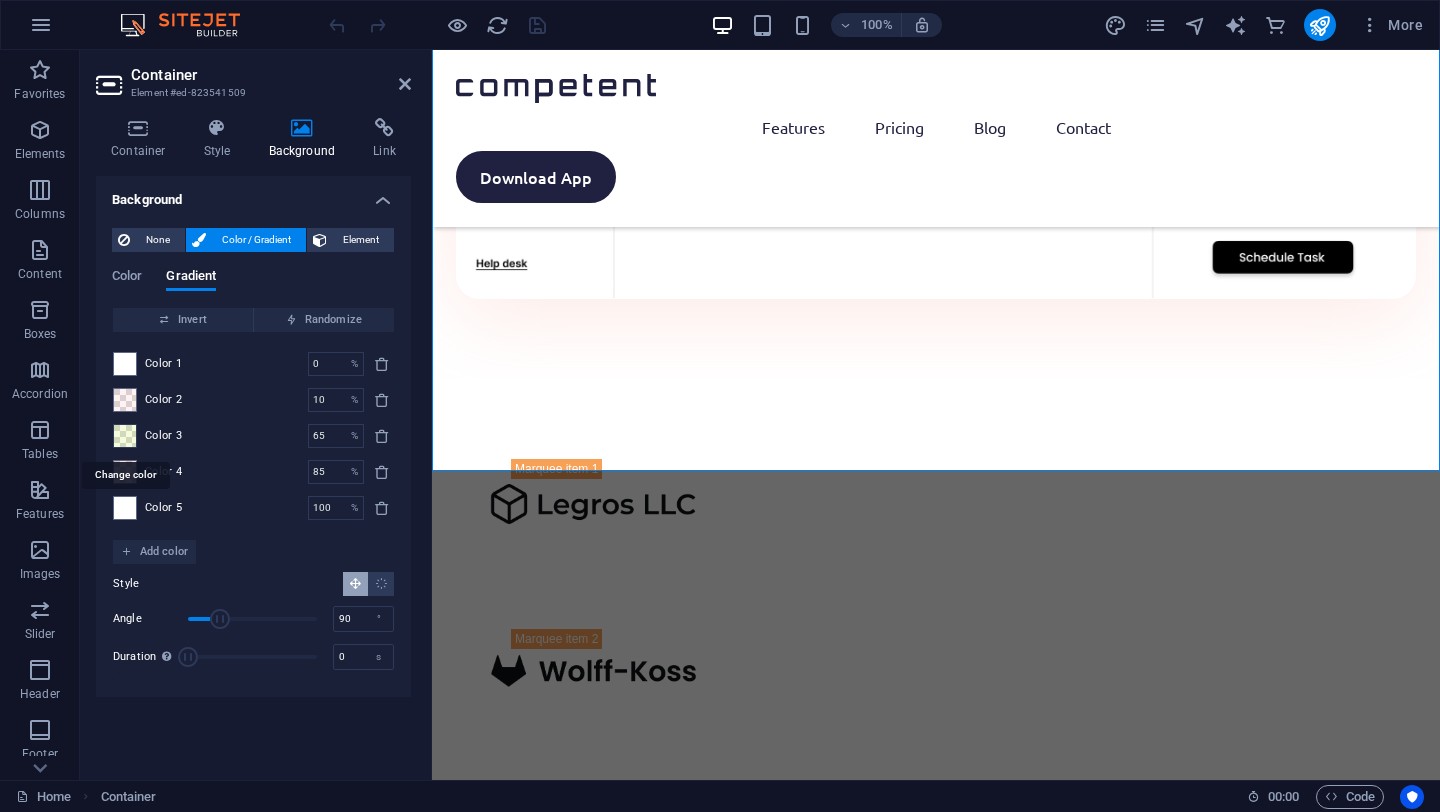 click at bounding box center [125, 436] 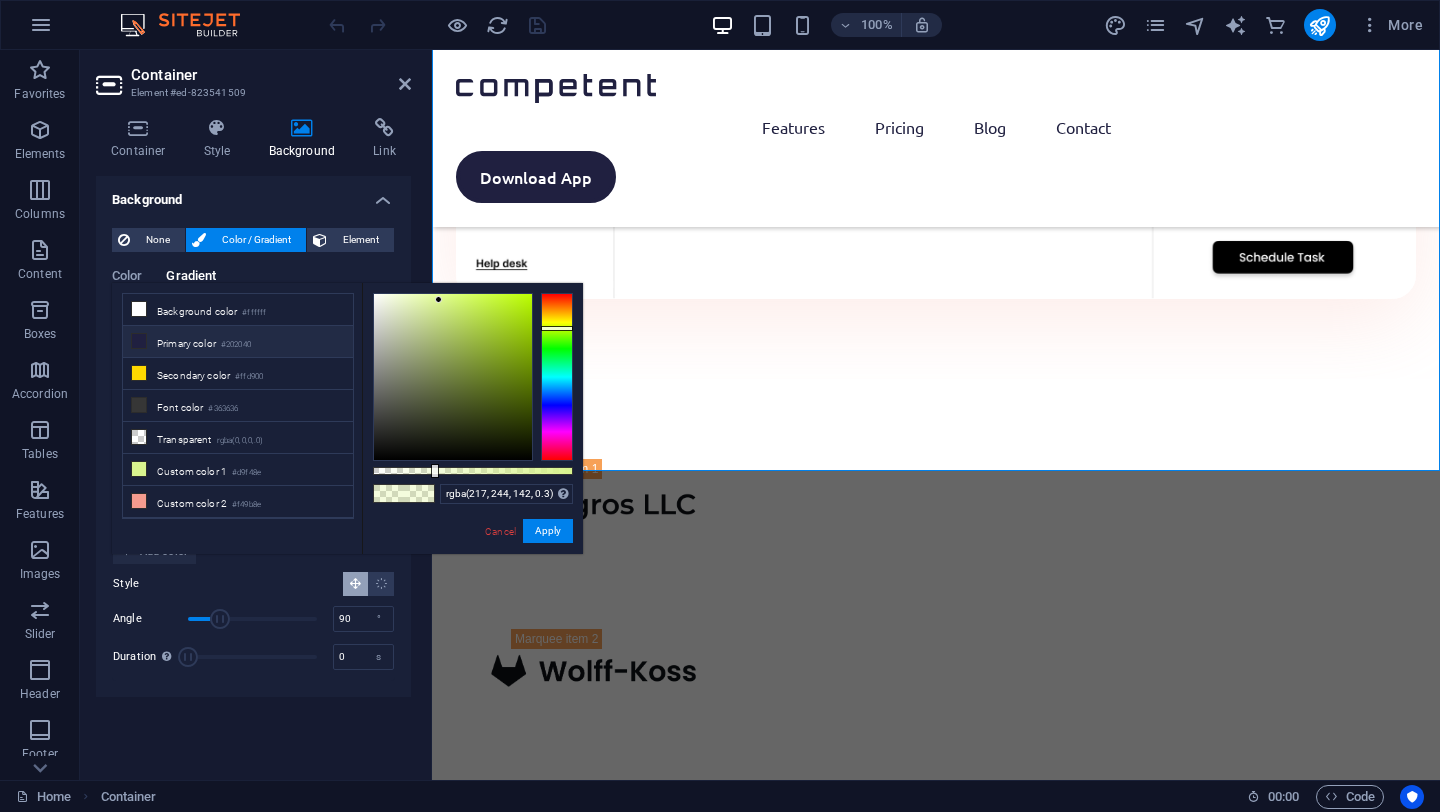 click on "Primary color
#202040" at bounding box center [238, 342] 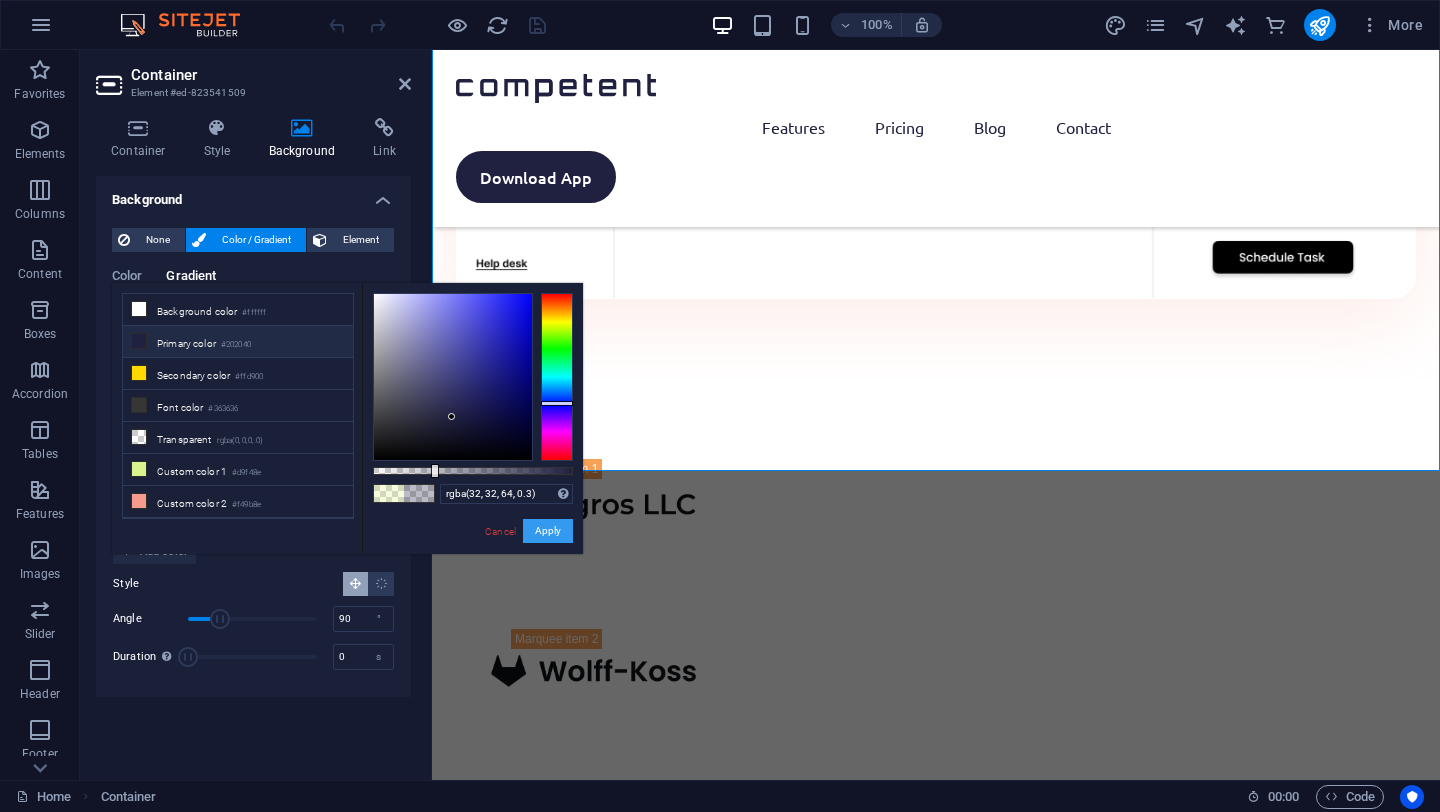 click on "Apply" at bounding box center (548, 531) 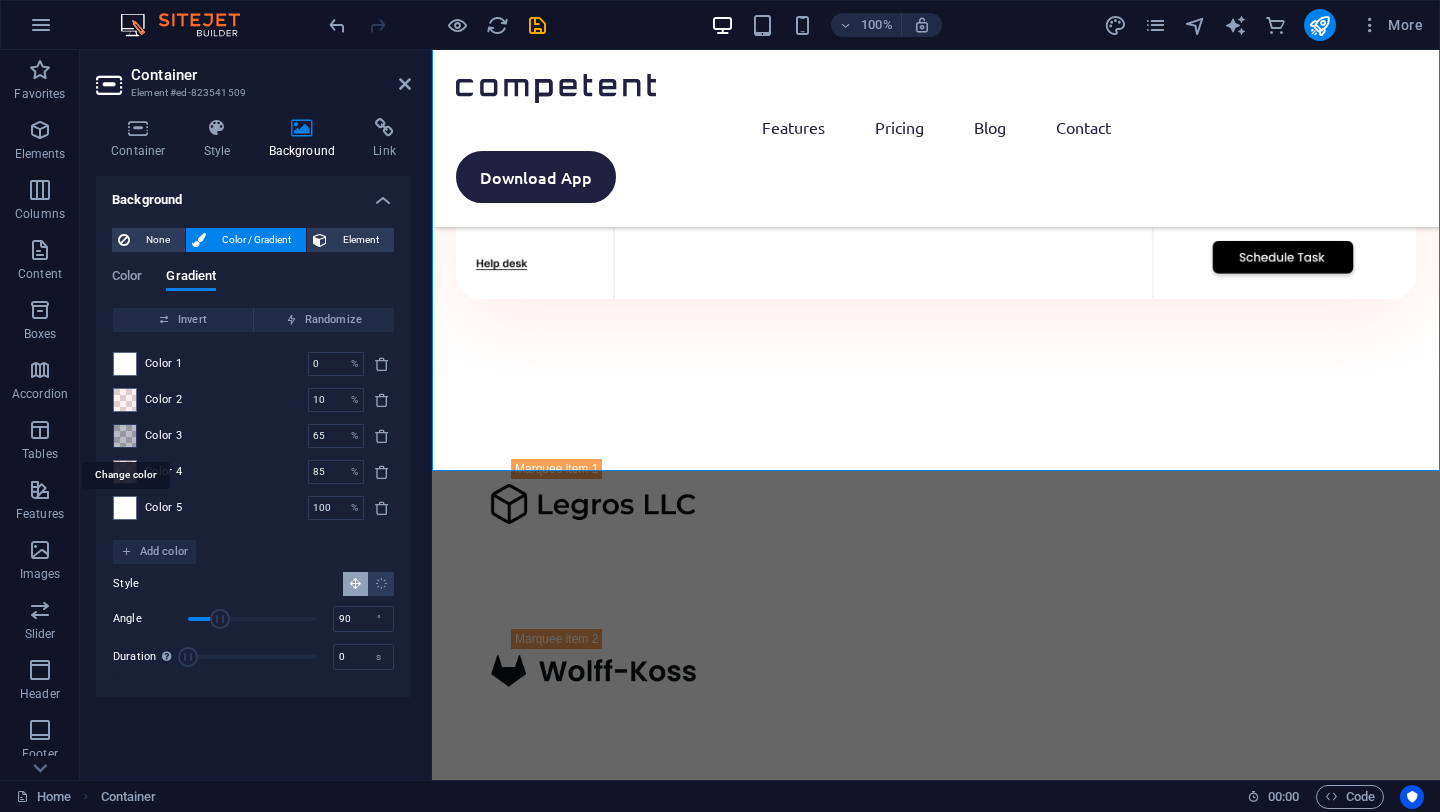 click at bounding box center [125, 436] 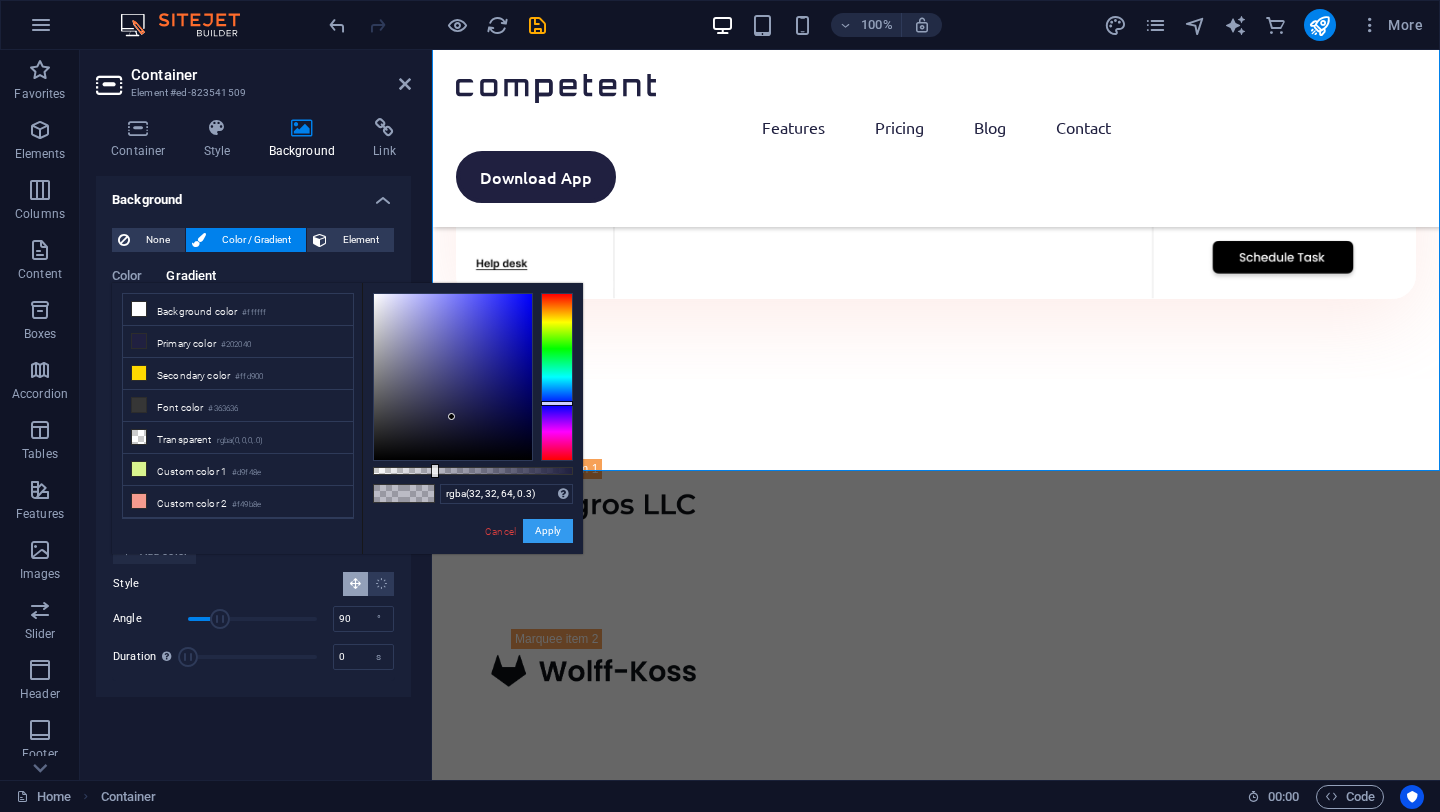 click on "Apply" at bounding box center (548, 531) 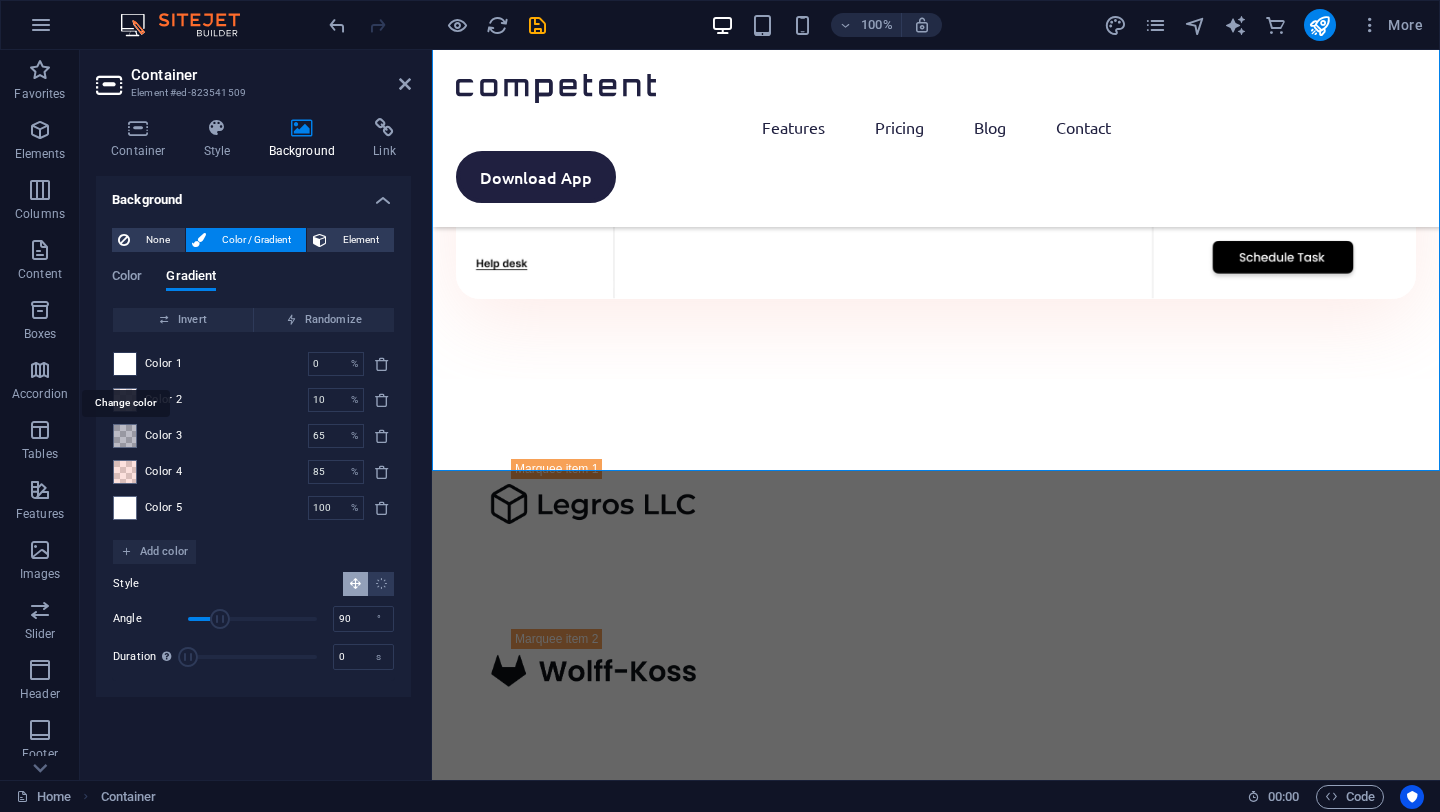 click at bounding box center (125, 364) 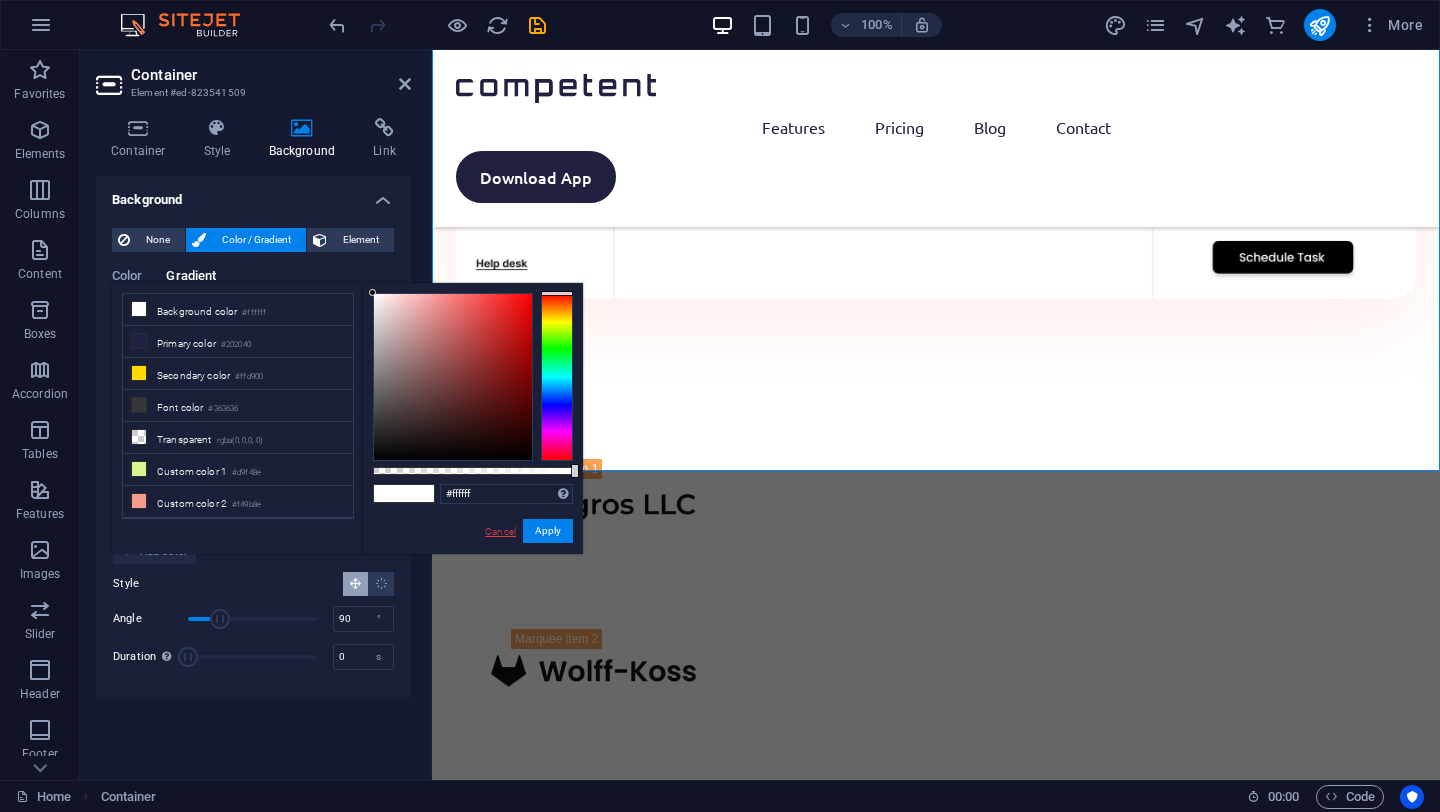 click on "Cancel" at bounding box center (500, 531) 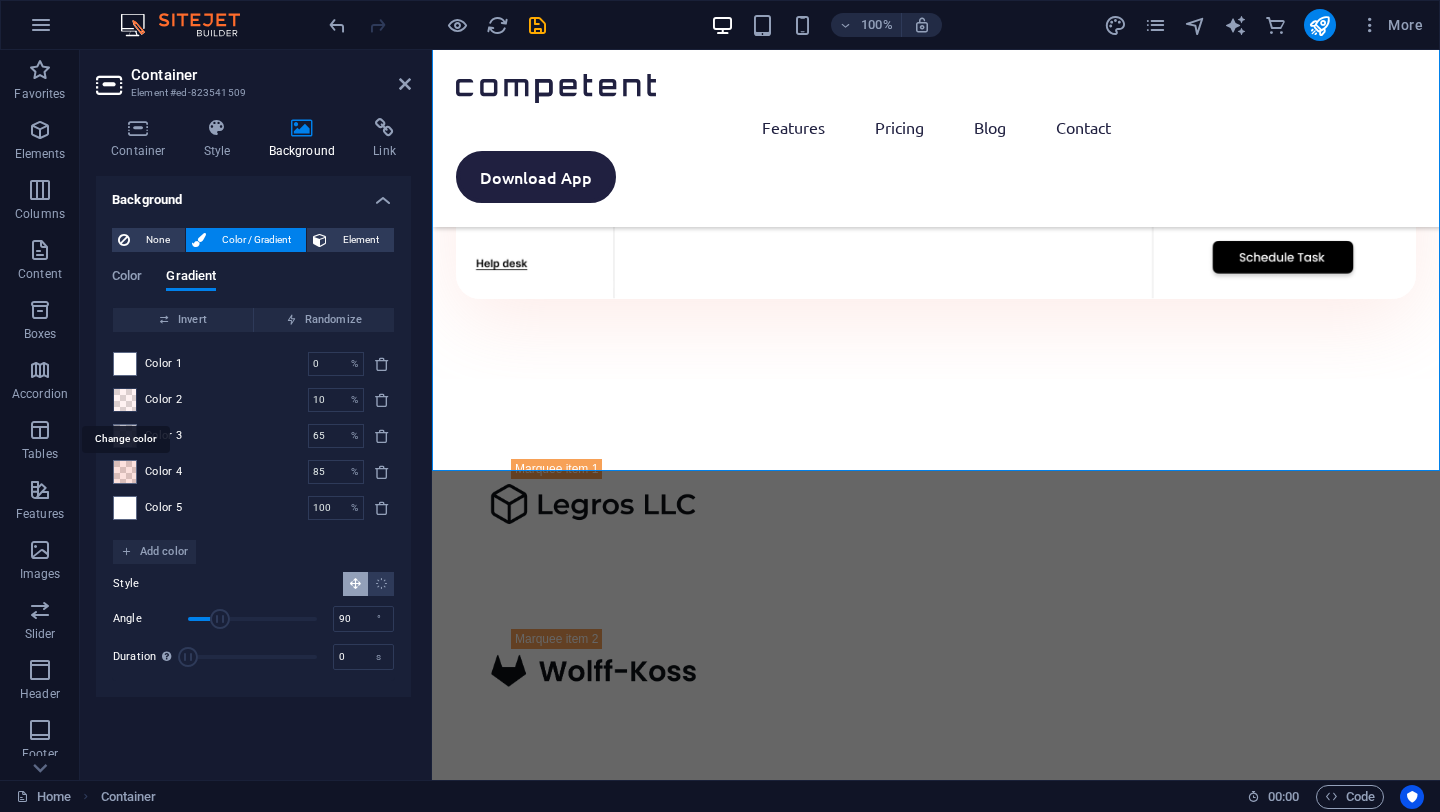 click at bounding box center [125, 400] 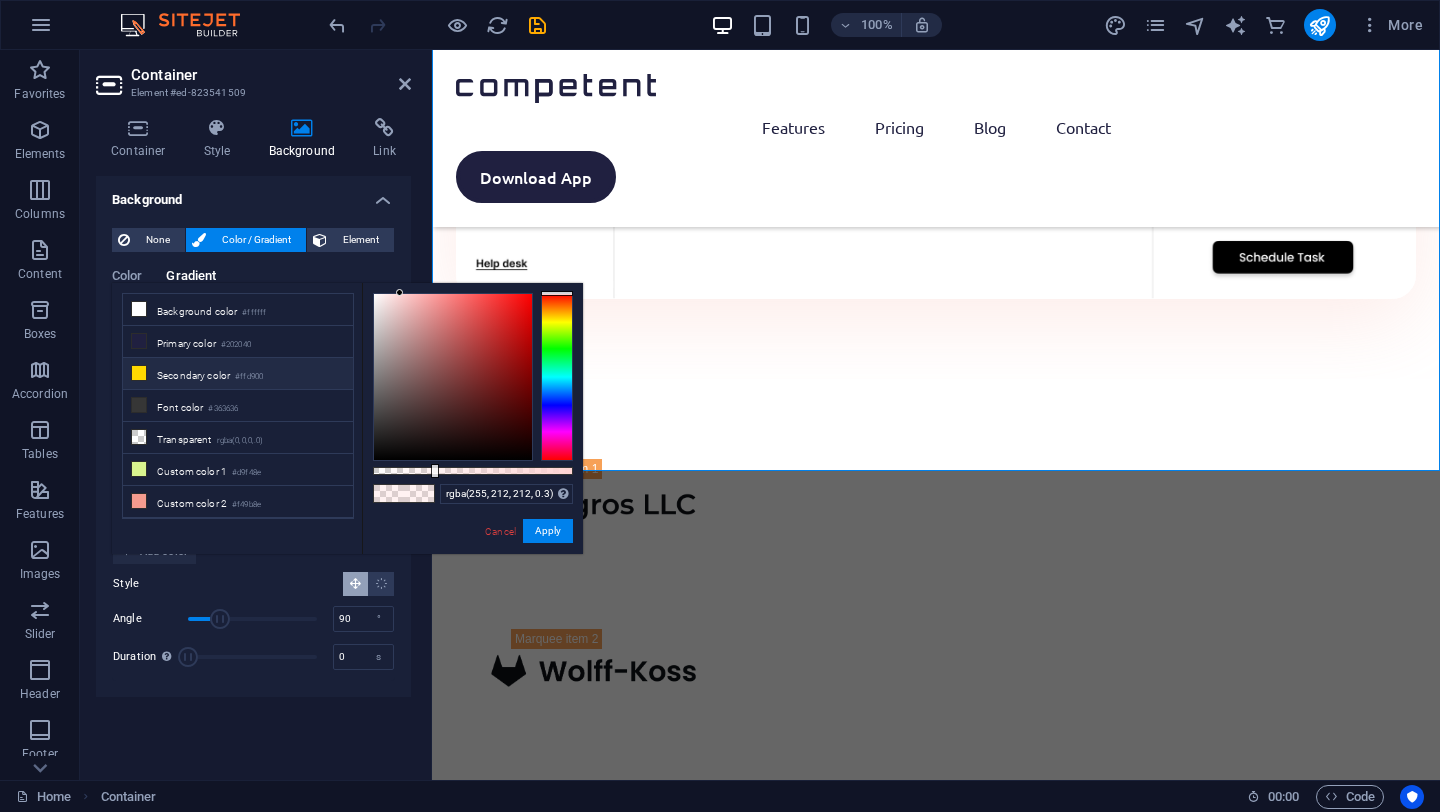 click on "Secondary color
#ffd900" at bounding box center (238, 374) 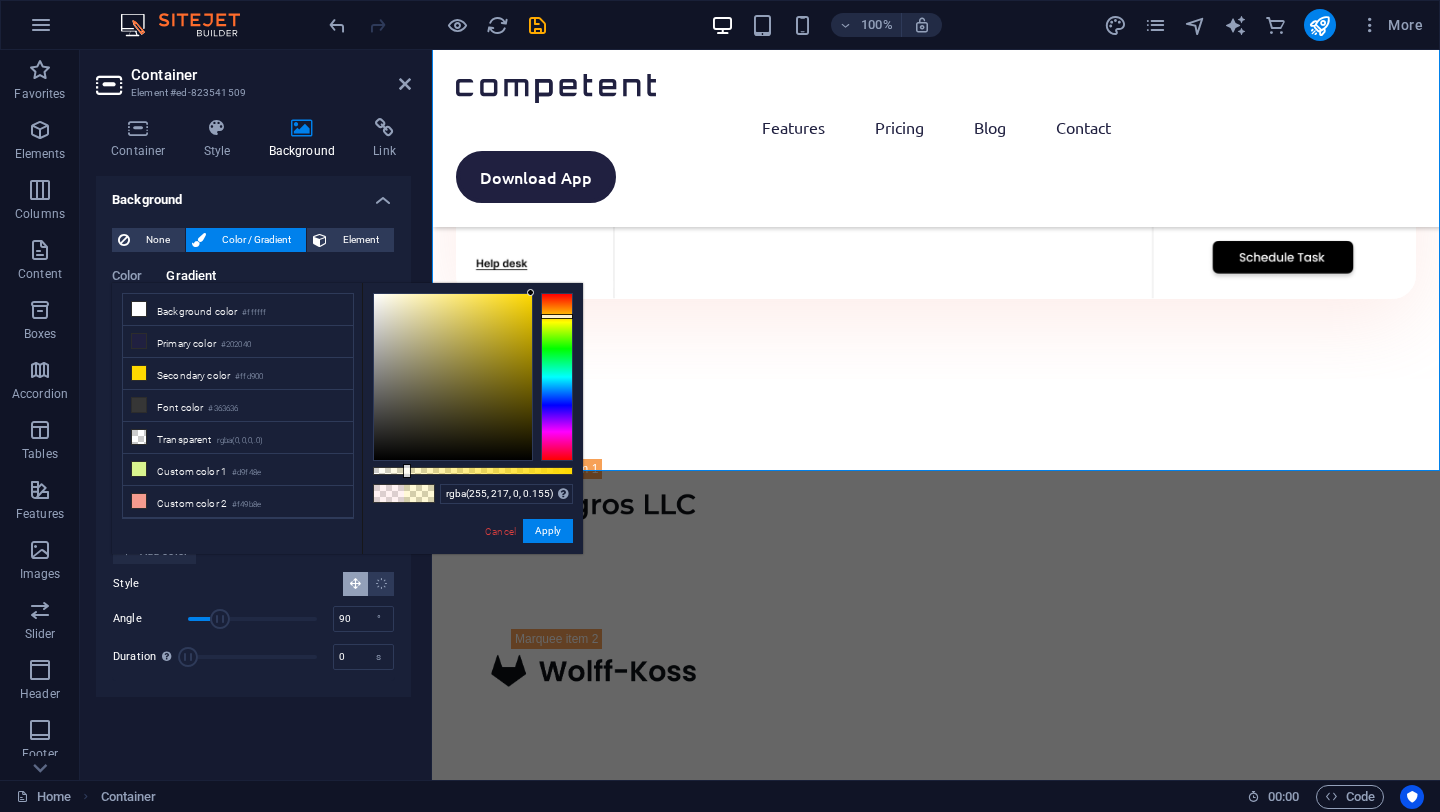 drag, startPoint x: 516, startPoint y: 472, endPoint x: 398, endPoint y: 466, distance: 118.15244 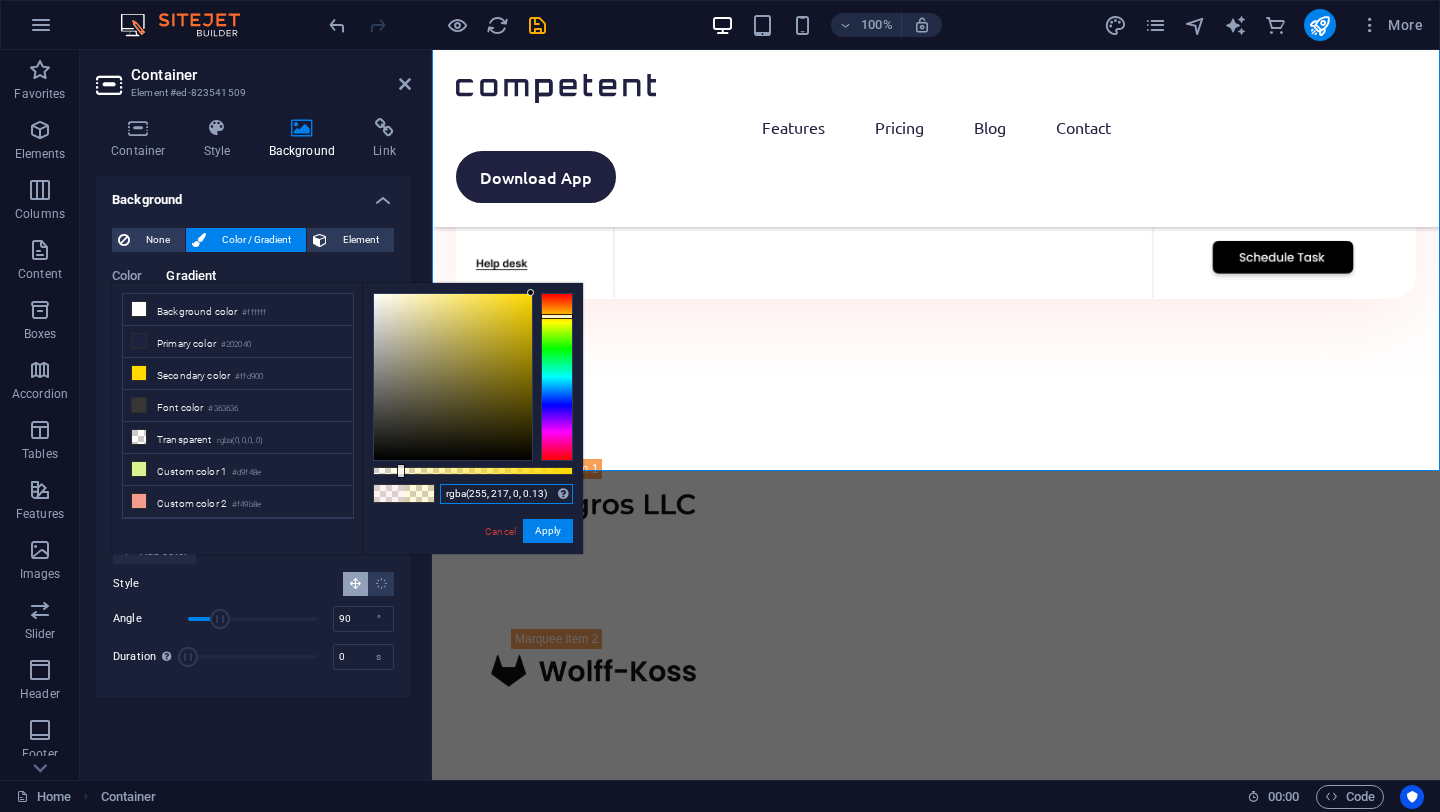 click on "rgba(255, 217, 0, 0.13)" at bounding box center (506, 494) 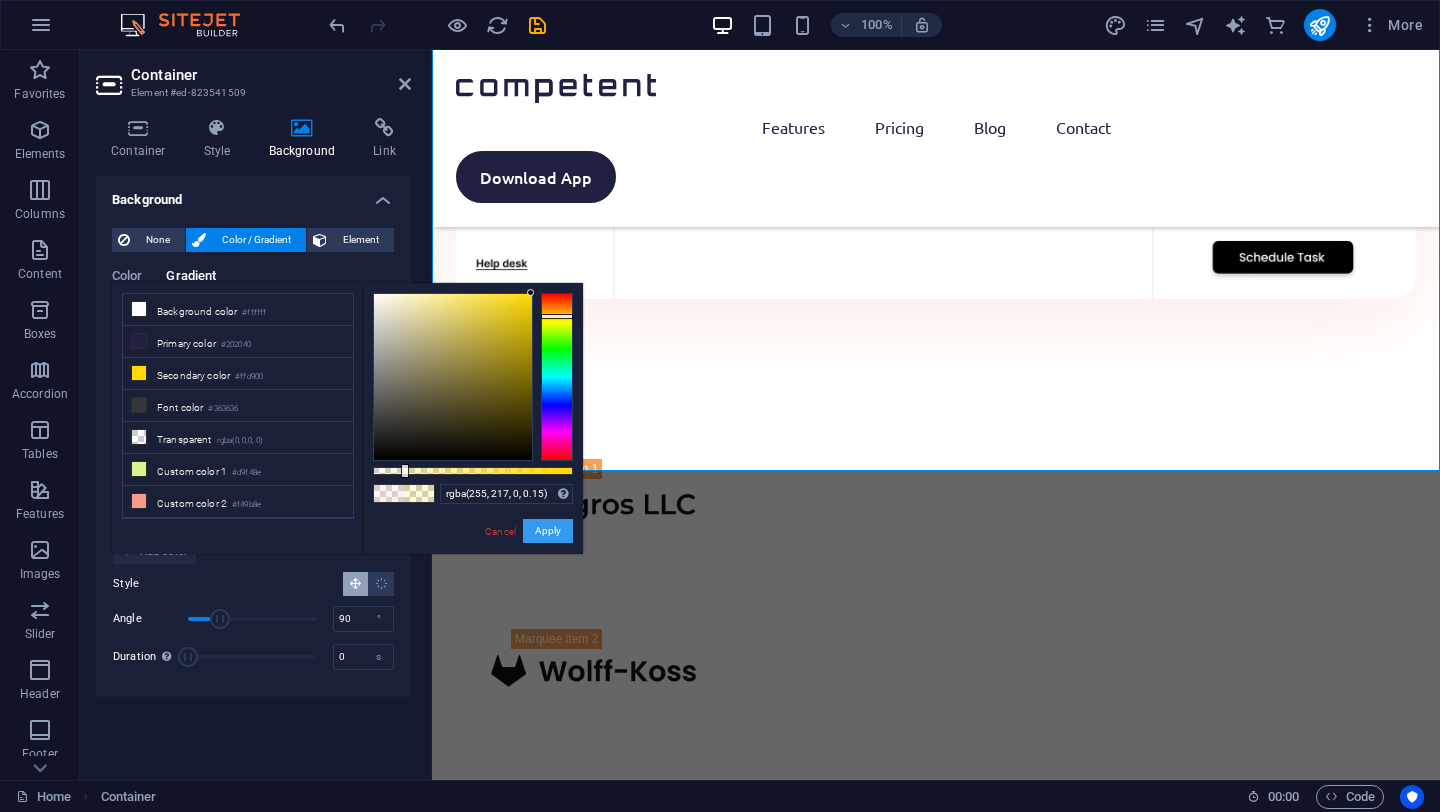 click on "Apply" at bounding box center [548, 531] 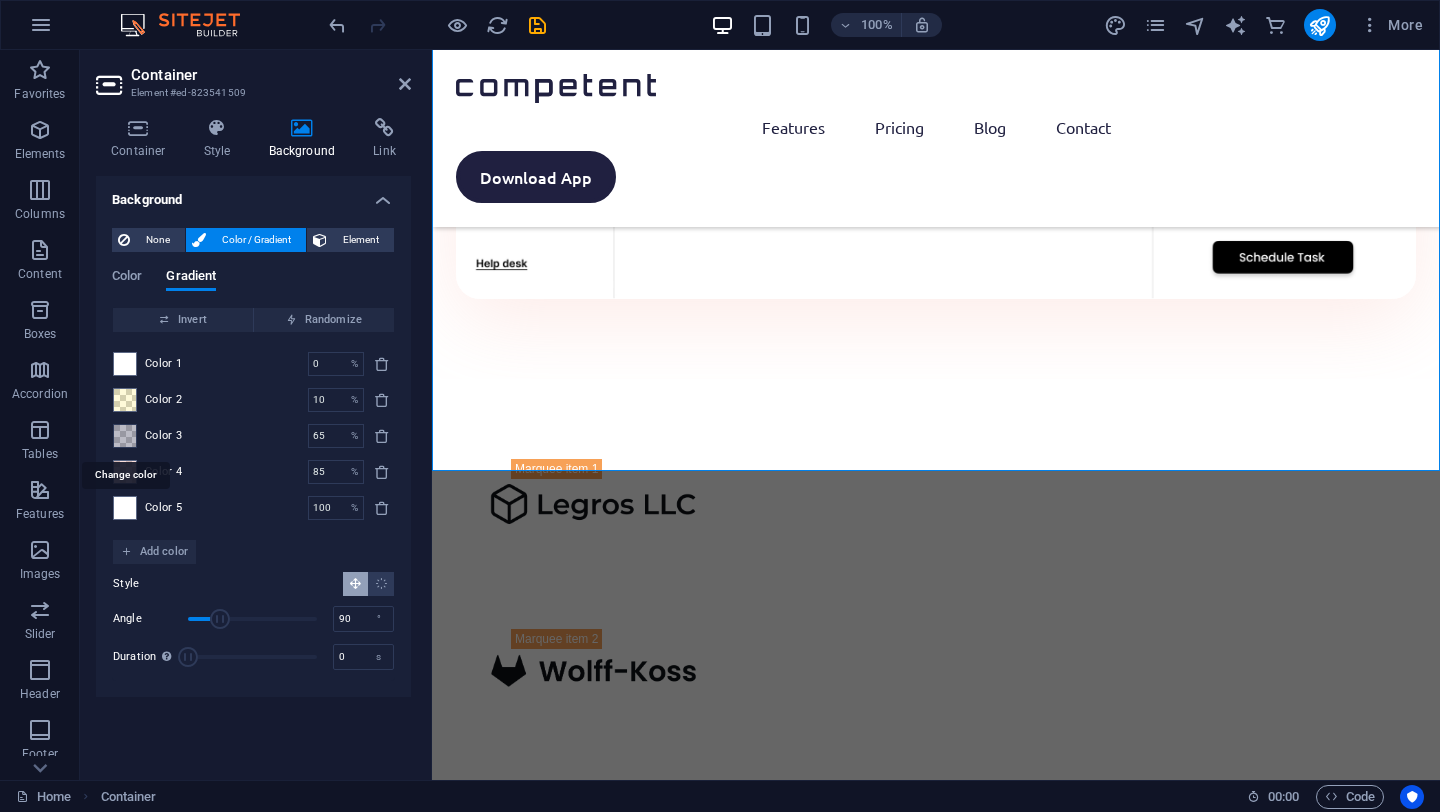 click at bounding box center [125, 436] 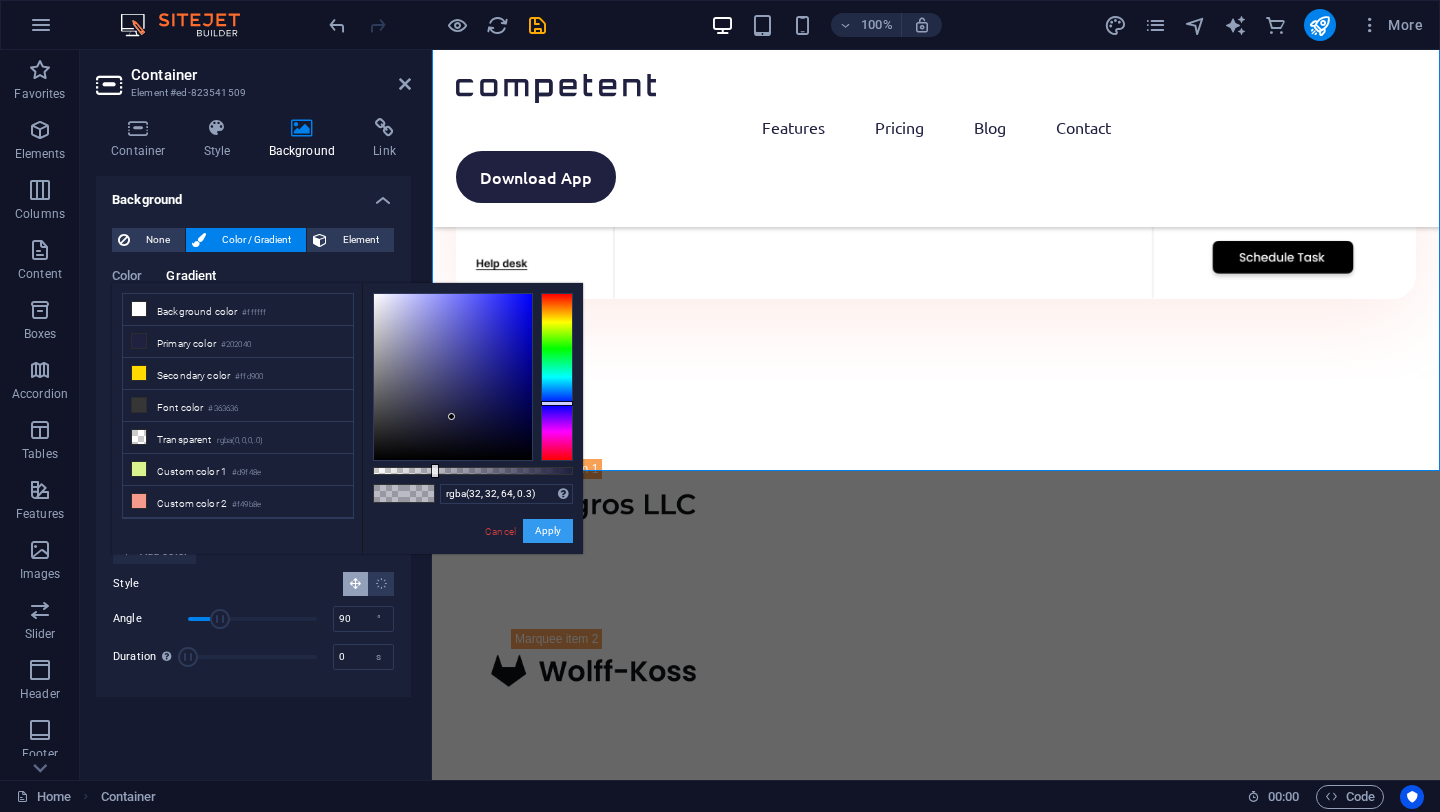 click on "Apply" at bounding box center [548, 531] 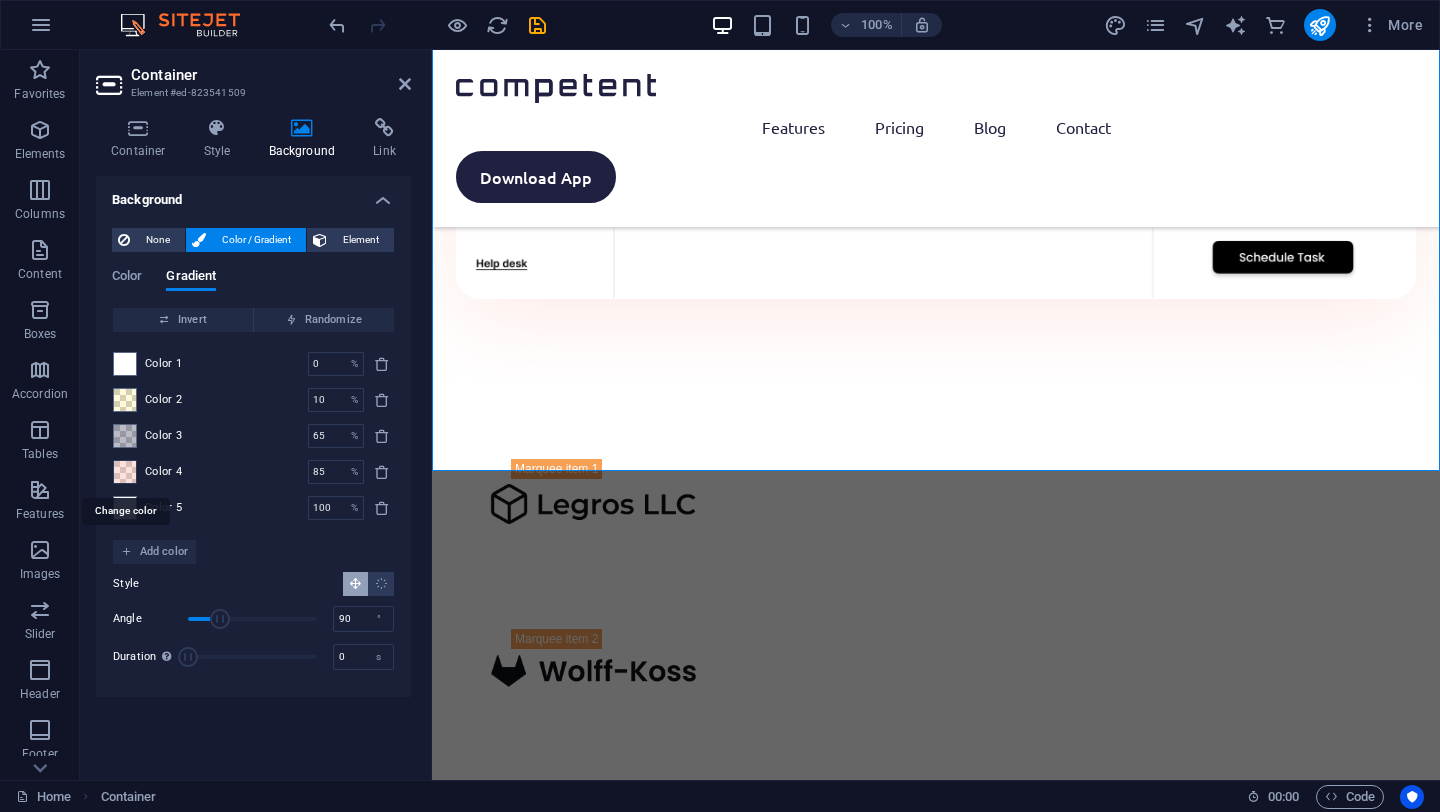 click at bounding box center [125, 472] 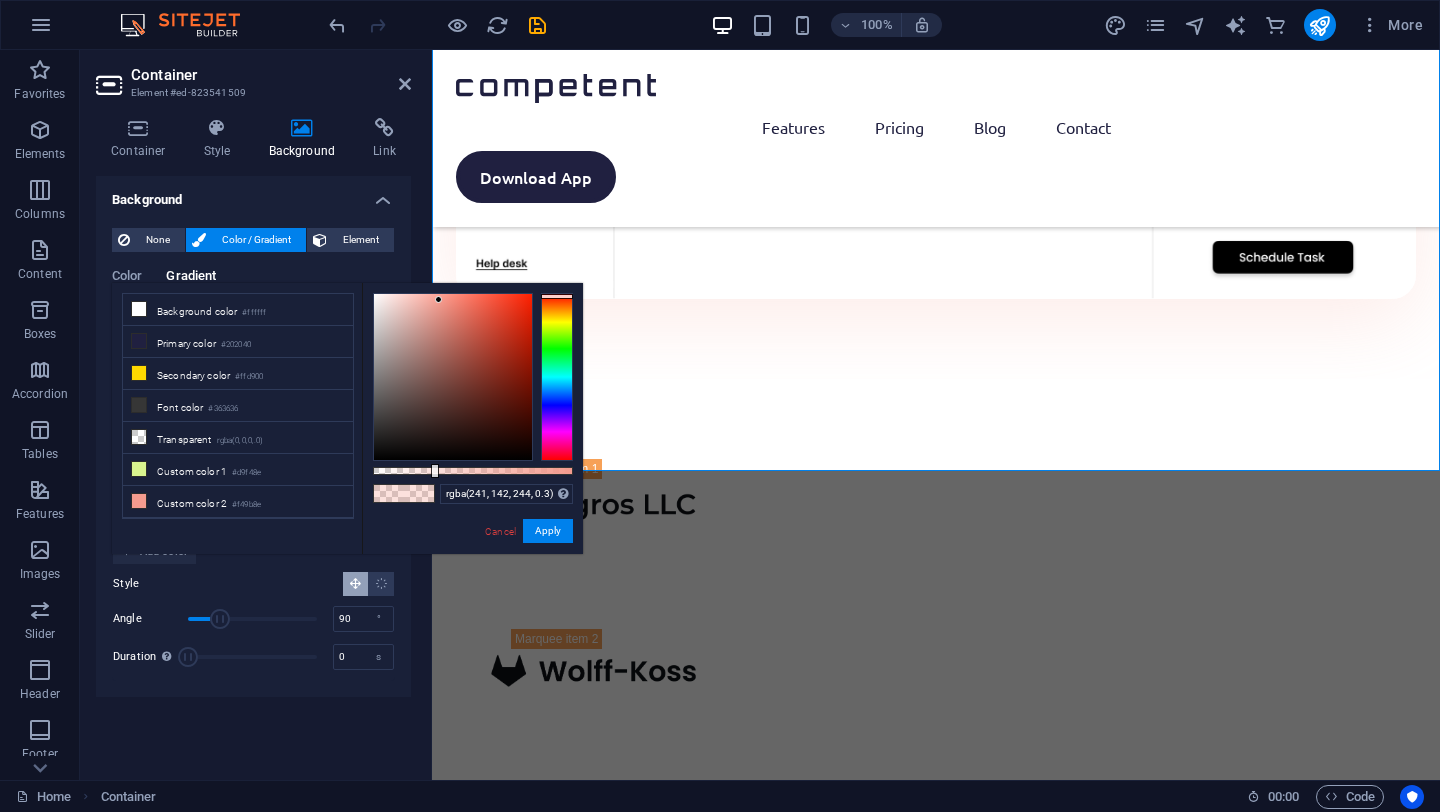 click at bounding box center (557, 377) 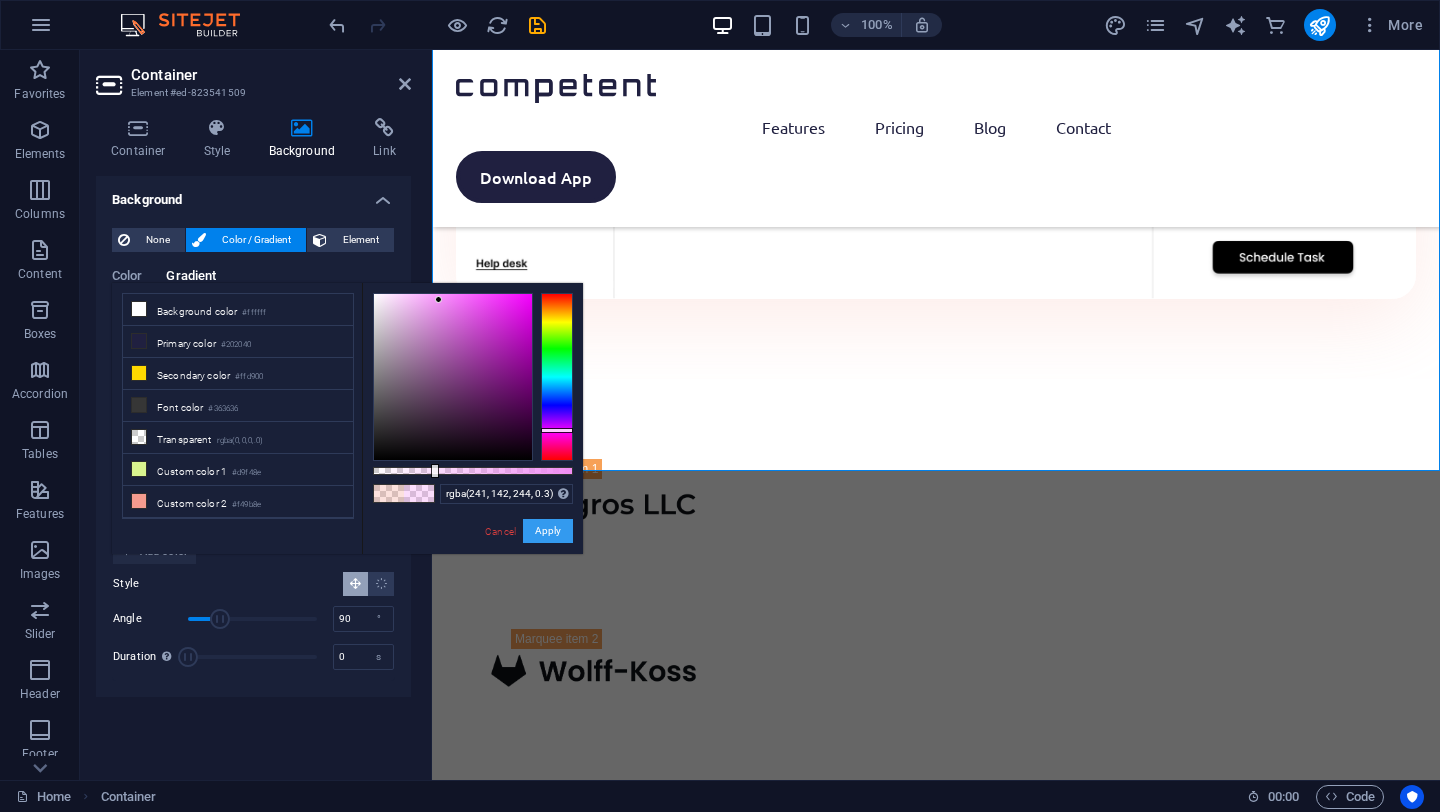 click on "Apply" at bounding box center [548, 531] 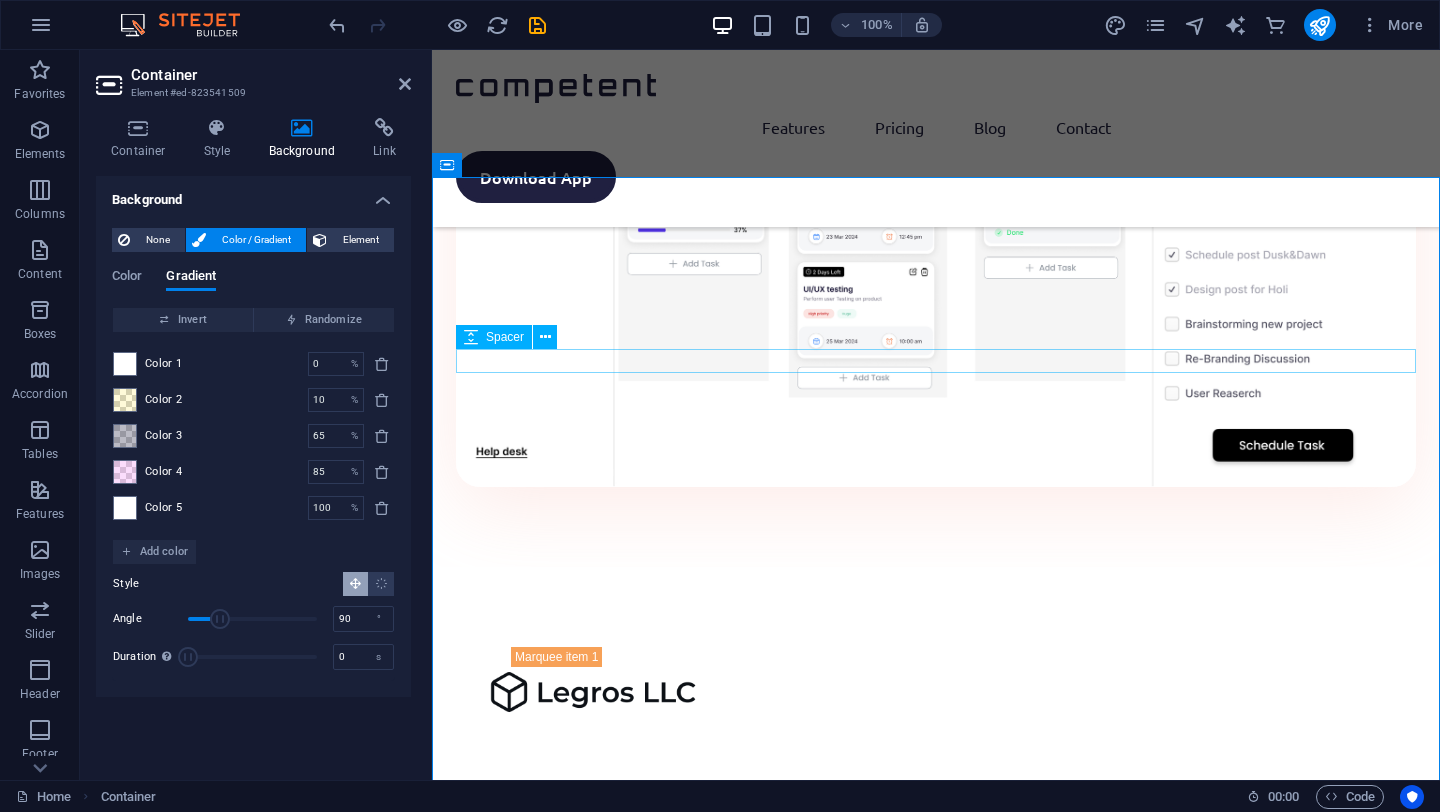 scroll, scrollTop: 2237, scrollLeft: 0, axis: vertical 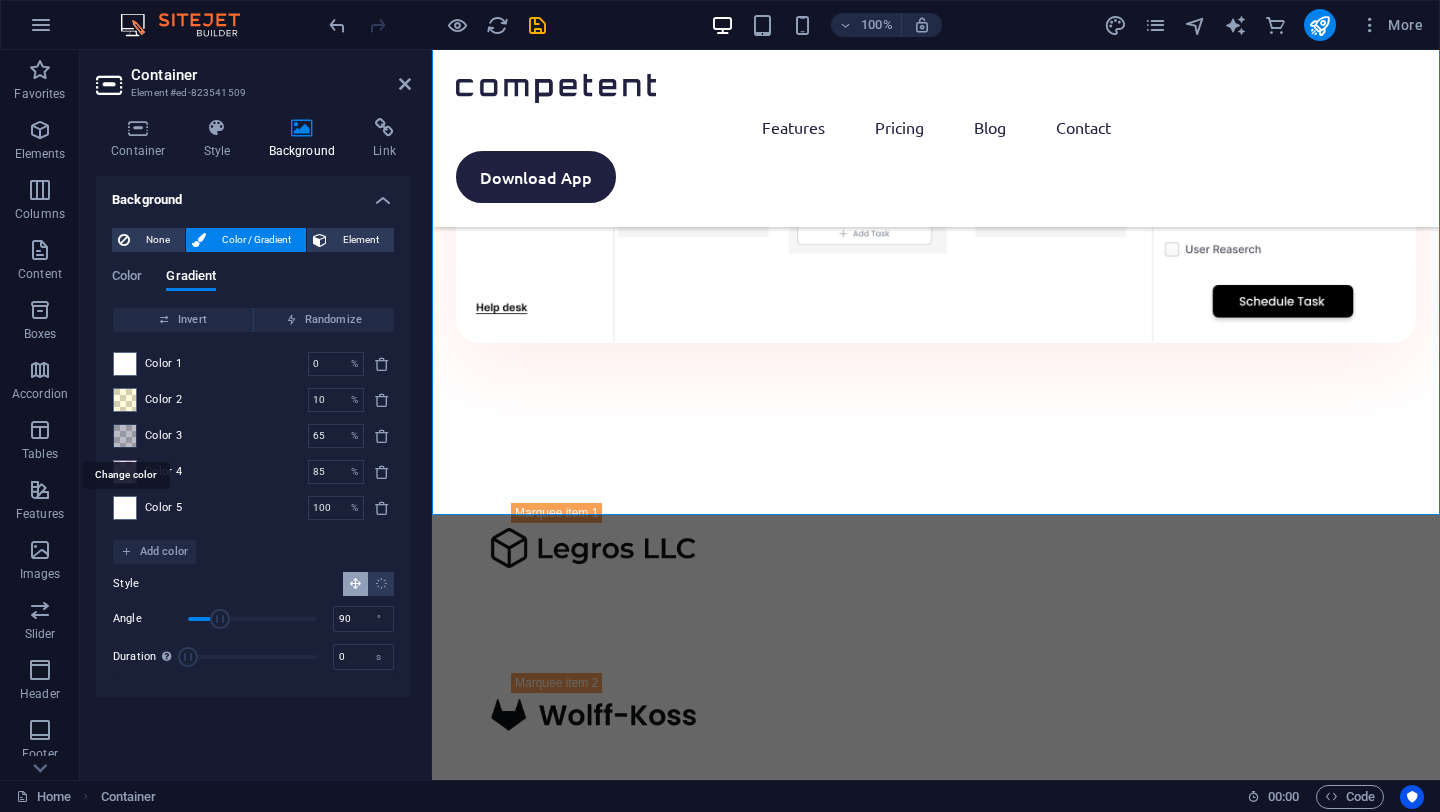 click at bounding box center [125, 436] 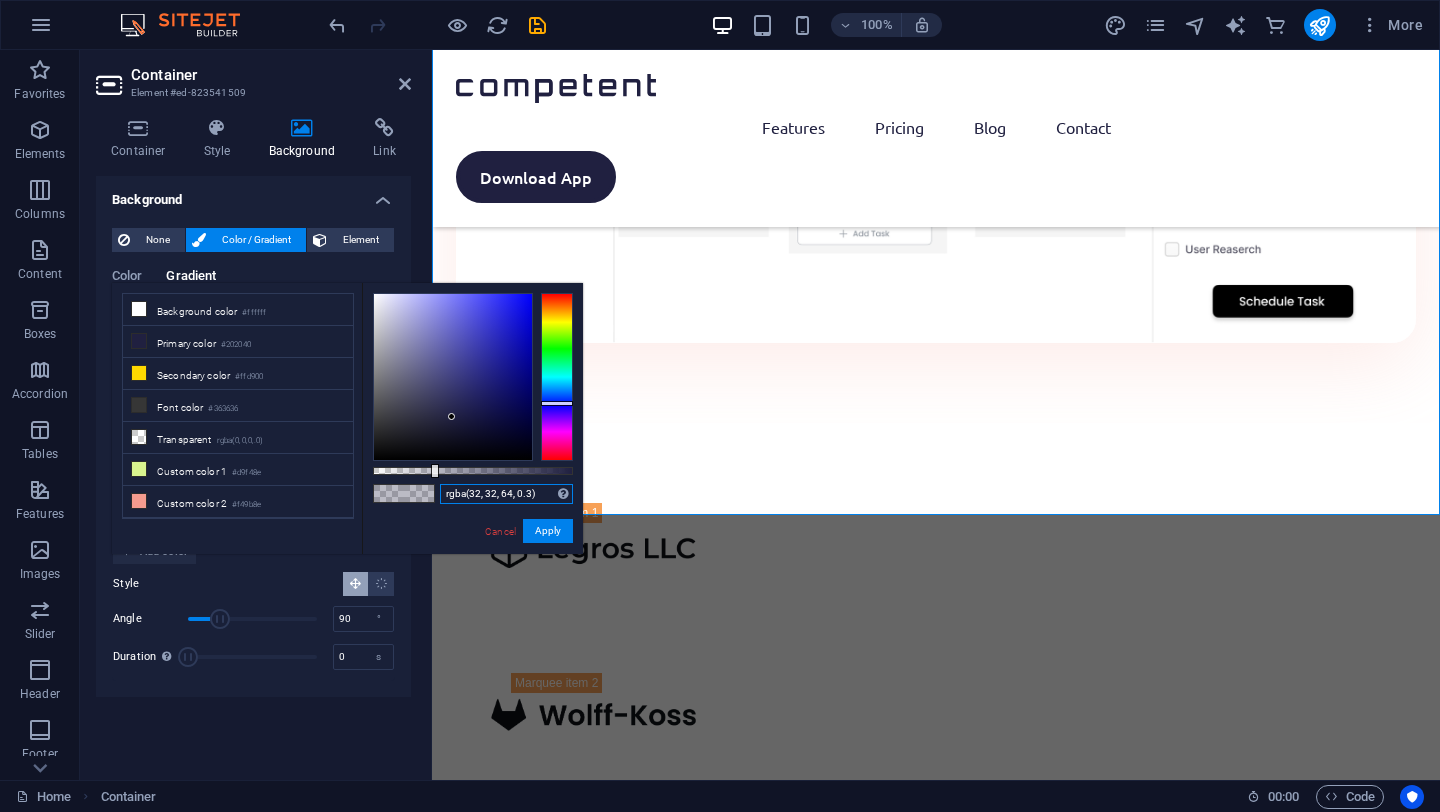 click on "rgba(32, 32, 64, 0.3)" at bounding box center (506, 494) 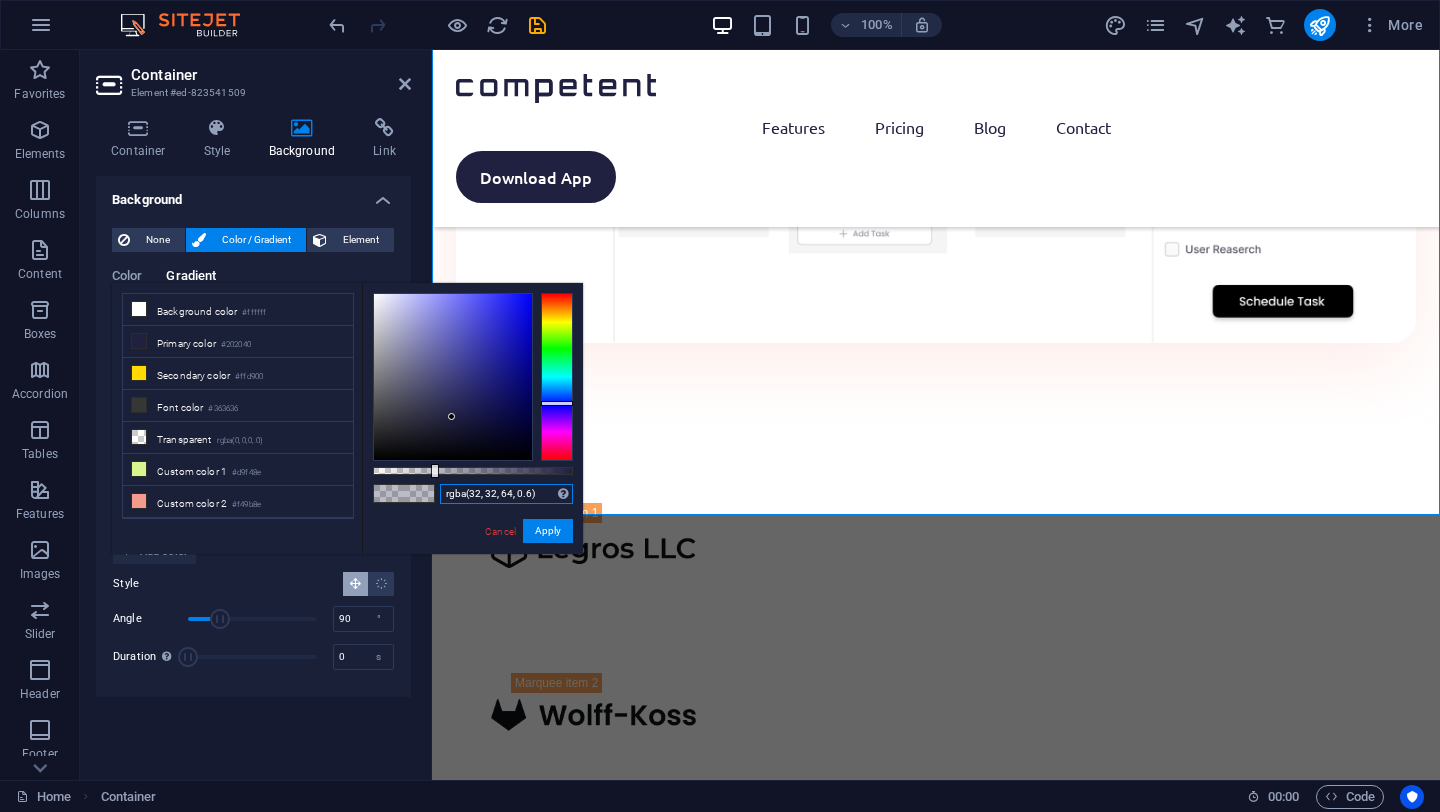 click on "rgba(32, 32, 64, 0.6)" at bounding box center (506, 494) 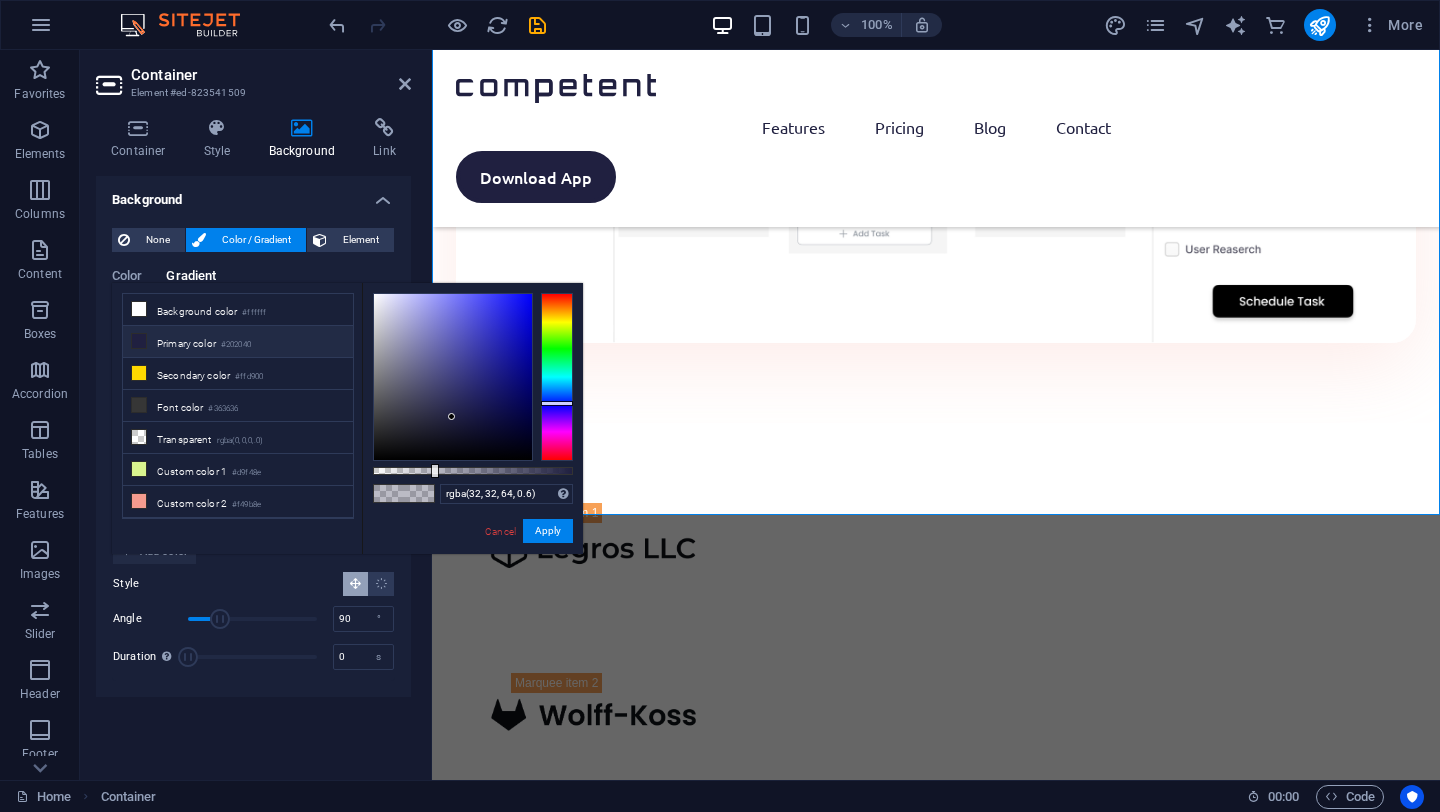 click on "Primary color
#202040" at bounding box center [238, 342] 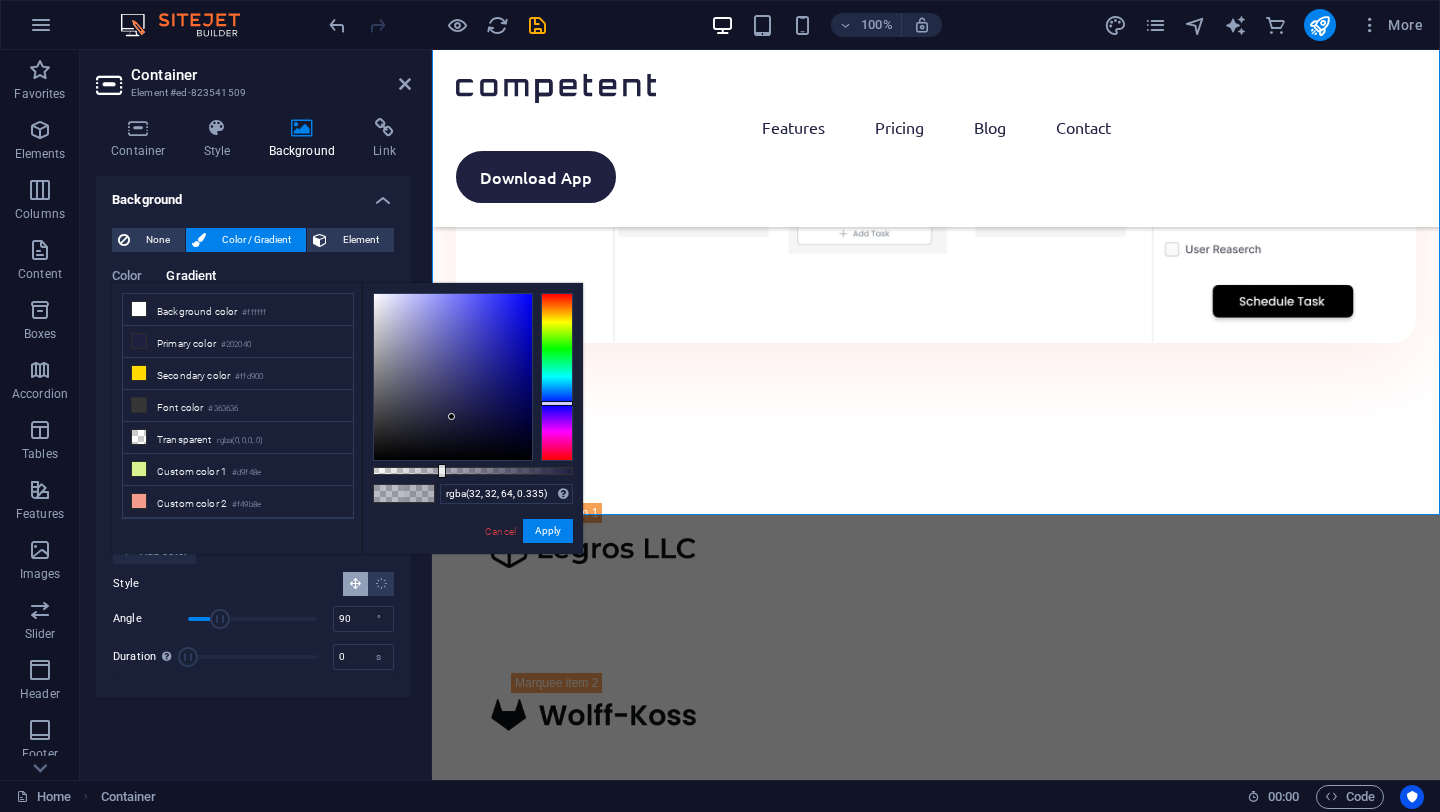 drag, startPoint x: 460, startPoint y: 470, endPoint x: 440, endPoint y: 464, distance: 20.880613 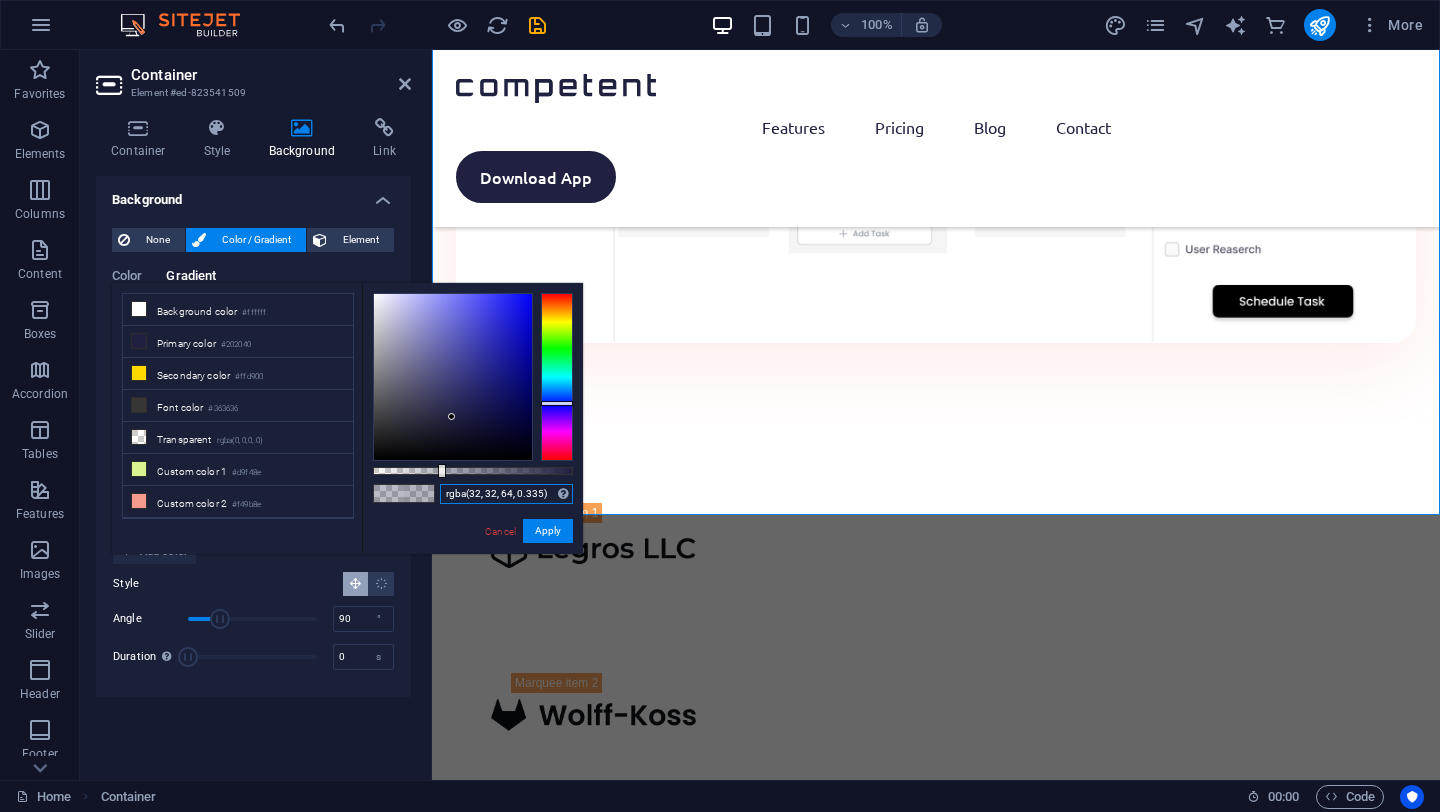 click on "rgba(32, 32, 64, 0.335)" at bounding box center [506, 494] 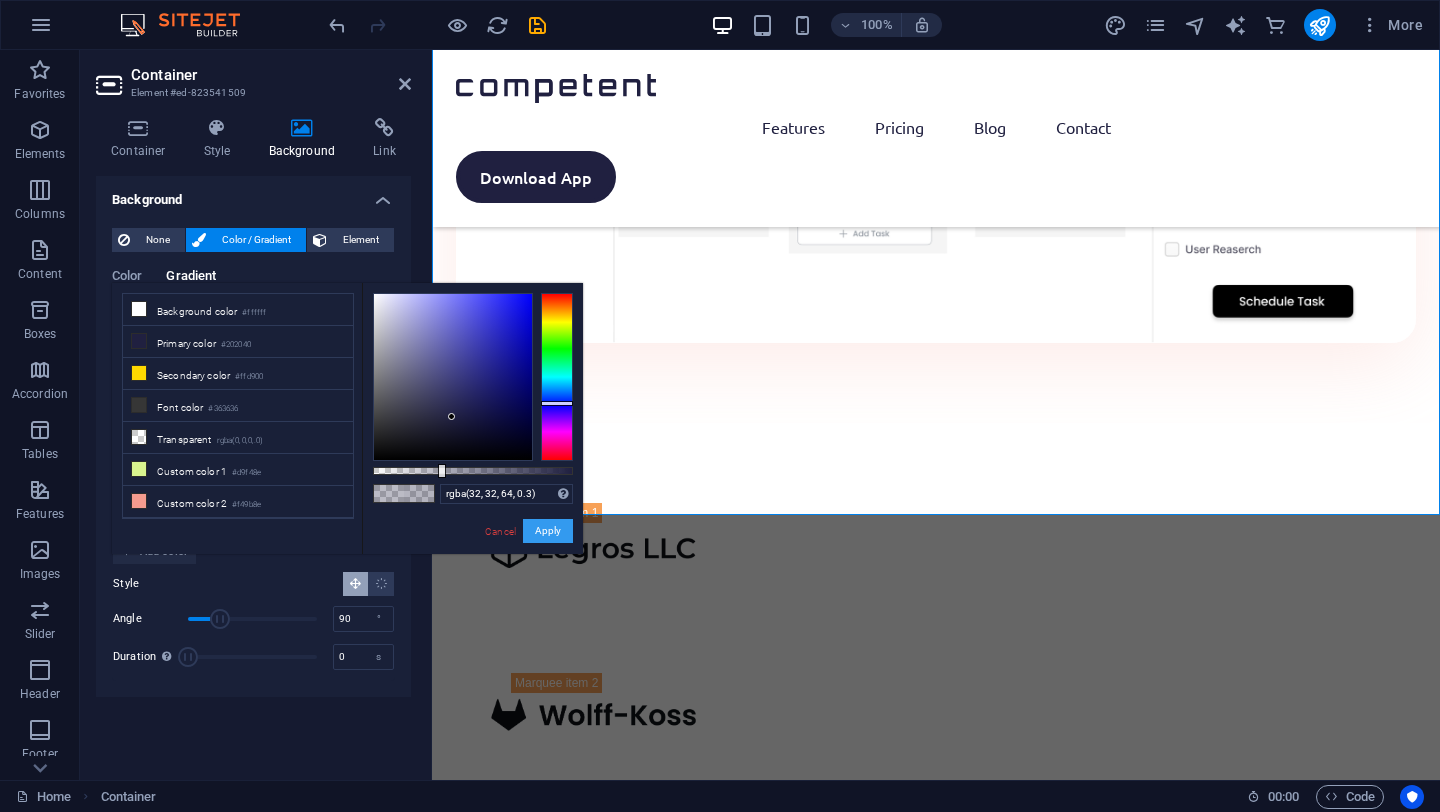 click on "Apply" at bounding box center (548, 531) 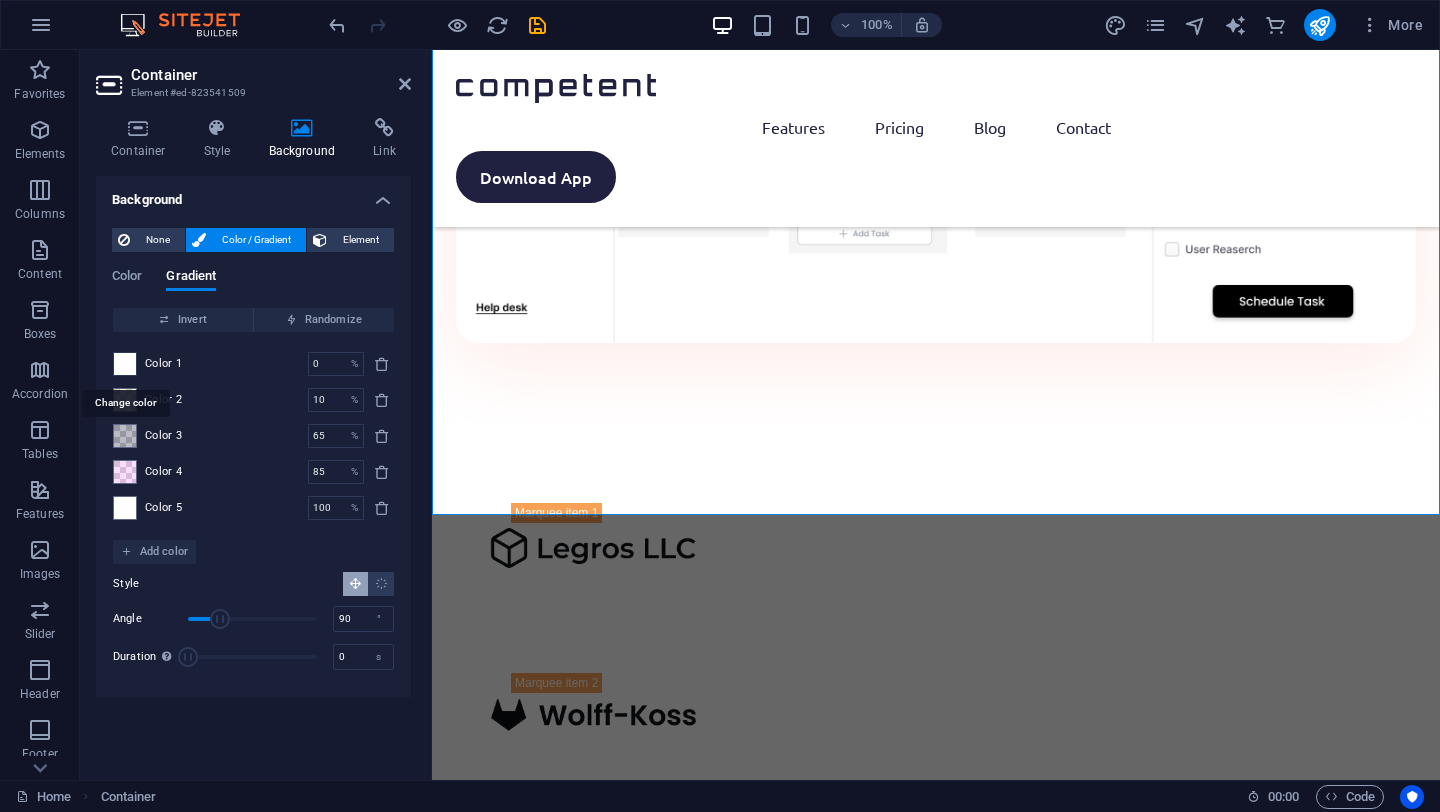 click at bounding box center [125, 364] 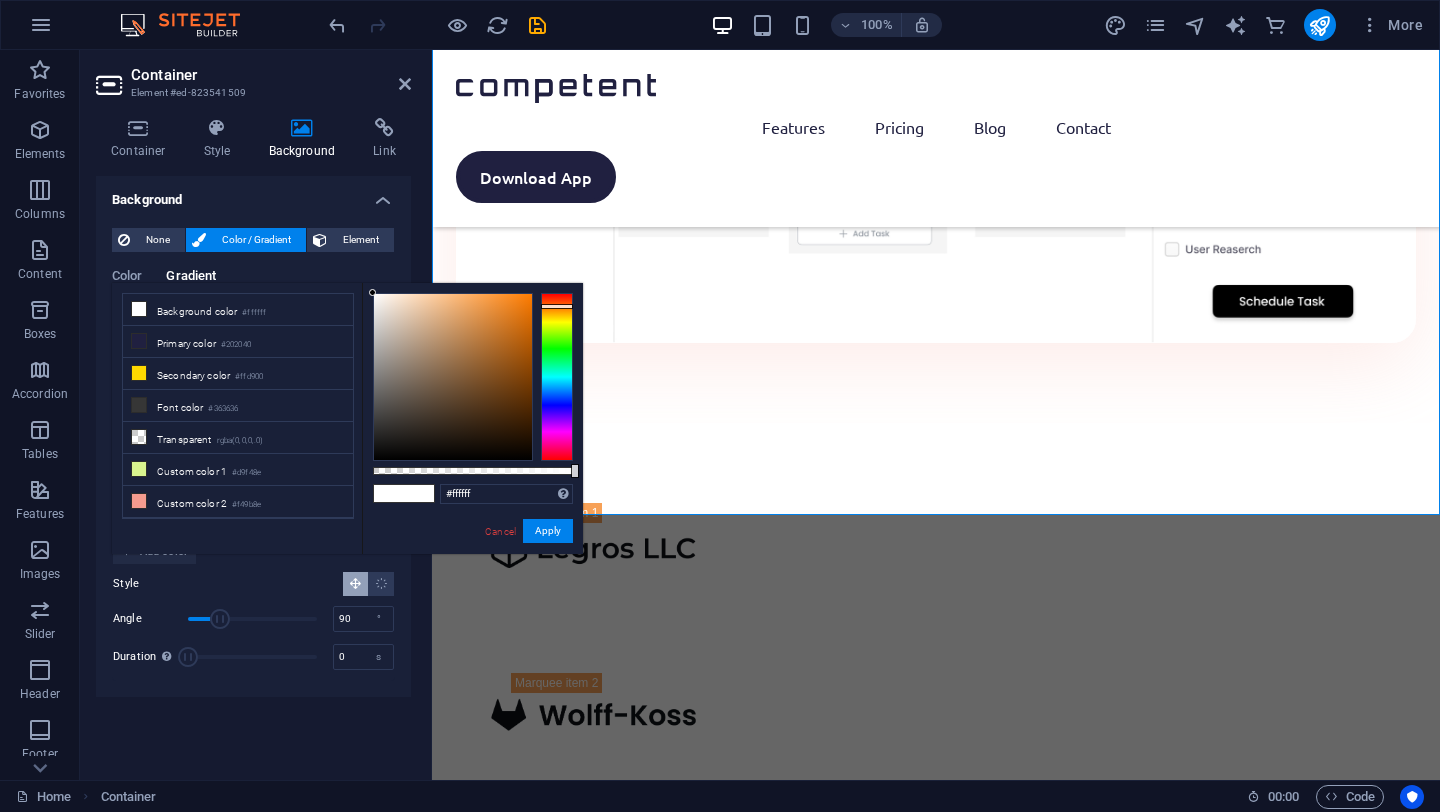 click at bounding box center [557, 377] 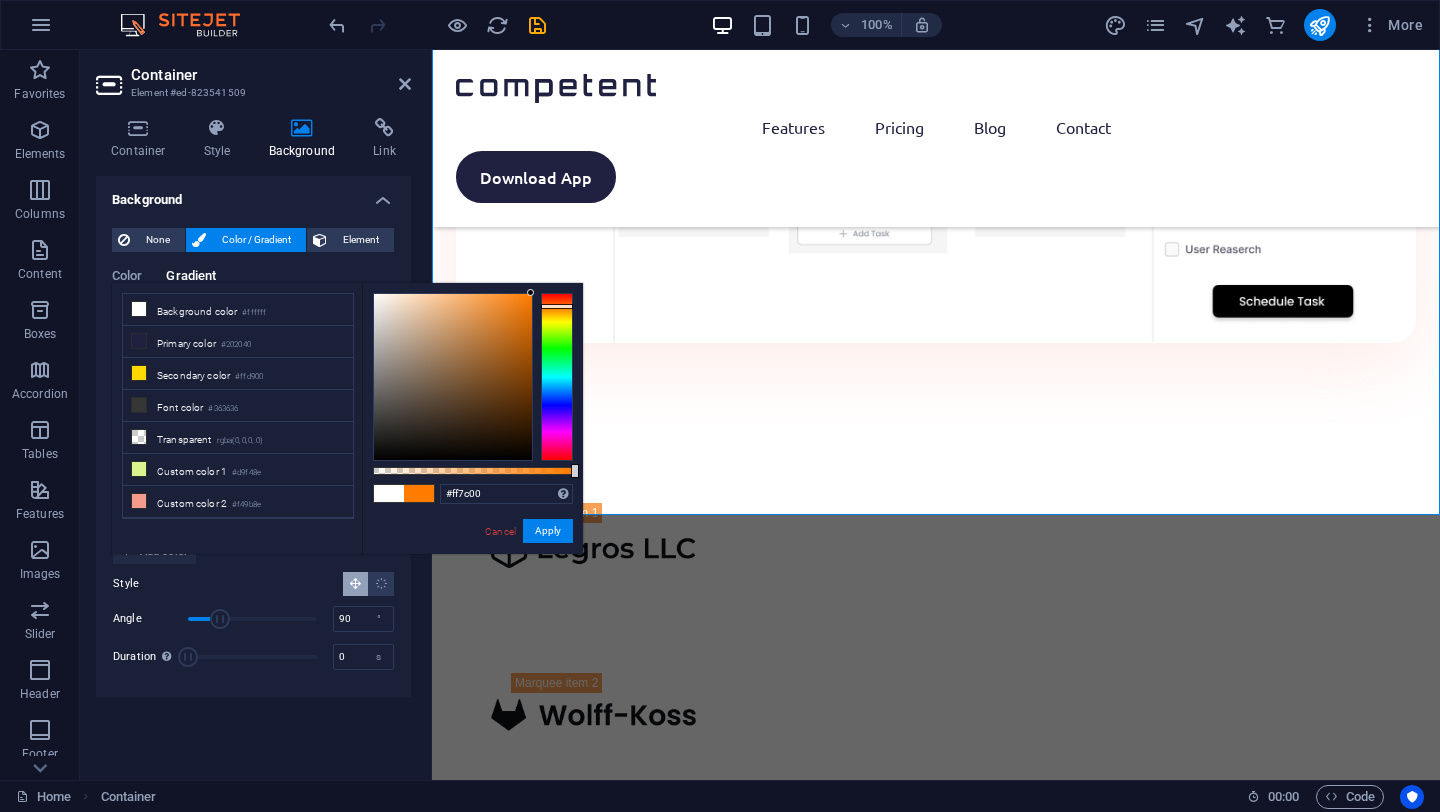 drag, startPoint x: 513, startPoint y: 330, endPoint x: 629, endPoint y: 202, distance: 172.74258 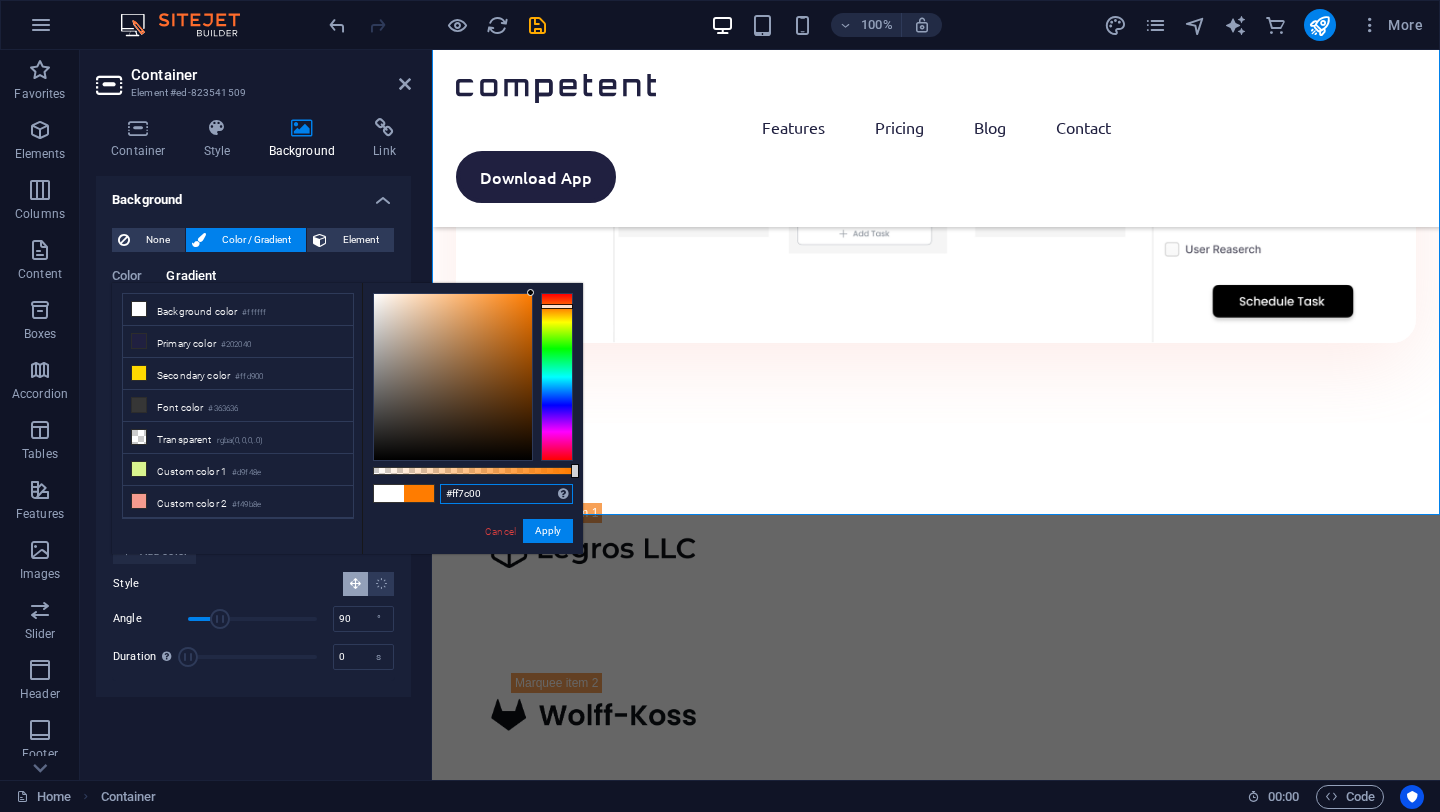 click on "#ff7c00" at bounding box center (506, 494) 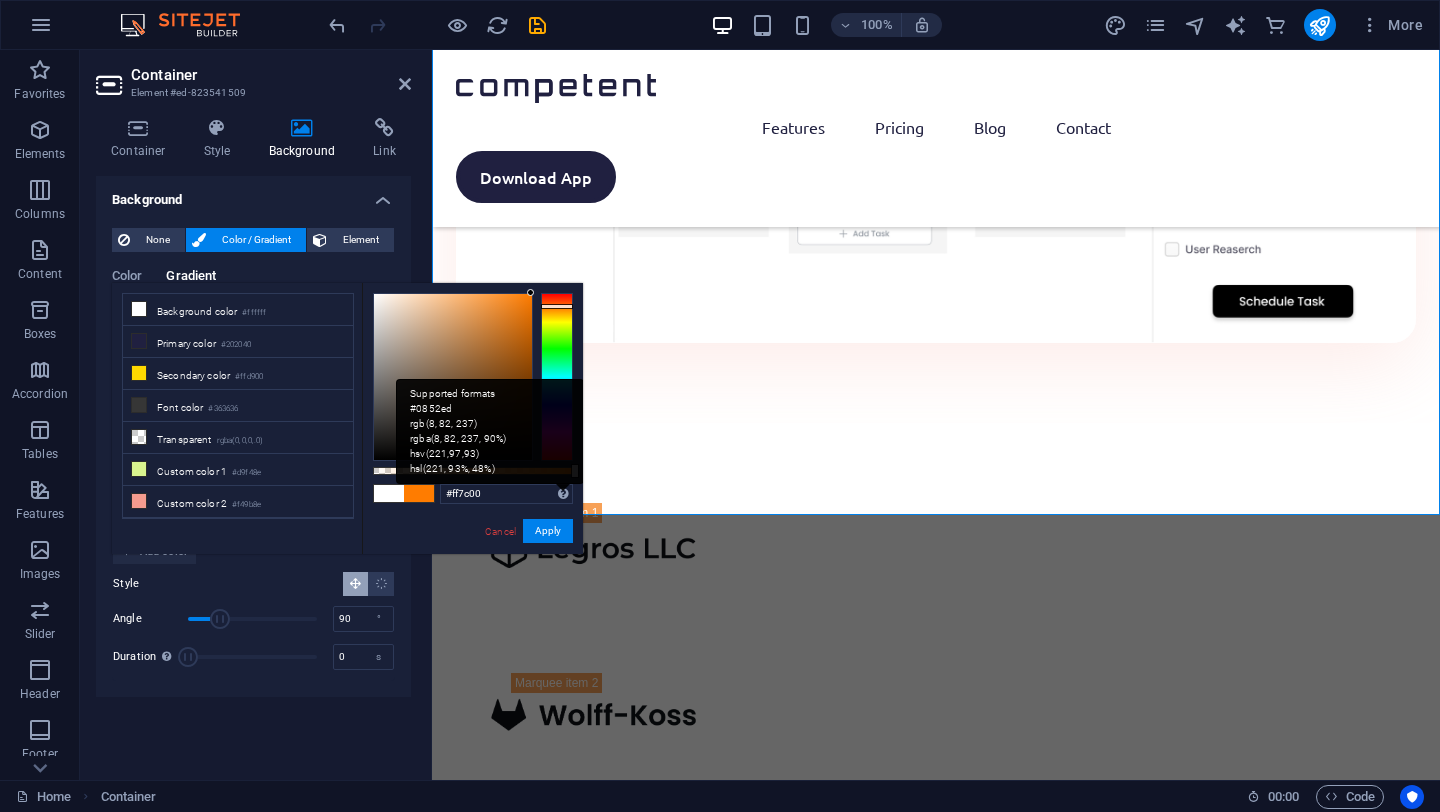click on "Supported formats #0852ed rgb(8, 82, 237) rgba(8, 82, 237, 90%) hsv(221,97,93) hsl(221, 93%, 48%)" at bounding box center [490, 431] 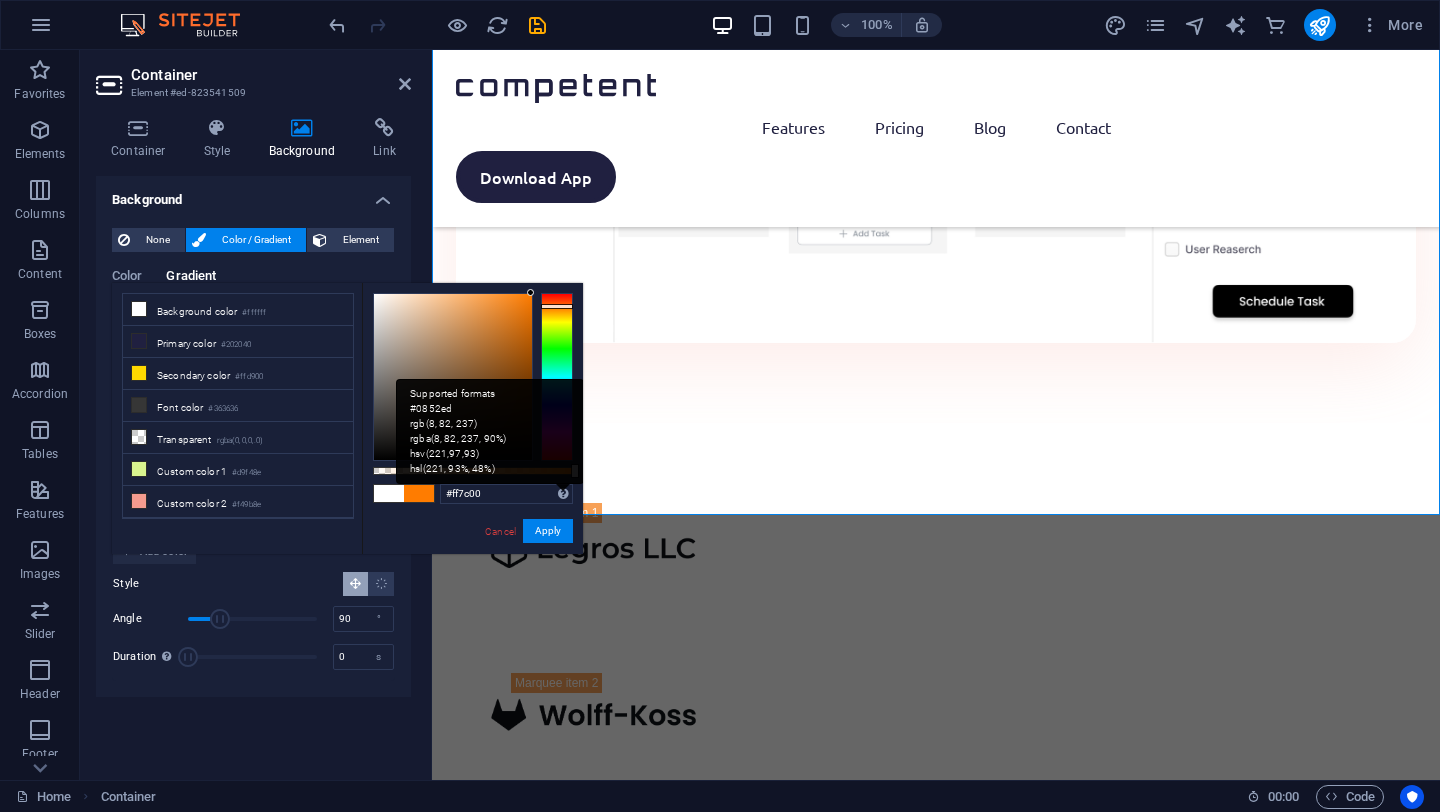 drag, startPoint x: 511, startPoint y: 475, endPoint x: 406, endPoint y: 476, distance: 105.00476 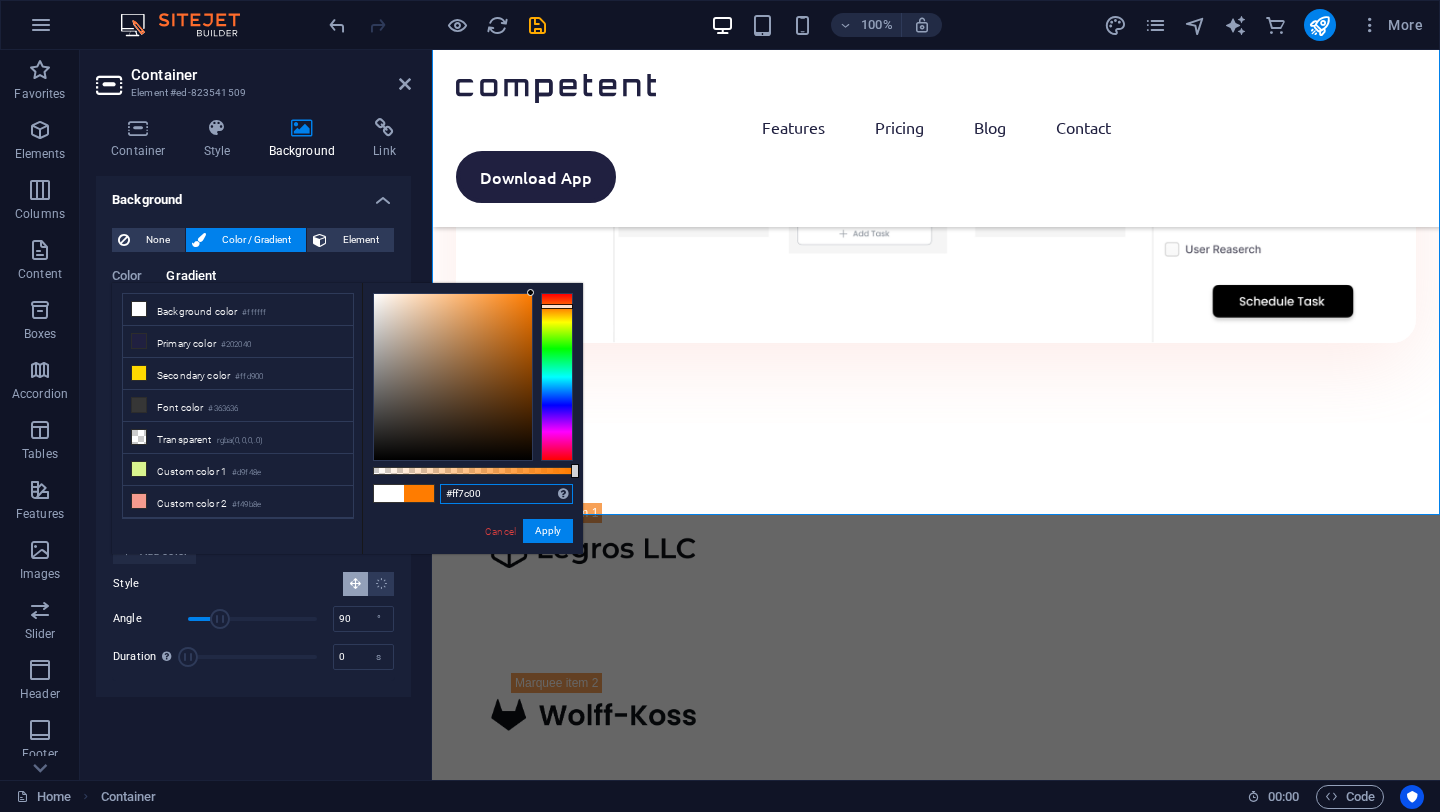 click on "#ff7c00" at bounding box center (506, 494) 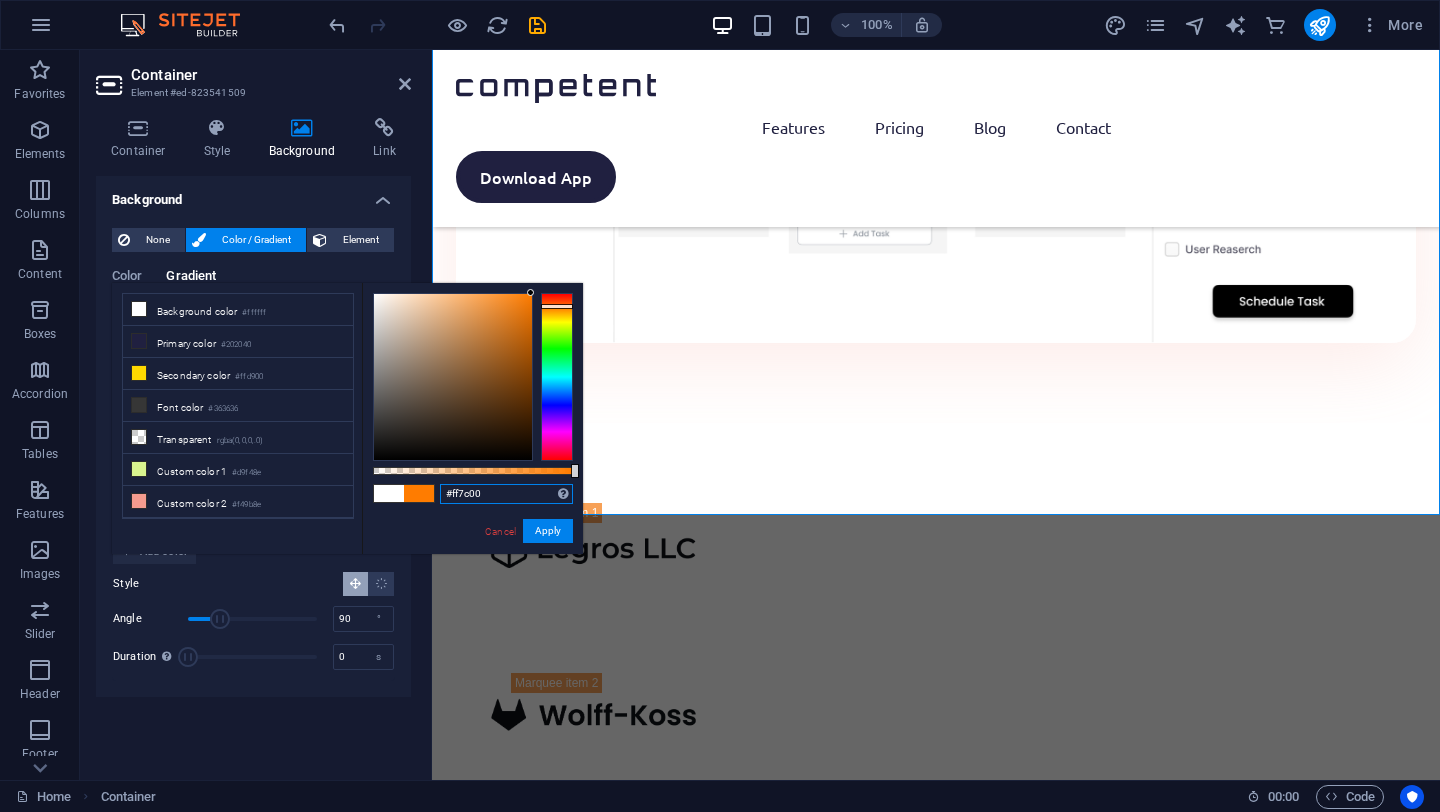 drag, startPoint x: 574, startPoint y: 470, endPoint x: 631, endPoint y: 475, distance: 57.21888 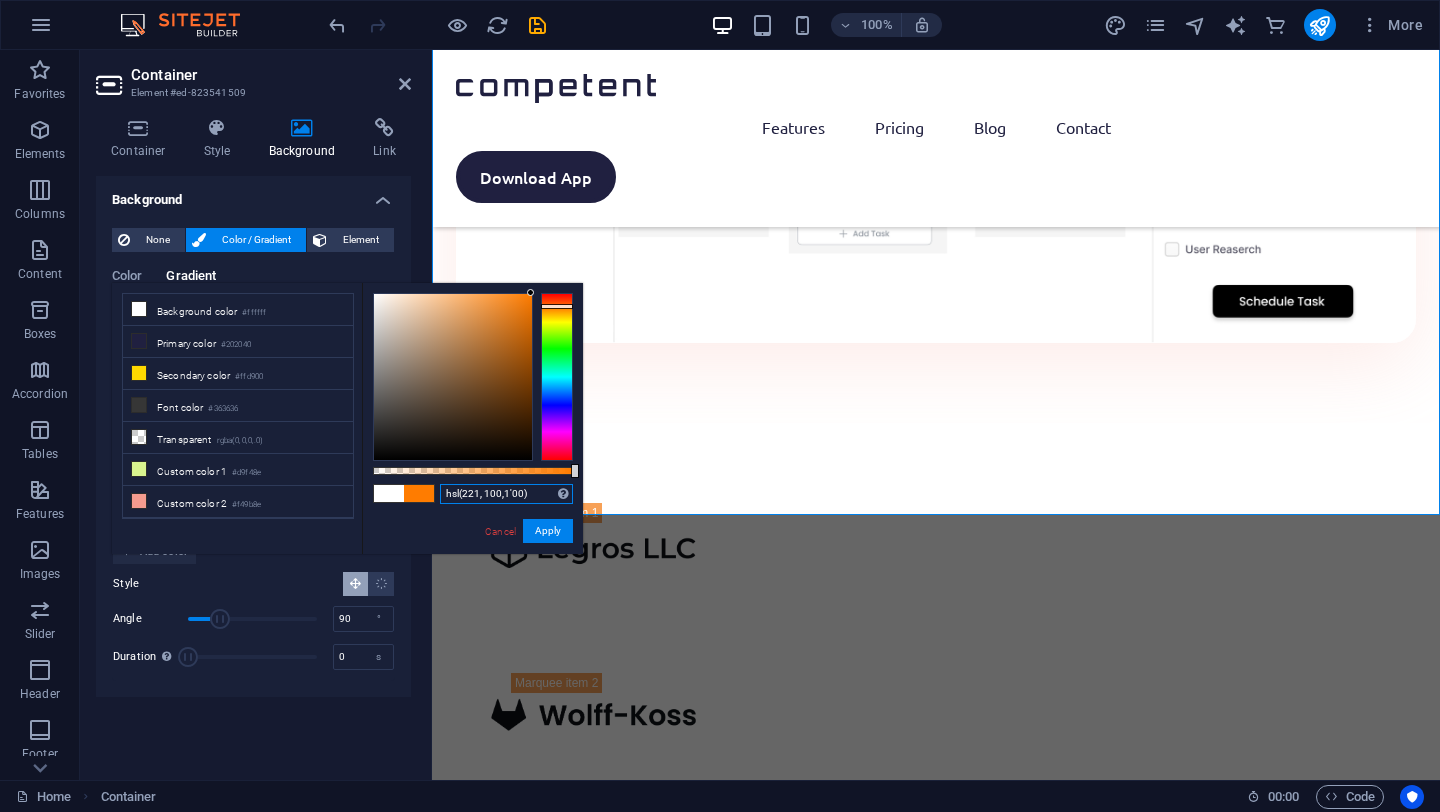 click on "hsl(221, 100,1'00)" at bounding box center [506, 494] 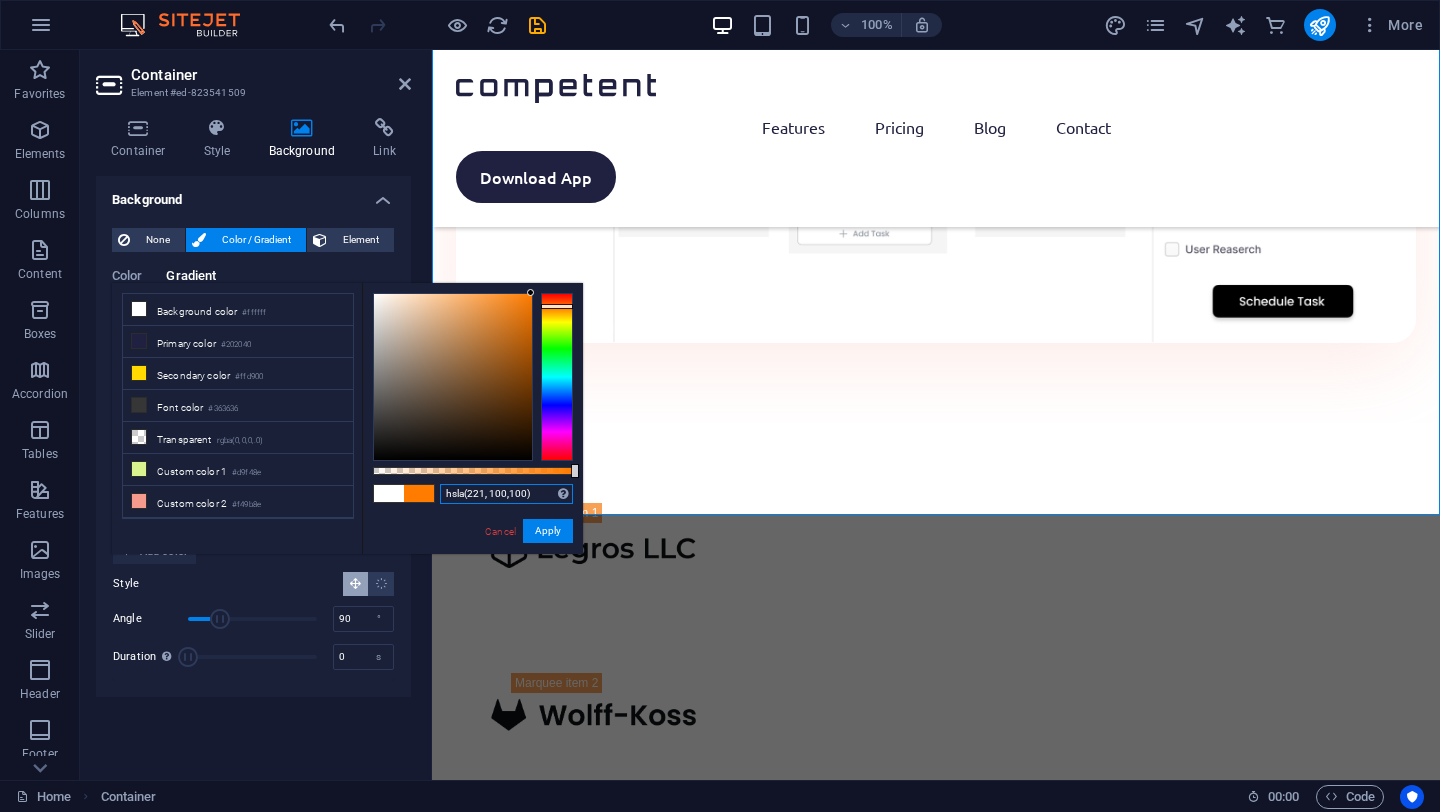 click on "hsla(221, 100,100)" at bounding box center (506, 494) 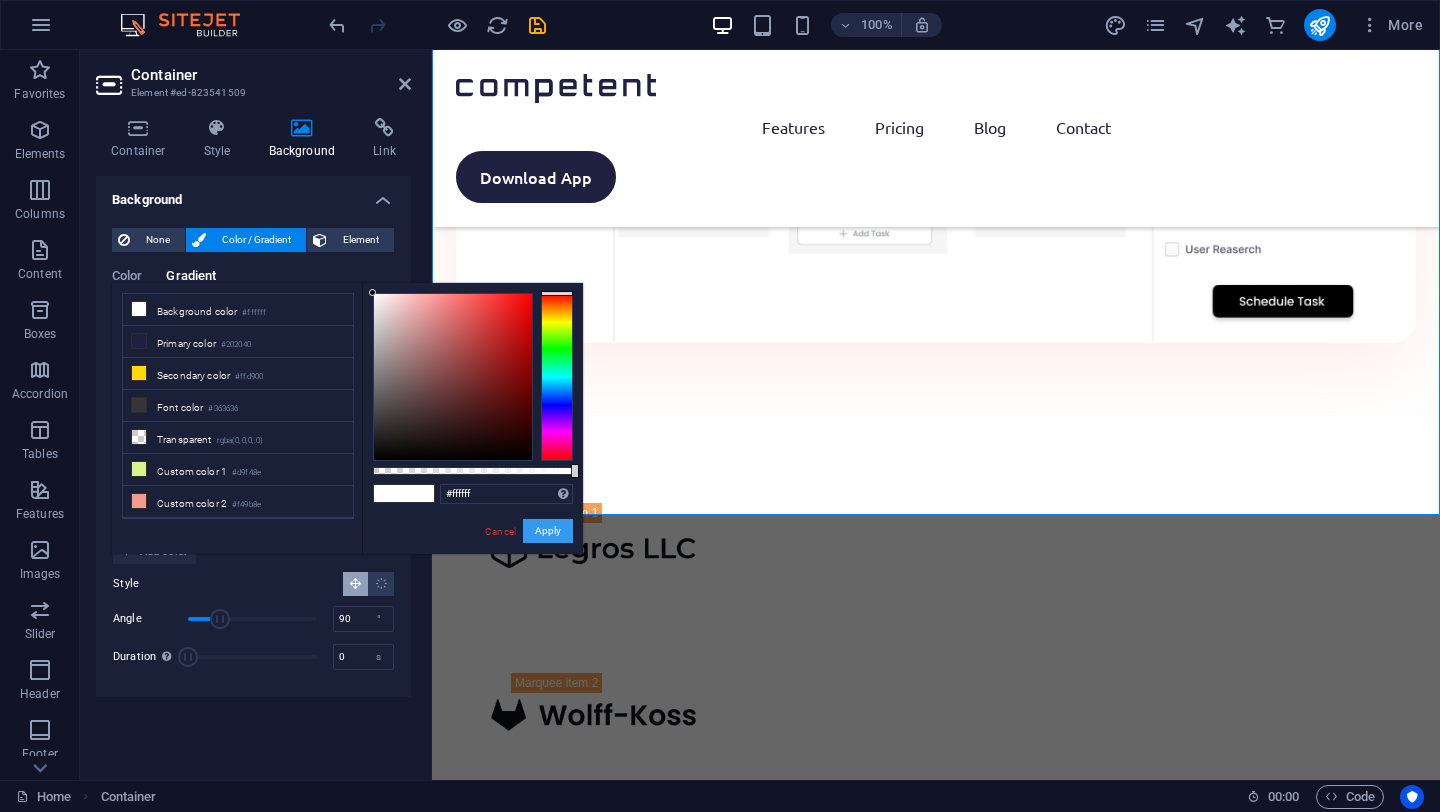 click on "Apply" at bounding box center [548, 531] 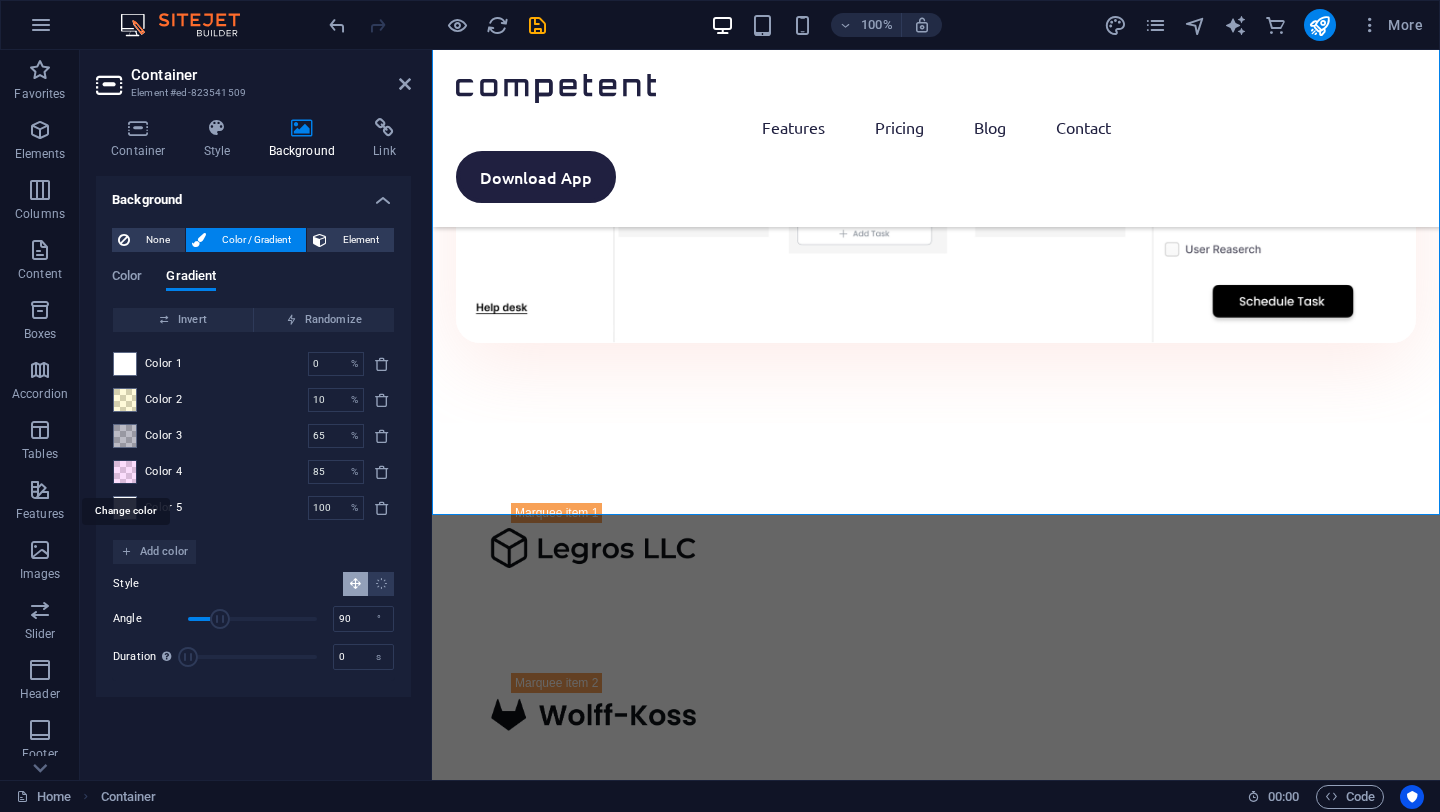 click at bounding box center (125, 472) 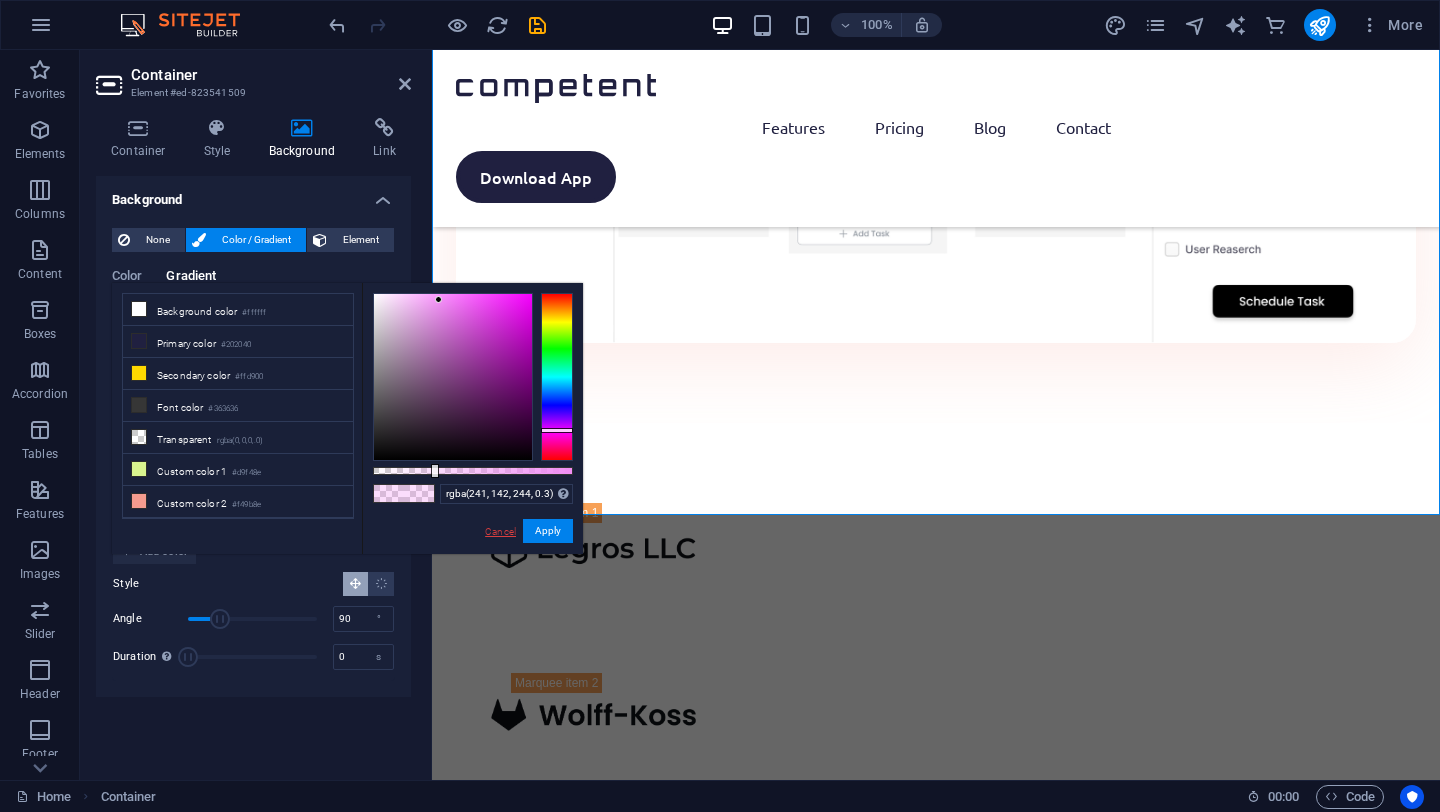 click on "Cancel" at bounding box center (500, 531) 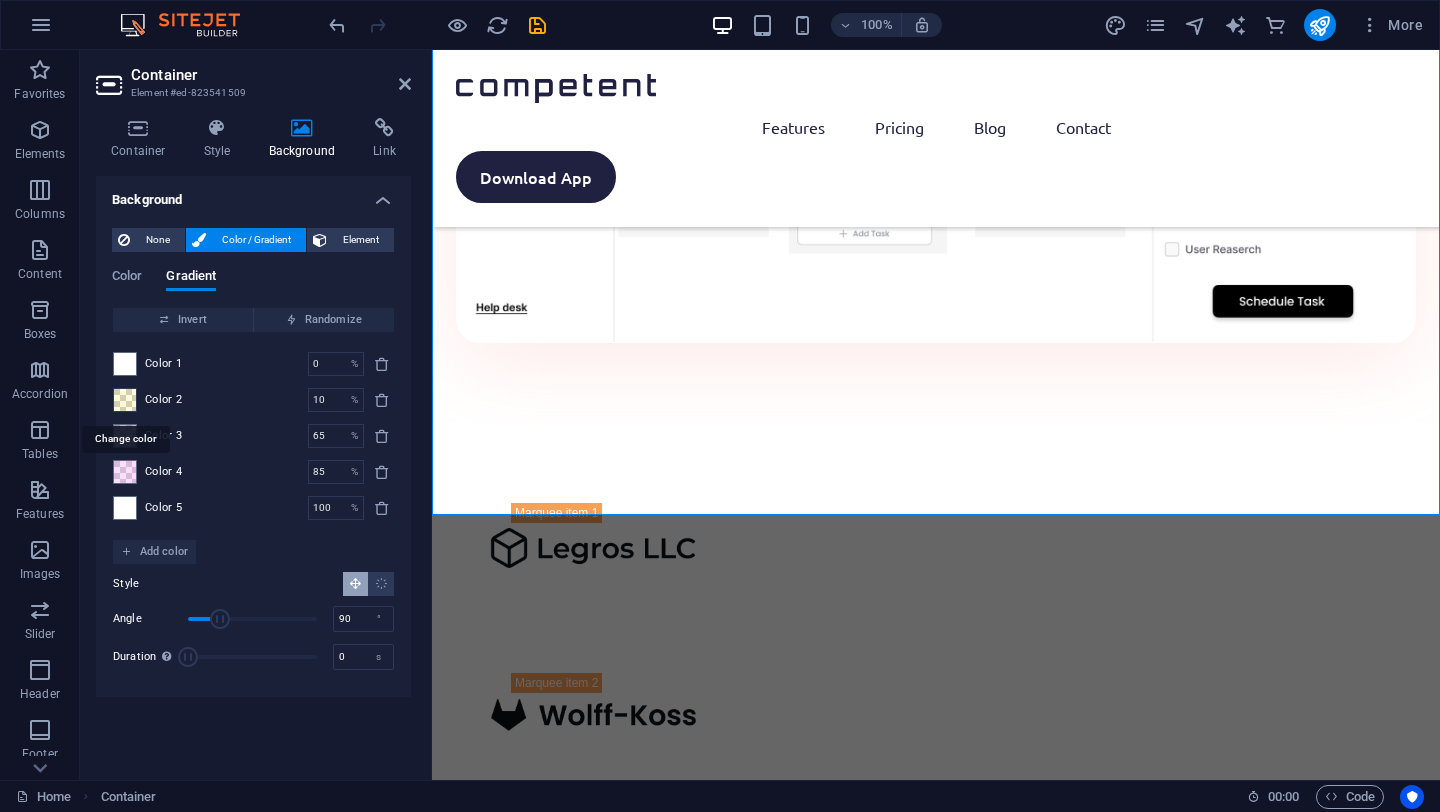 click at bounding box center [125, 400] 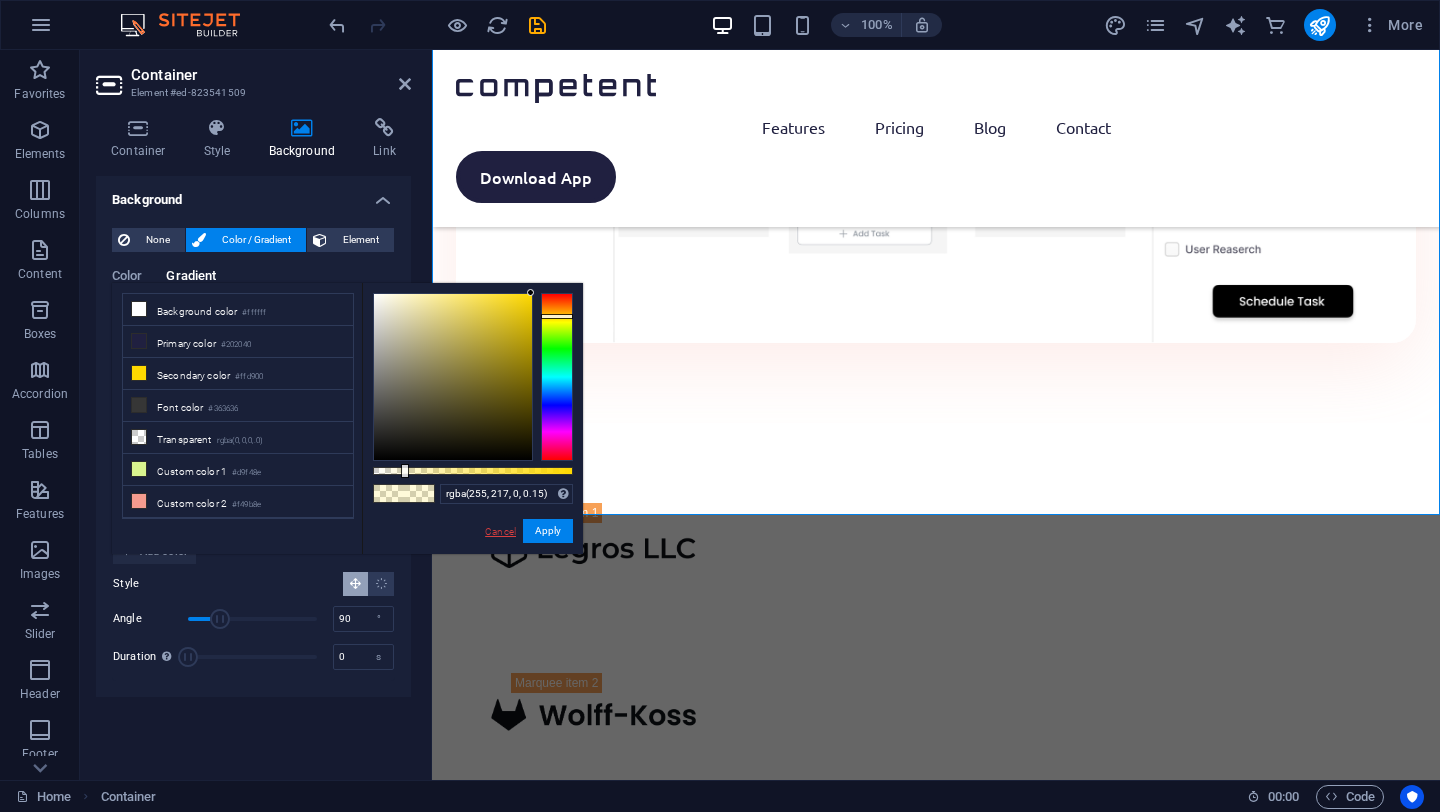 click on "Cancel" at bounding box center [500, 531] 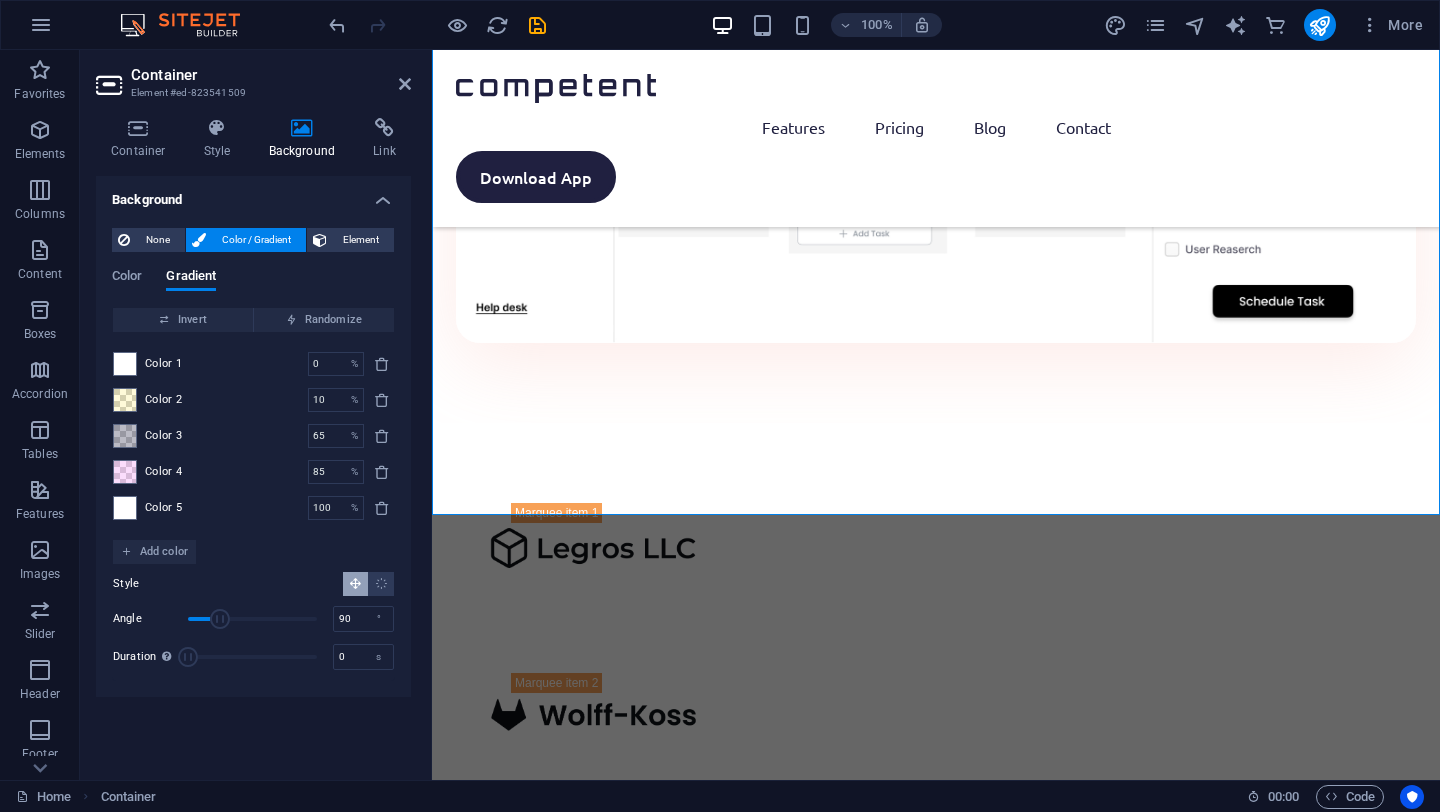 click on "None Color / Gradient Element Stretch background to full-width Color overlay Places an overlay over the background to colorize it Parallax 0 % Image Image slider Map Video YouTube Vimeo HTML Color Gradient Color Invert Randomize Color 1 0 % ​ Color 2 10 % ​ Color 3 65 % ​ Color 4 85 % ​ Color 5 100 % ​ Add color Style Angle 90 ° Duration Duration of the background animation. A value of "0" disables the animation 0 s A parent element contains a background. Edit background on parent element" at bounding box center (253, 454) 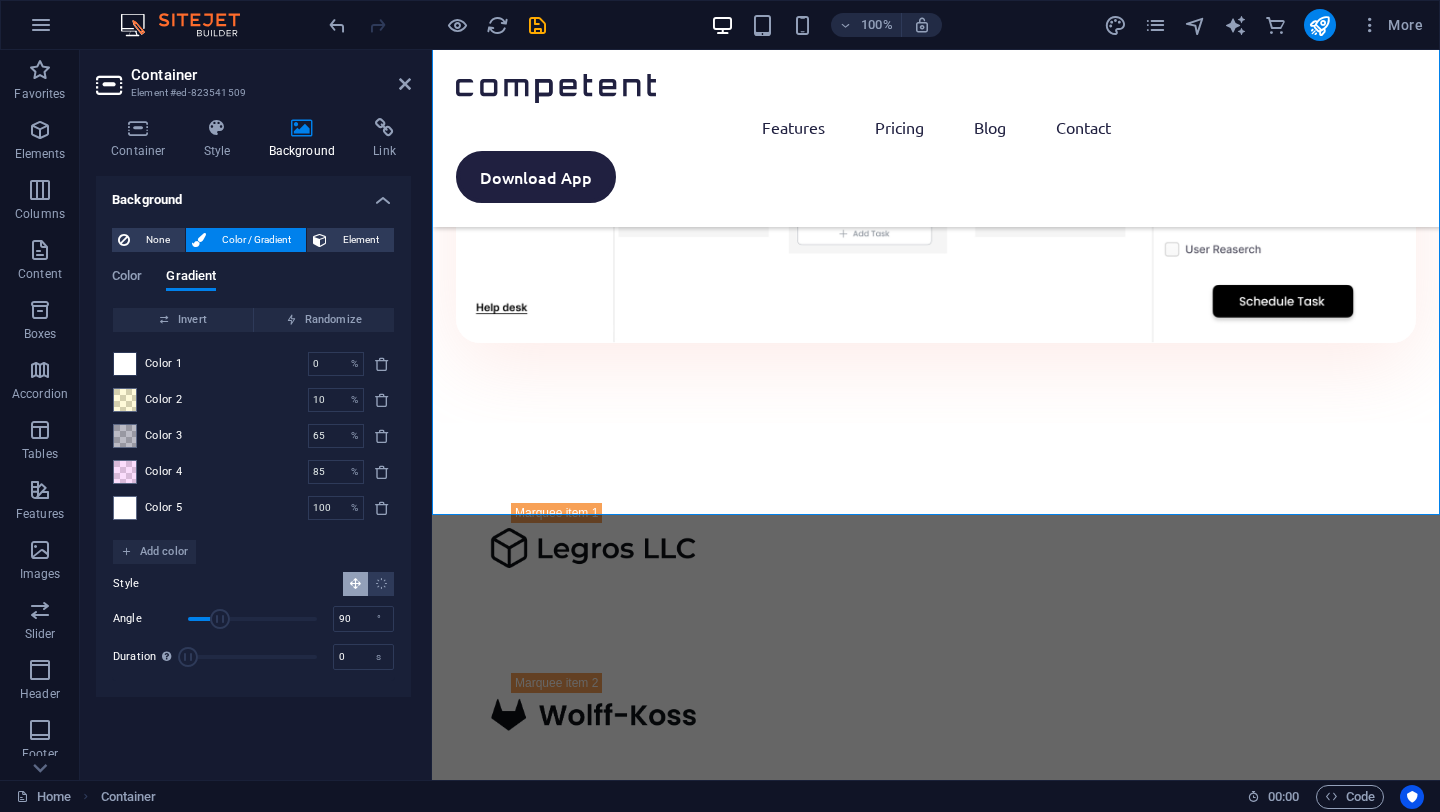 click at bounding box center [125, 364] 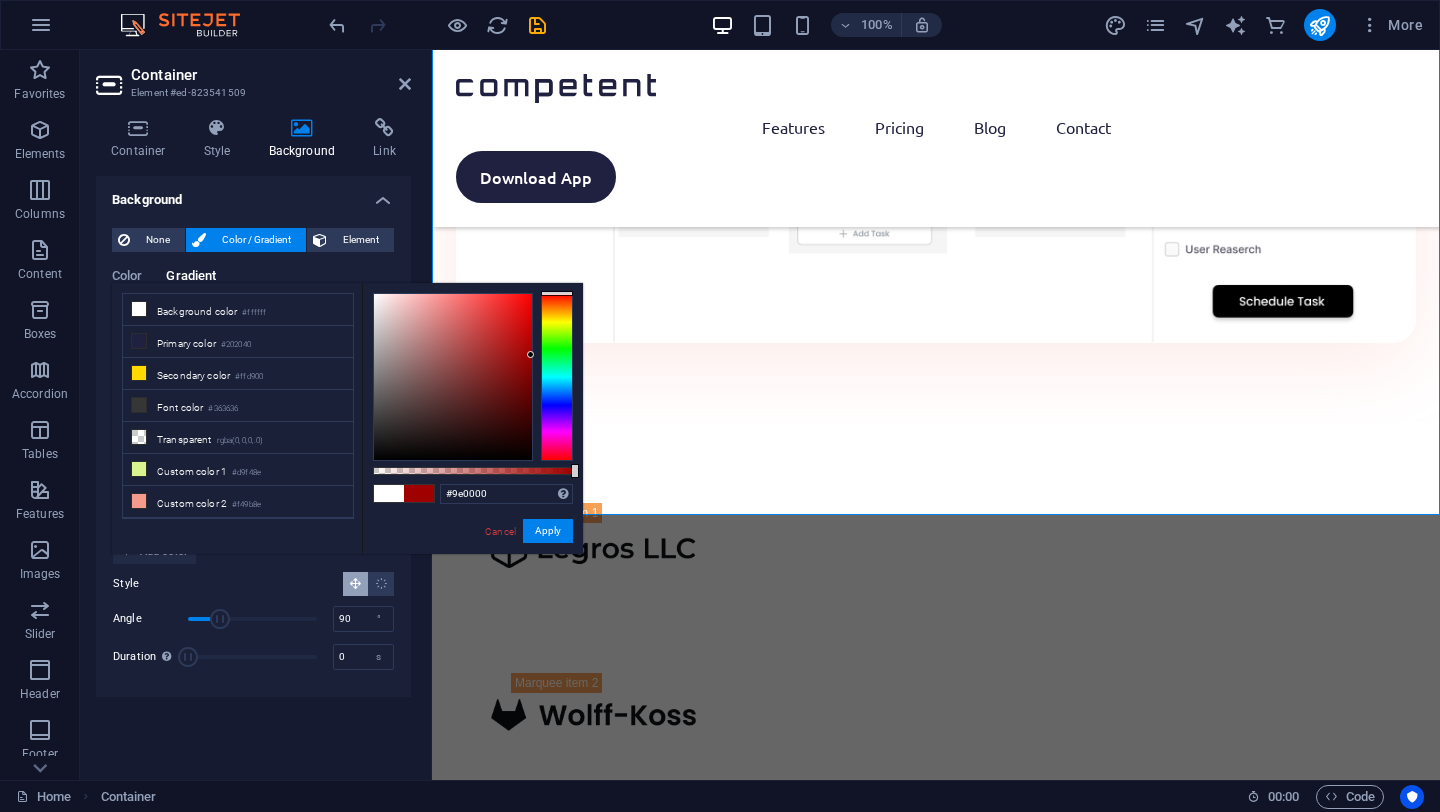 drag, startPoint x: 507, startPoint y: 328, endPoint x: 543, endPoint y: 354, distance: 44.407207 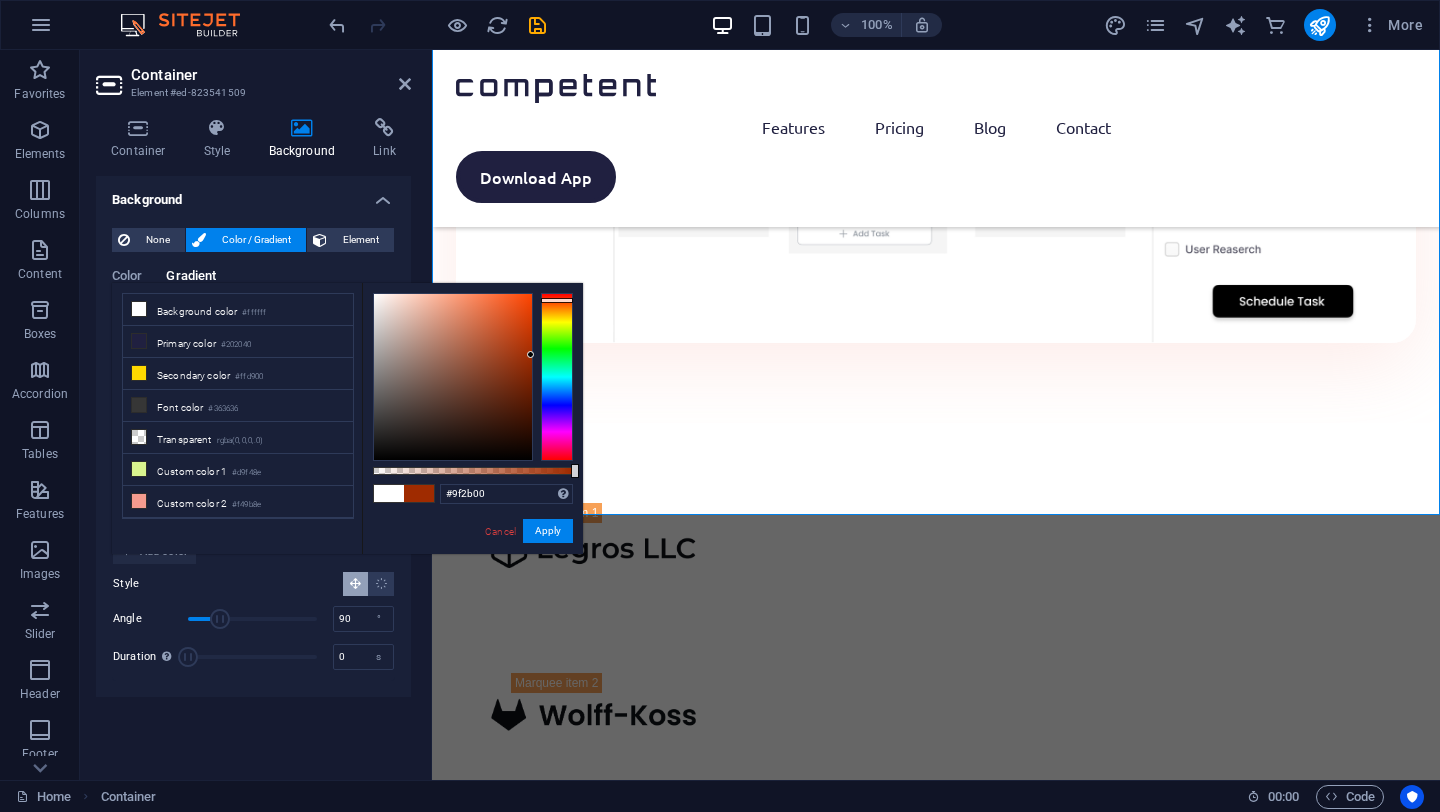 drag, startPoint x: 555, startPoint y: 312, endPoint x: 556, endPoint y: 300, distance: 12.0415945 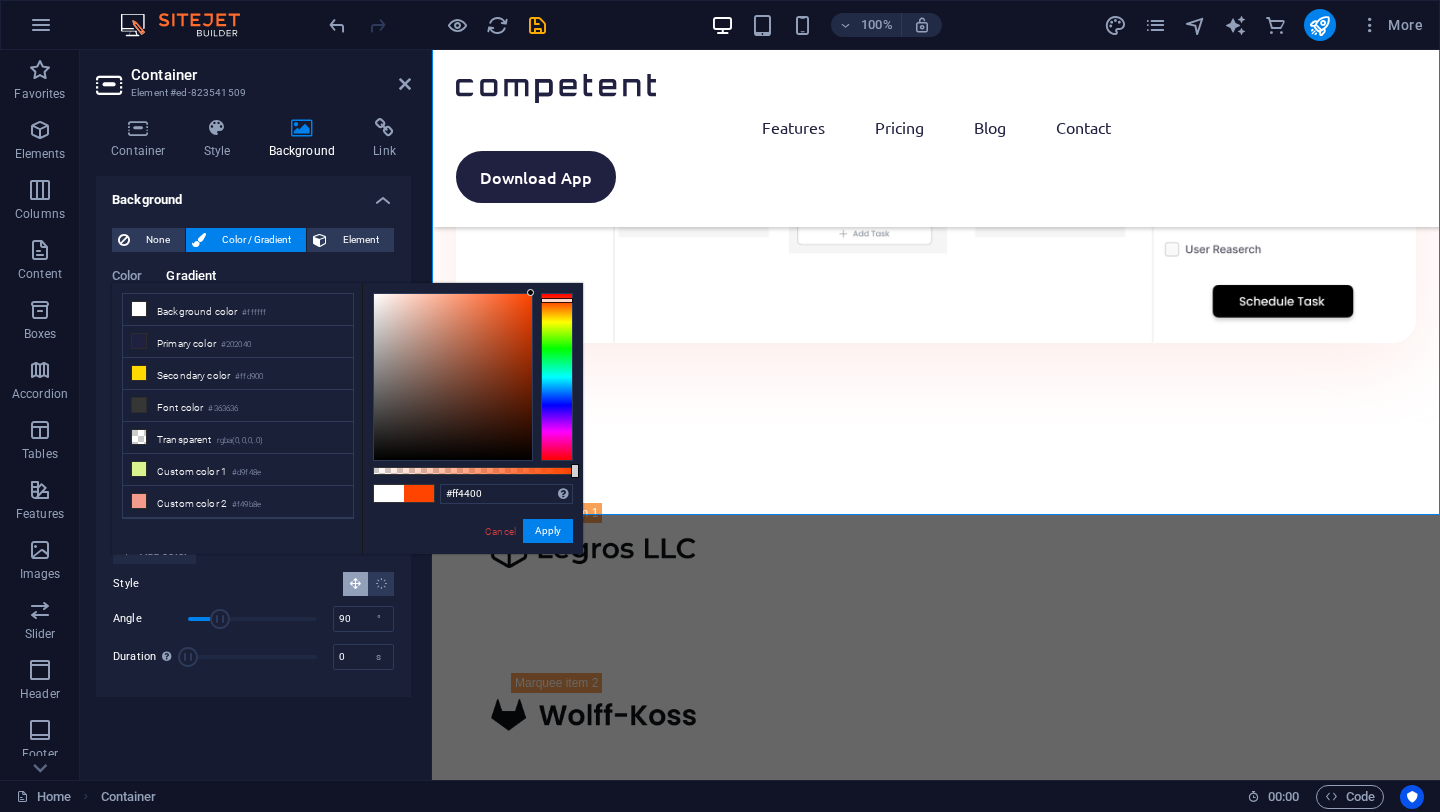 drag, startPoint x: 496, startPoint y: 328, endPoint x: 610, endPoint y: 209, distance: 164.79381 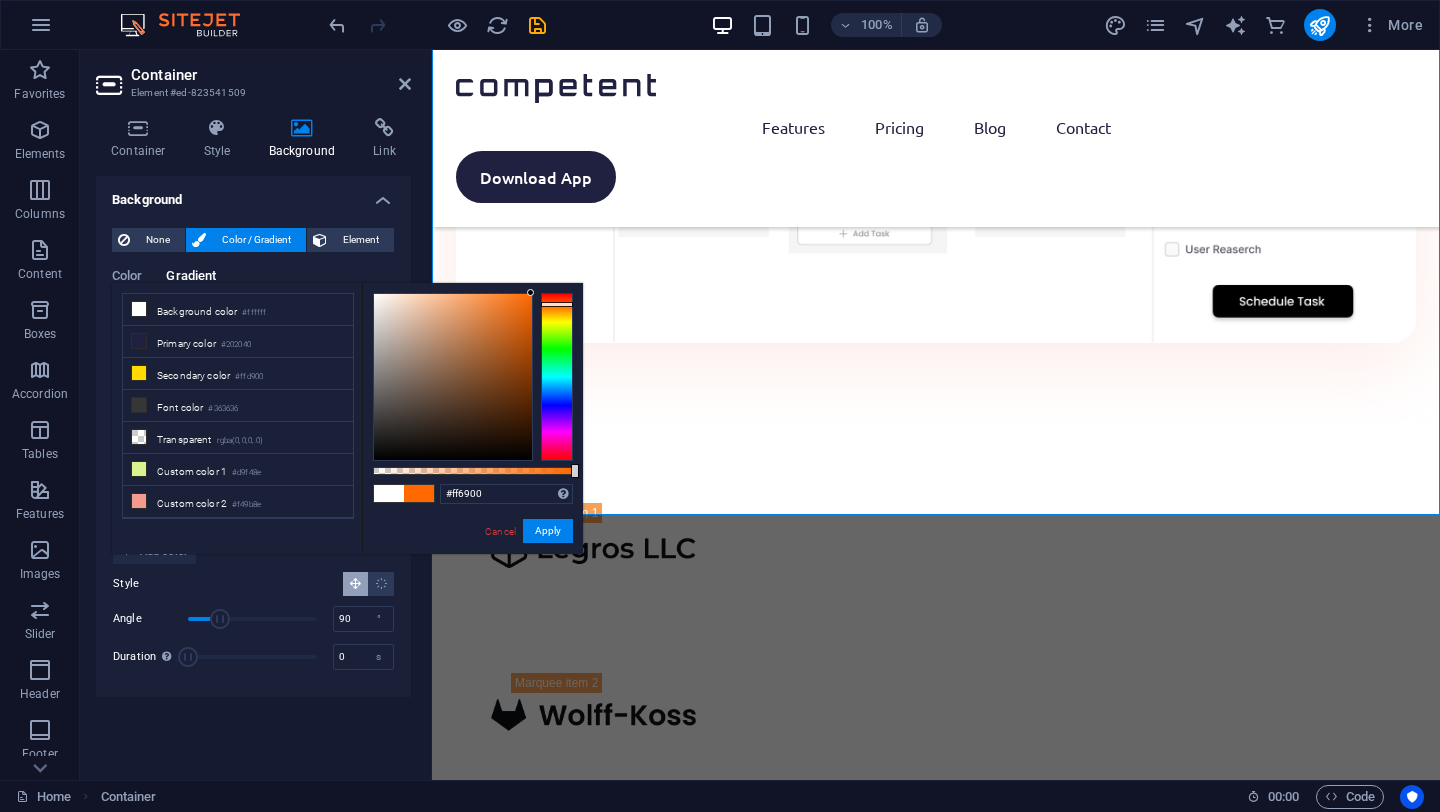 click on "#ff6900 Supported formats #0852ed rgb(8, 82, 237) rgba(8, 82, 237, 90%) hsv(221,97,93) hsl(221, 93%, 48%) Cancel Apply" at bounding box center (472, 563) 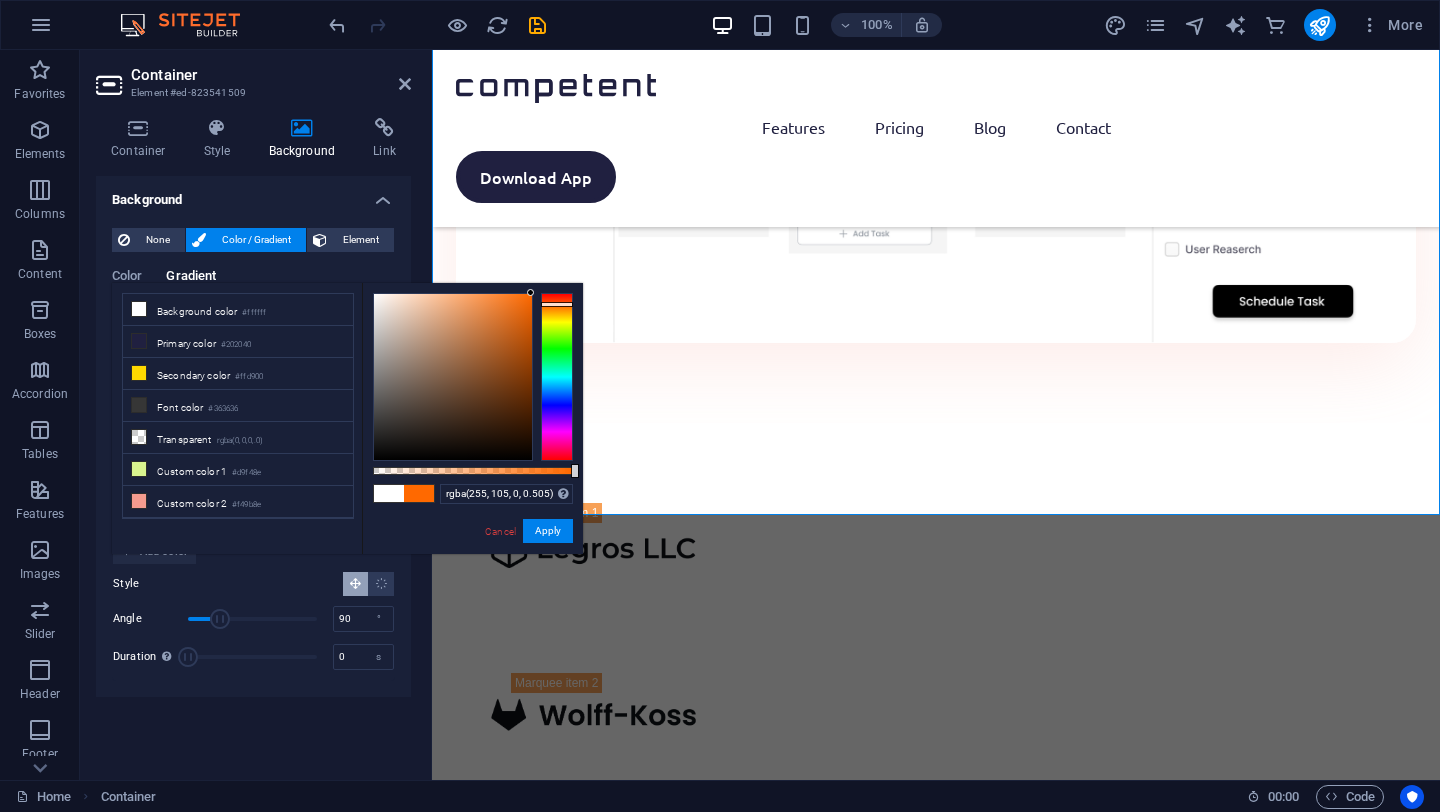 click at bounding box center (473, 471) 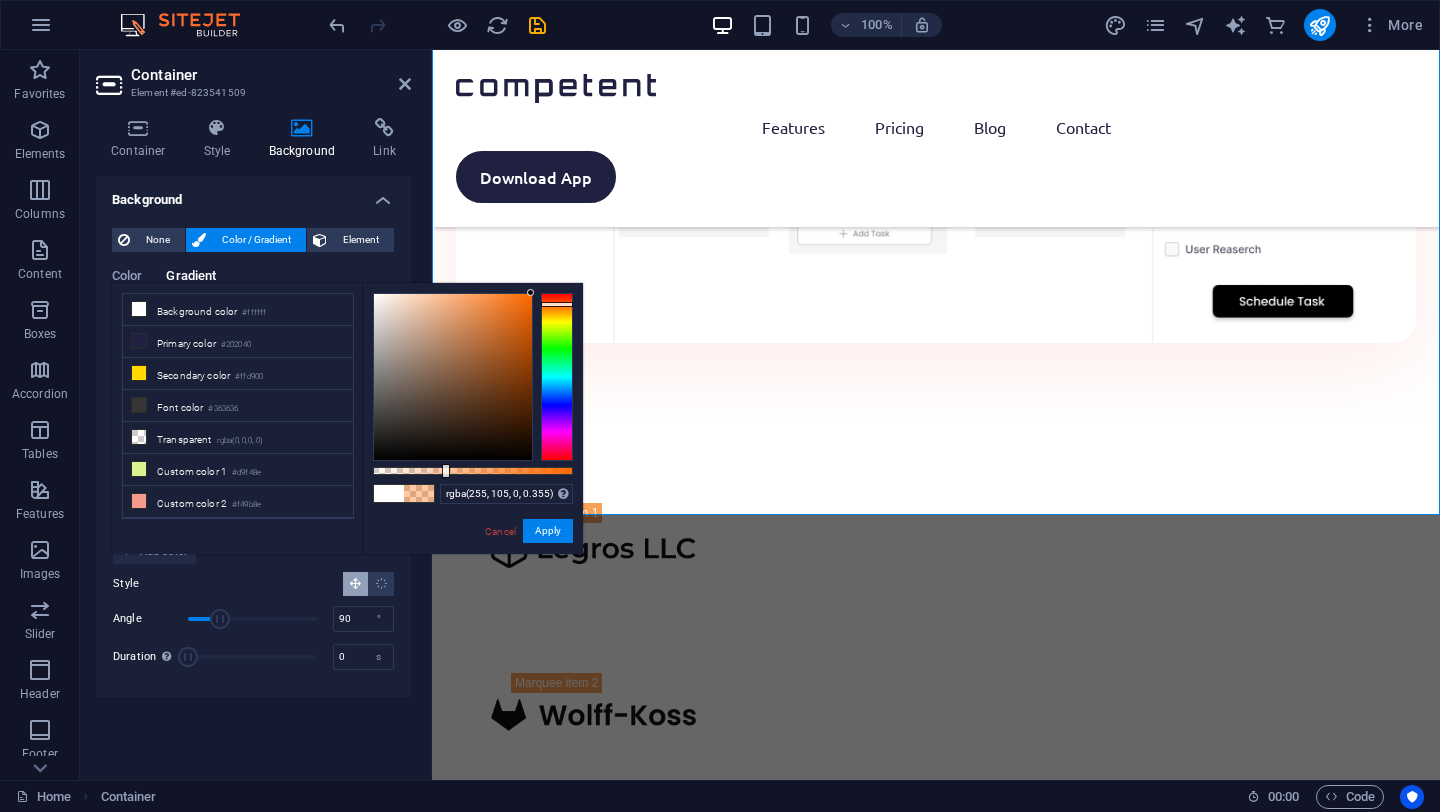 drag, startPoint x: 474, startPoint y: 472, endPoint x: 444, endPoint y: 459, distance: 32.695564 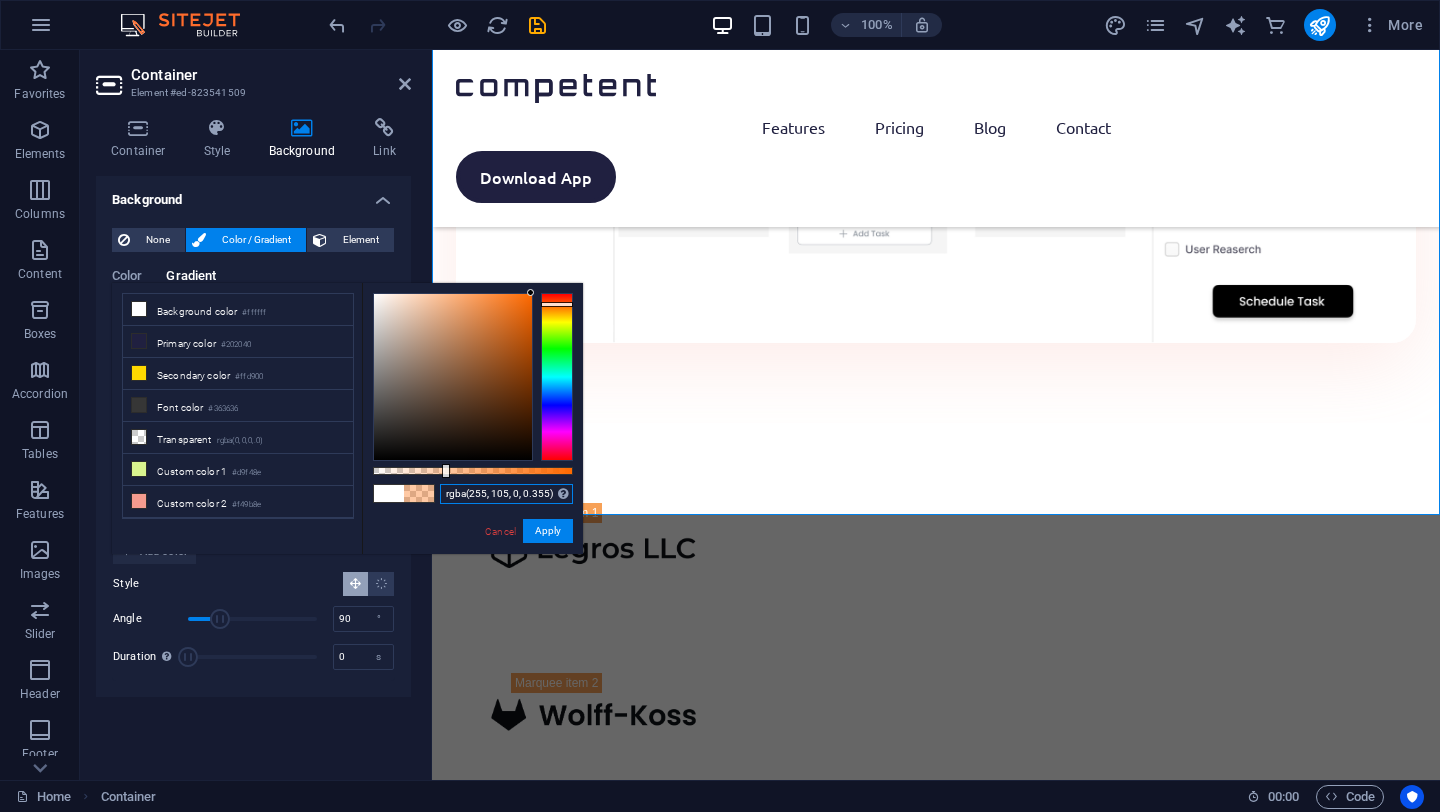 click on "rgba(255, 105, 0, 0.355)" at bounding box center (506, 494) 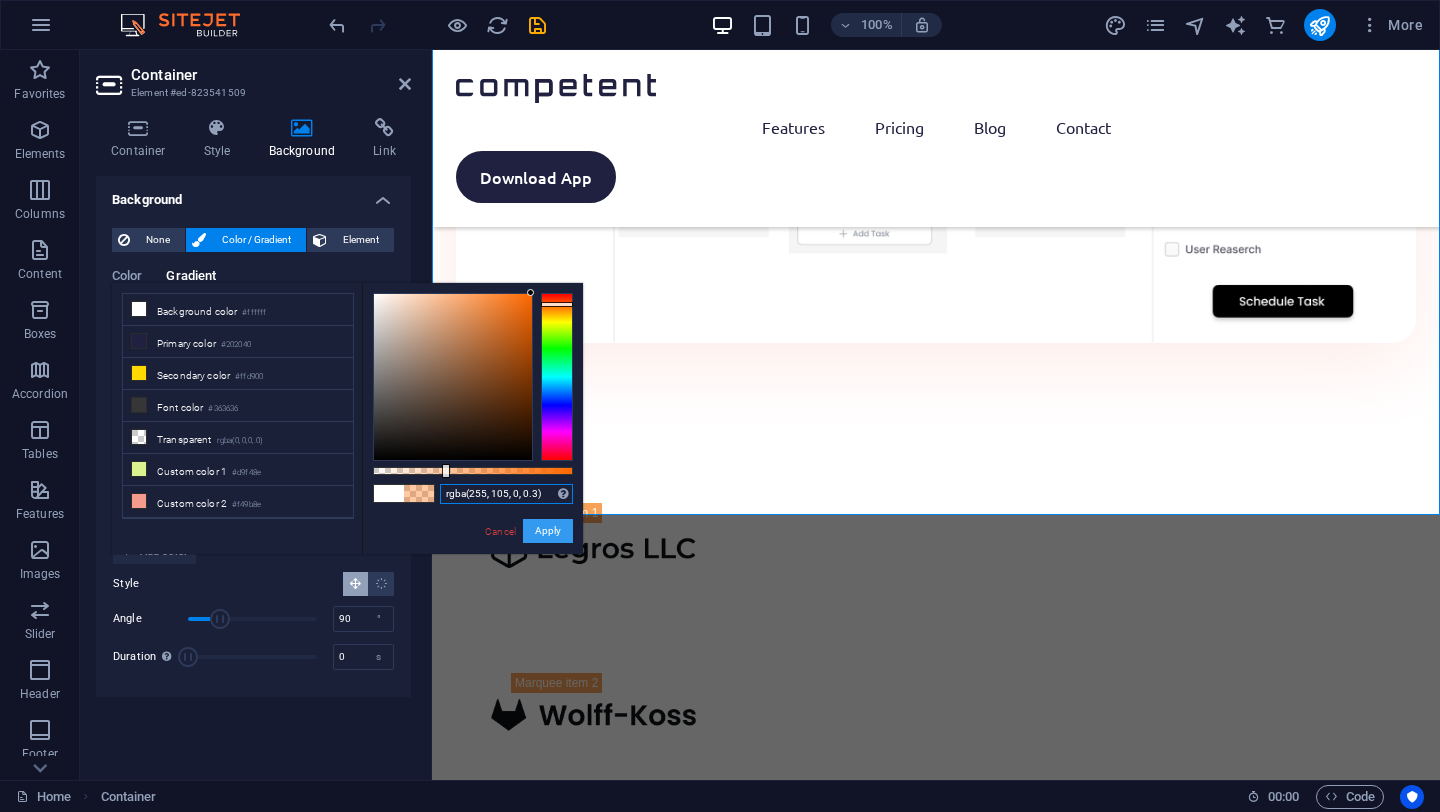 type on "rgba(255, 105, 0, 0.3)" 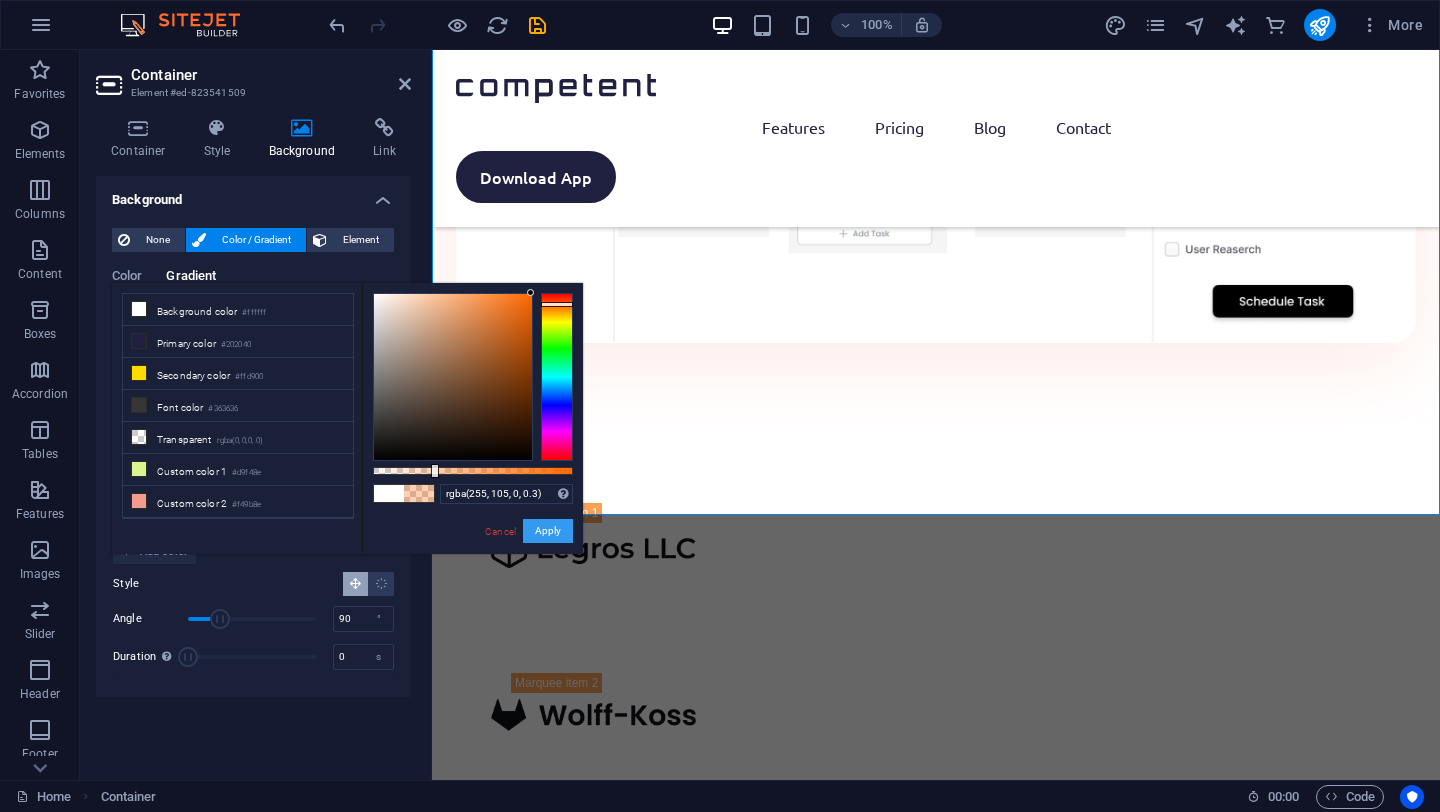 click on "Apply" at bounding box center [548, 531] 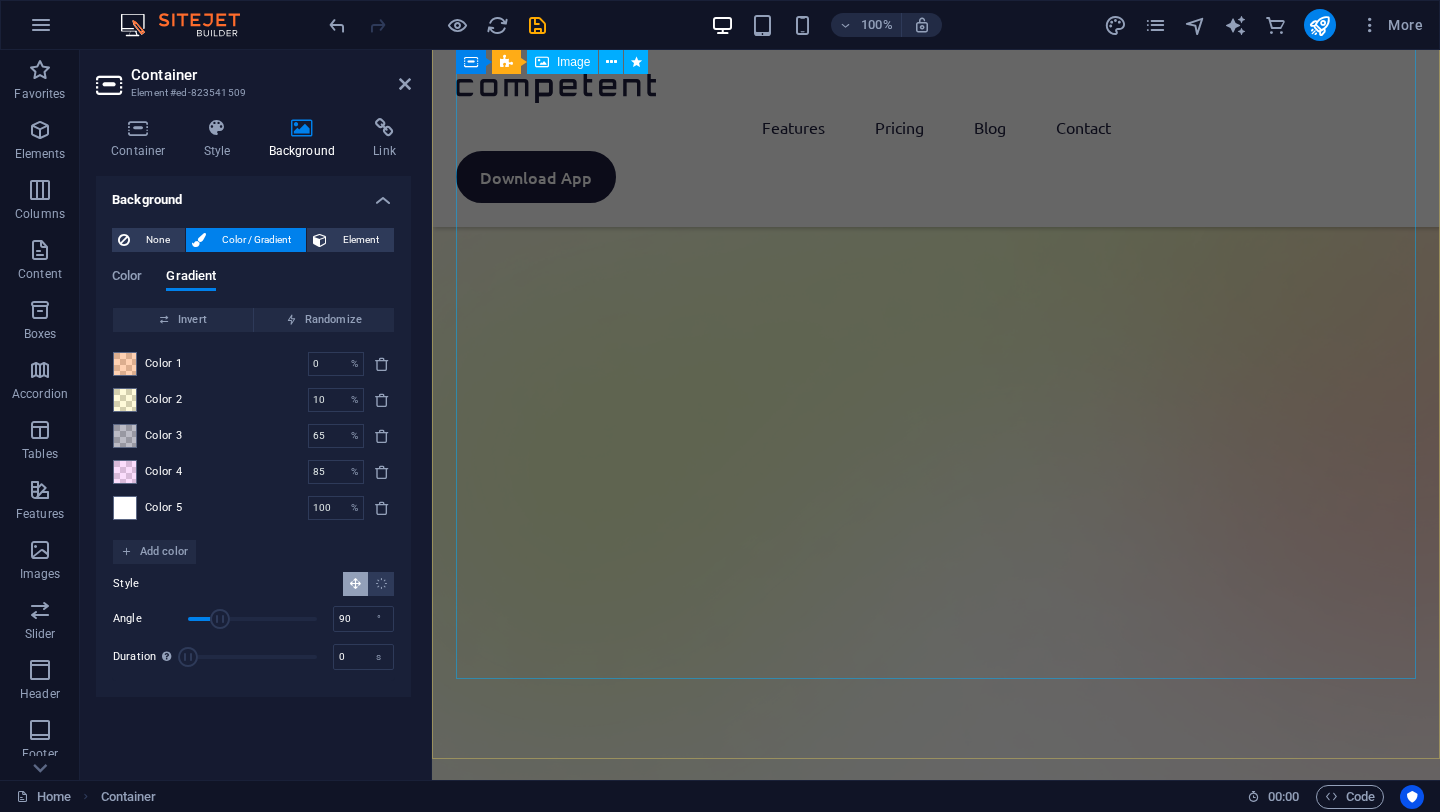 scroll, scrollTop: 0, scrollLeft: 0, axis: both 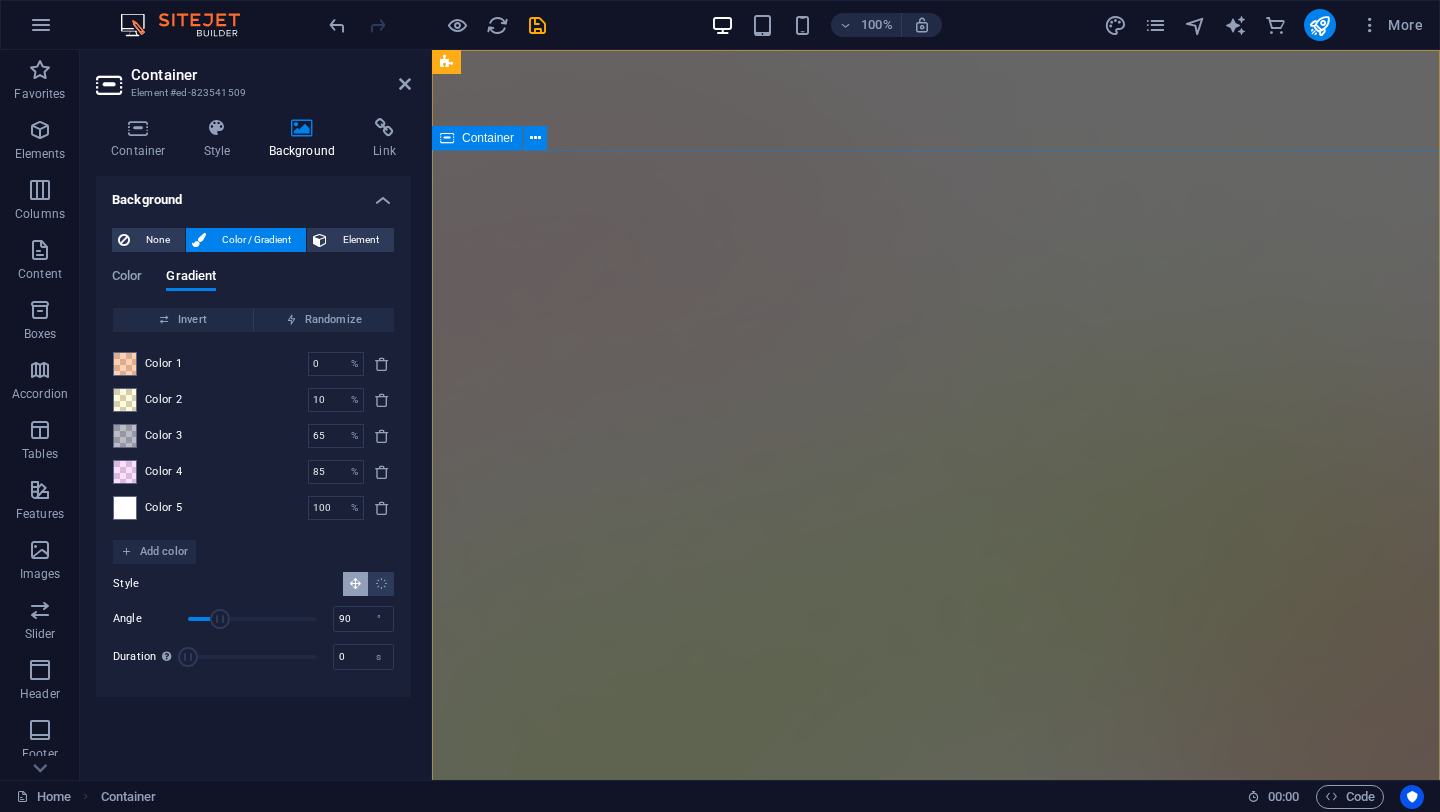 click on "Version 2.0 is here AI, Engeniers & Funding for Automation Lorem ipsum dolor sit amet, consectetur adipiscing elit, sed do eiusmod tempor incididunt ut labore et dolore magna aliqua. Download App" at bounding box center [936, 2134] 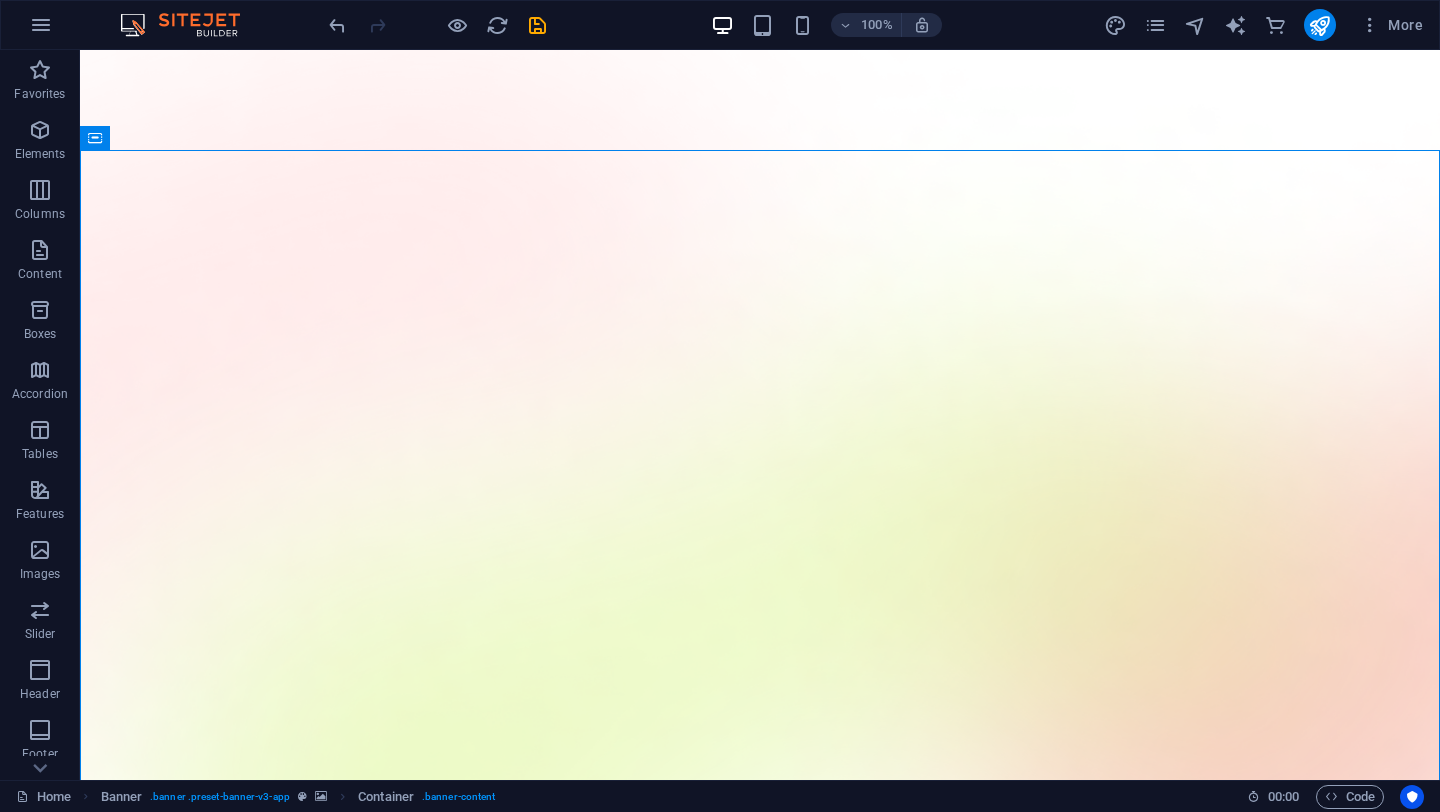 click at bounding box center [437, 25] 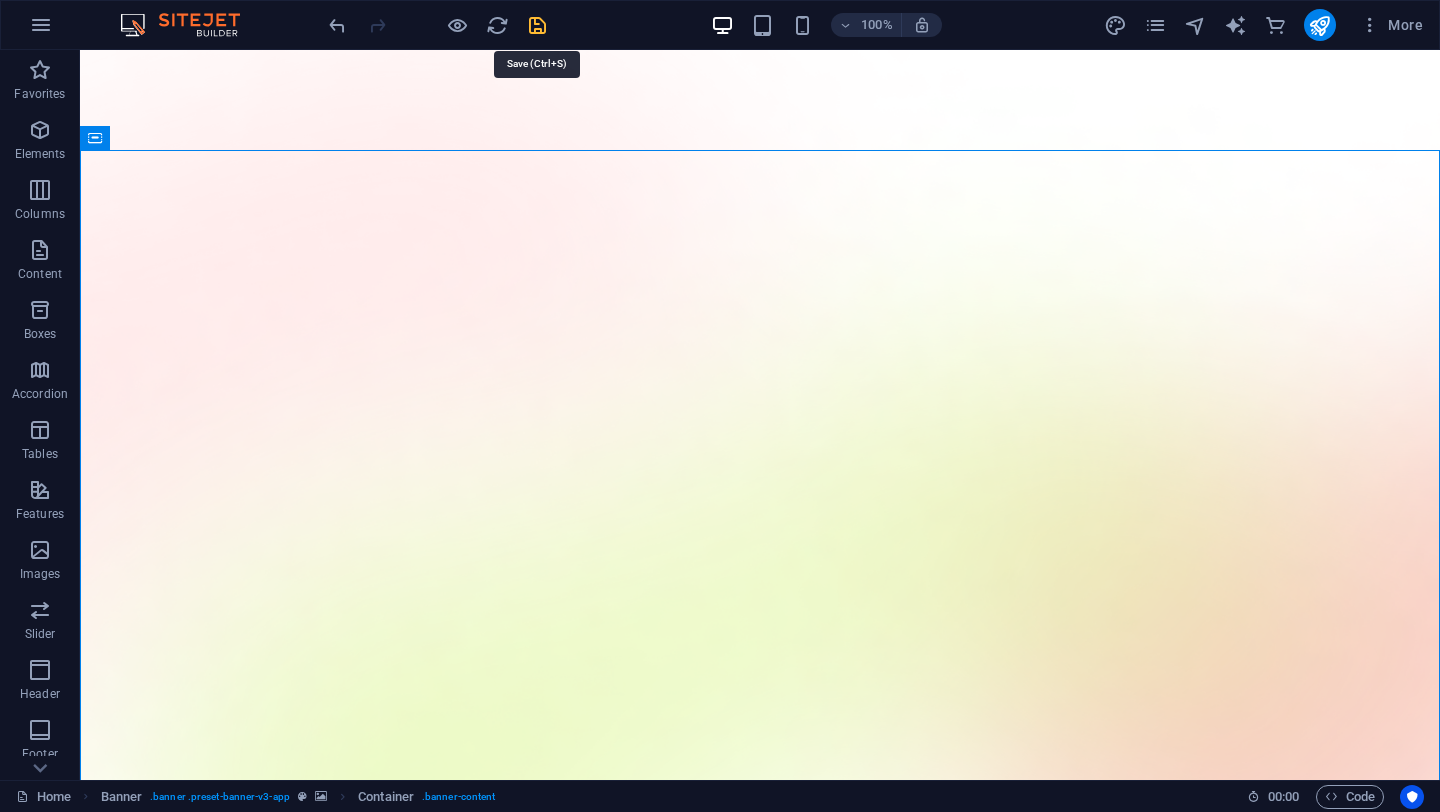 click at bounding box center [537, 25] 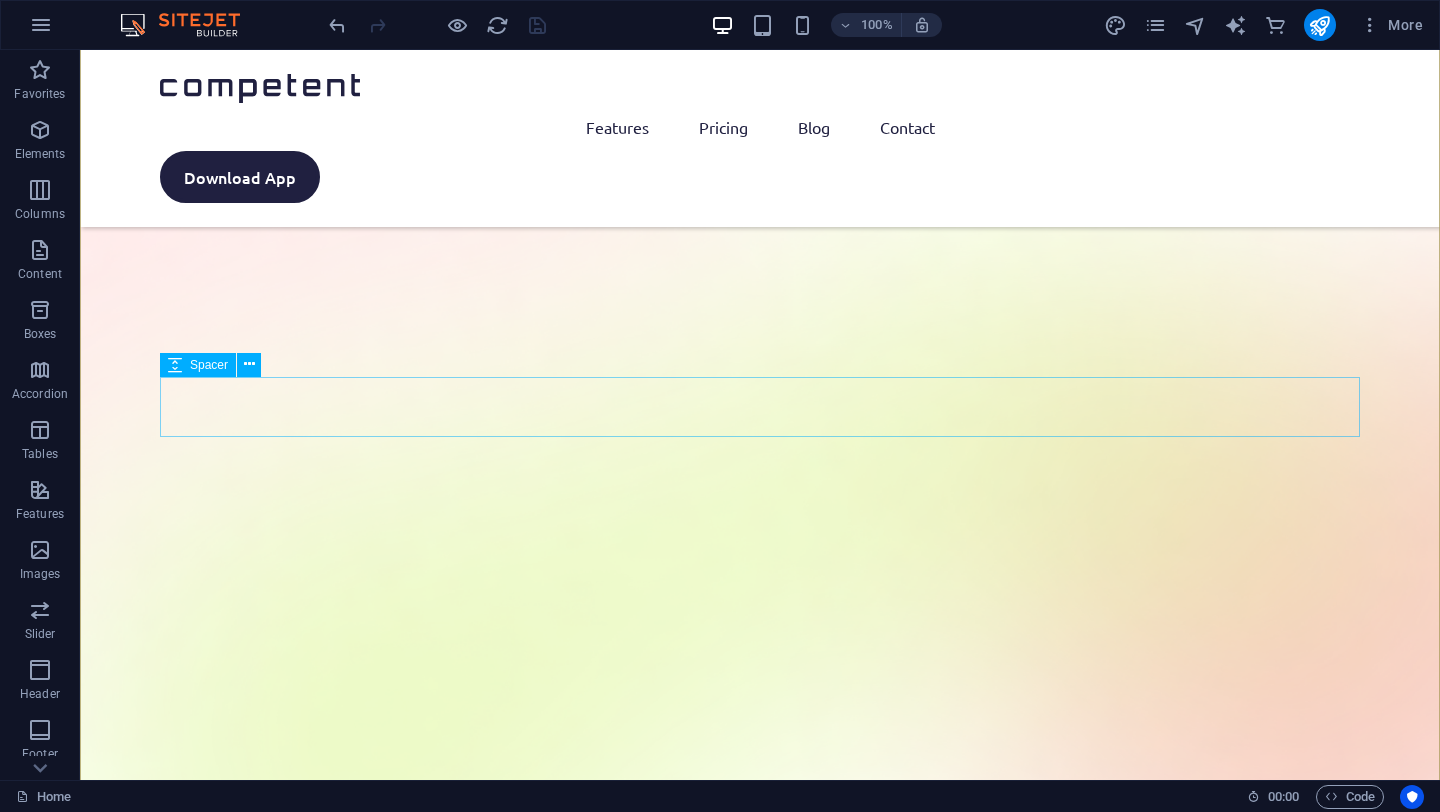 scroll, scrollTop: 0, scrollLeft: 0, axis: both 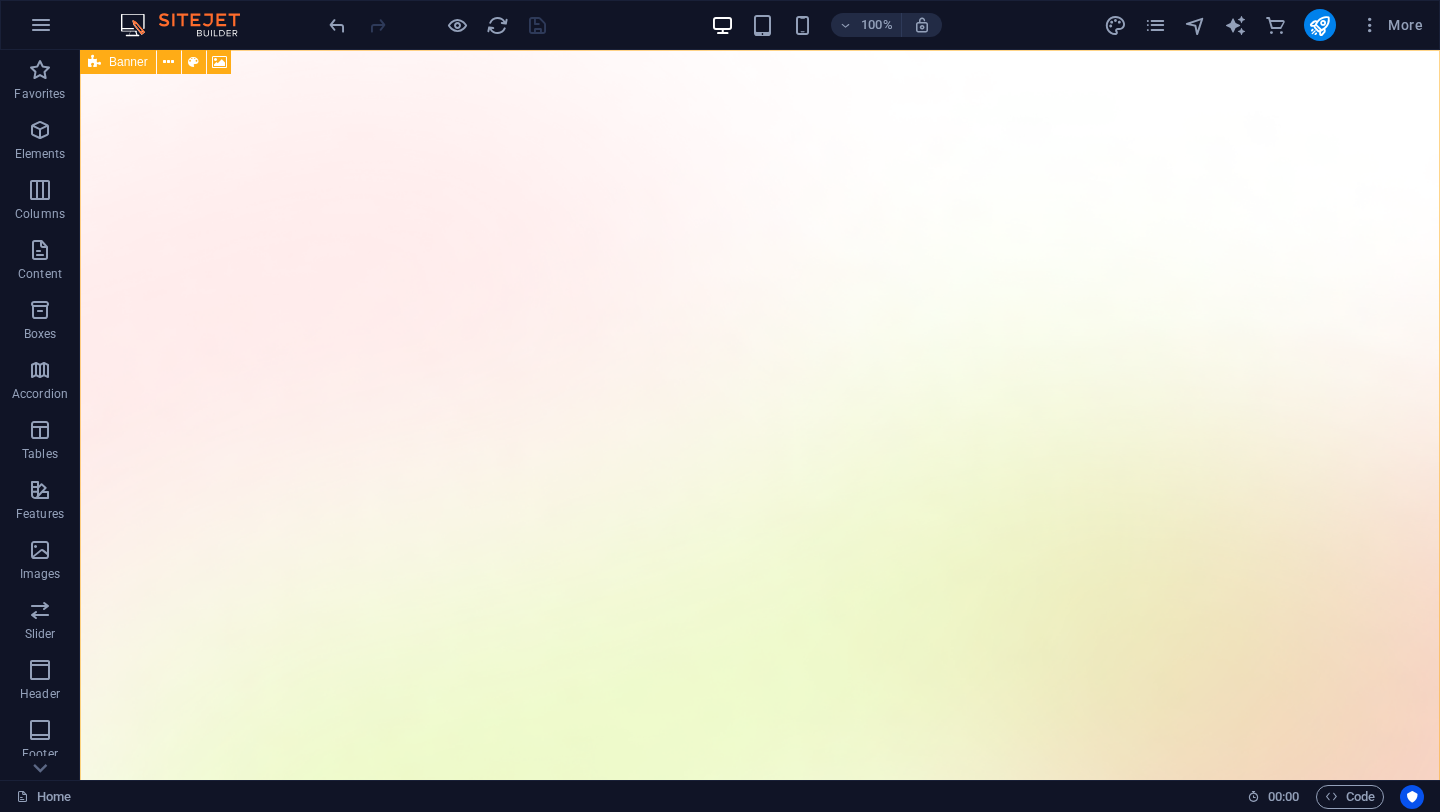 click at bounding box center (94, 62) 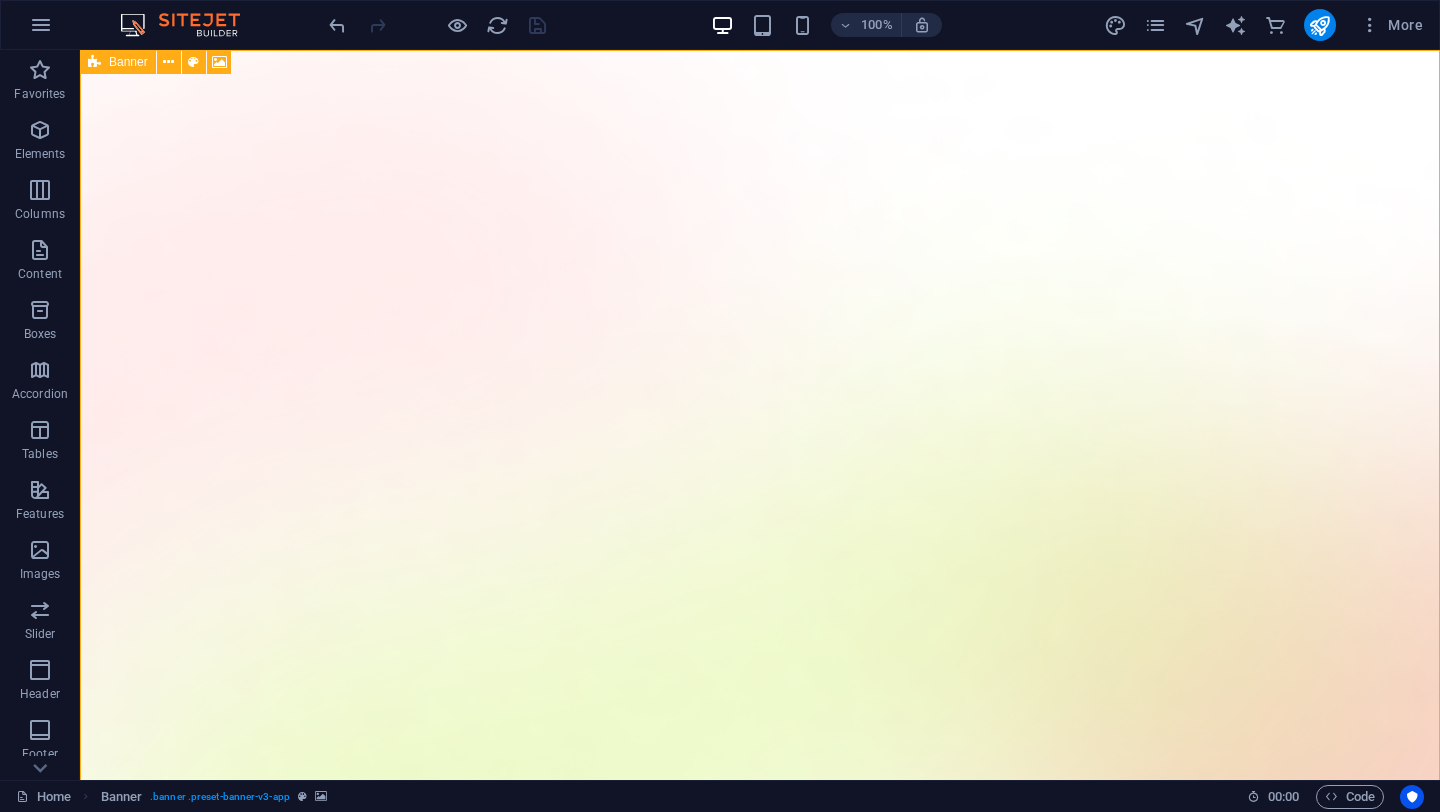 click at bounding box center [94, 62] 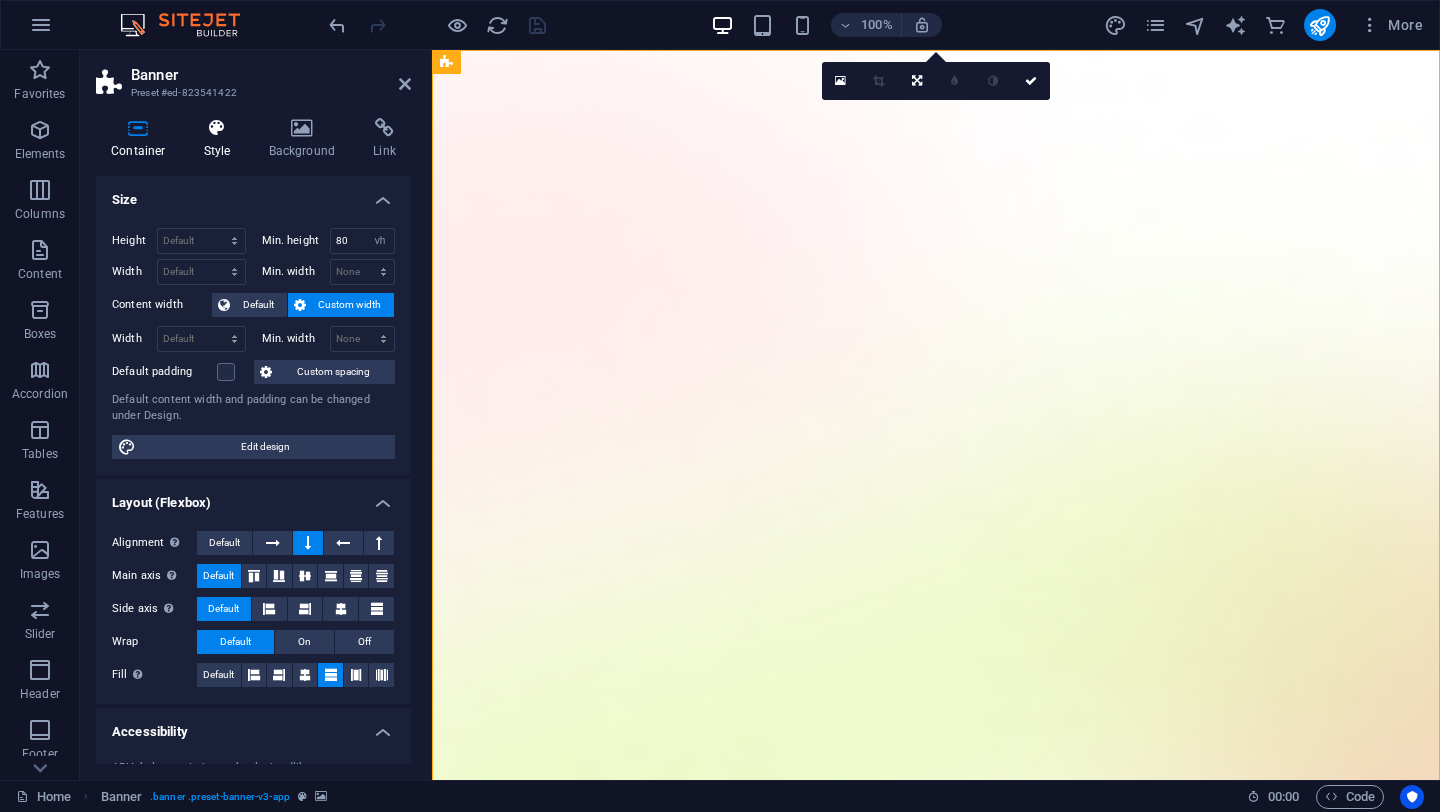 click on "Style" at bounding box center [221, 139] 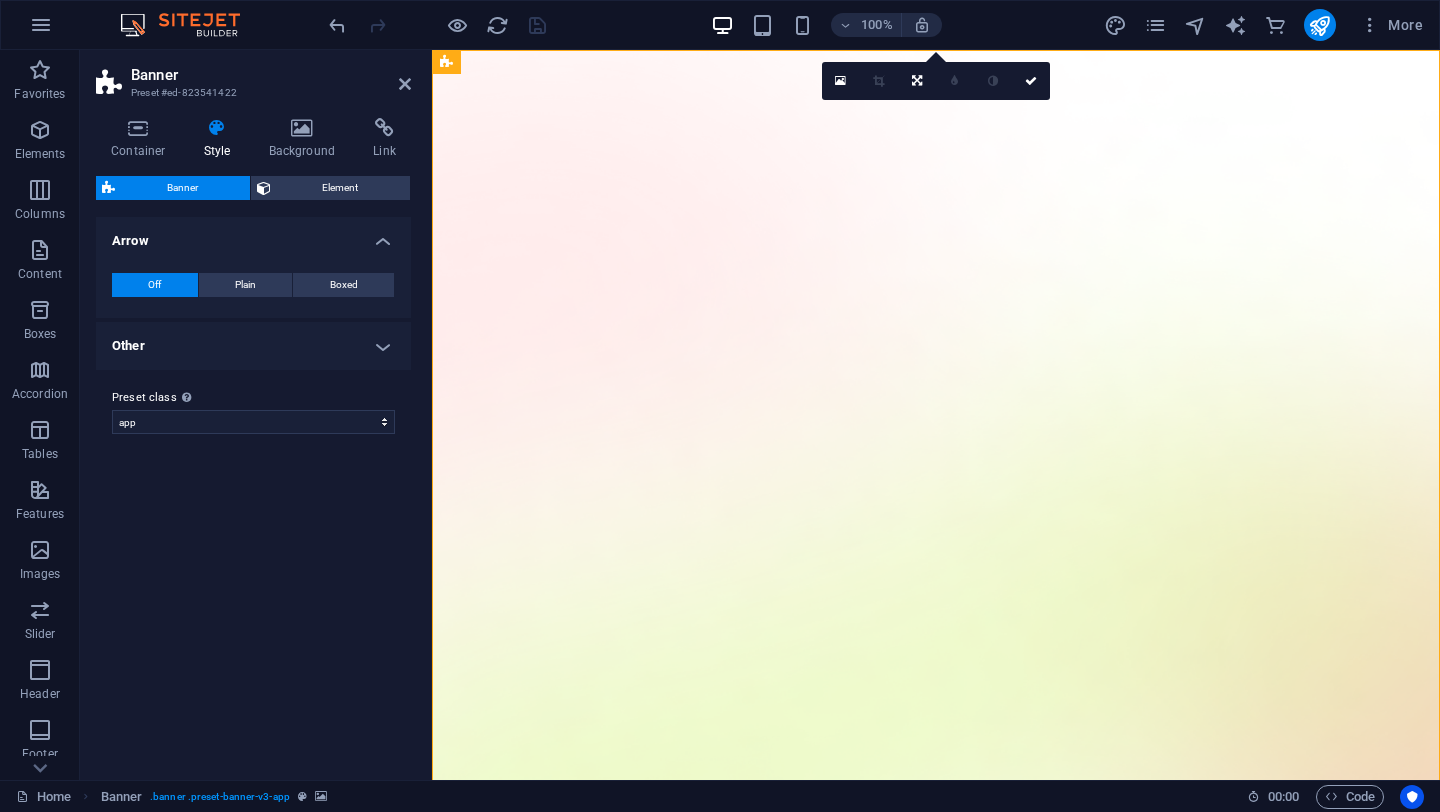 click on "Arrow" at bounding box center (253, 235) 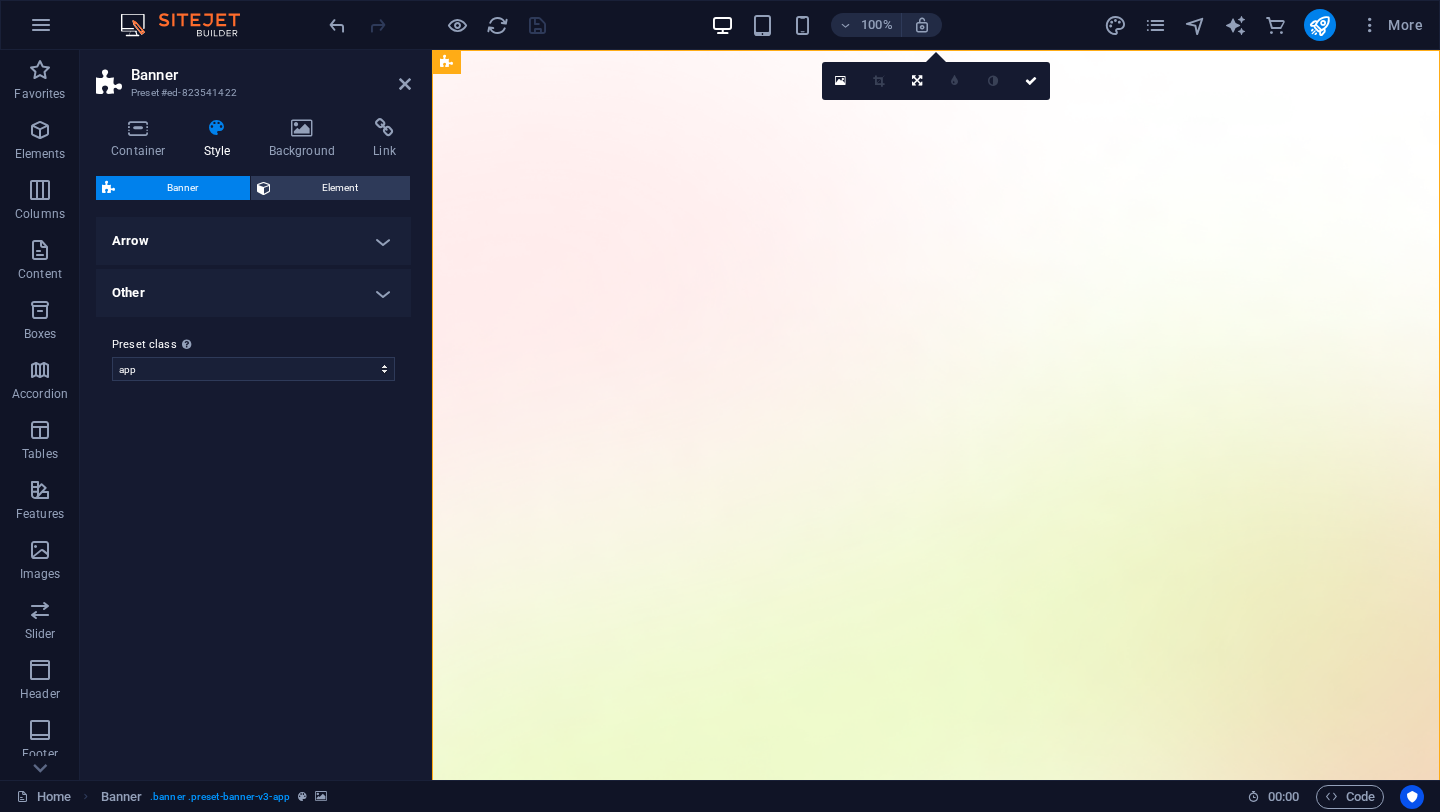 click on "Arrow" at bounding box center (253, 241) 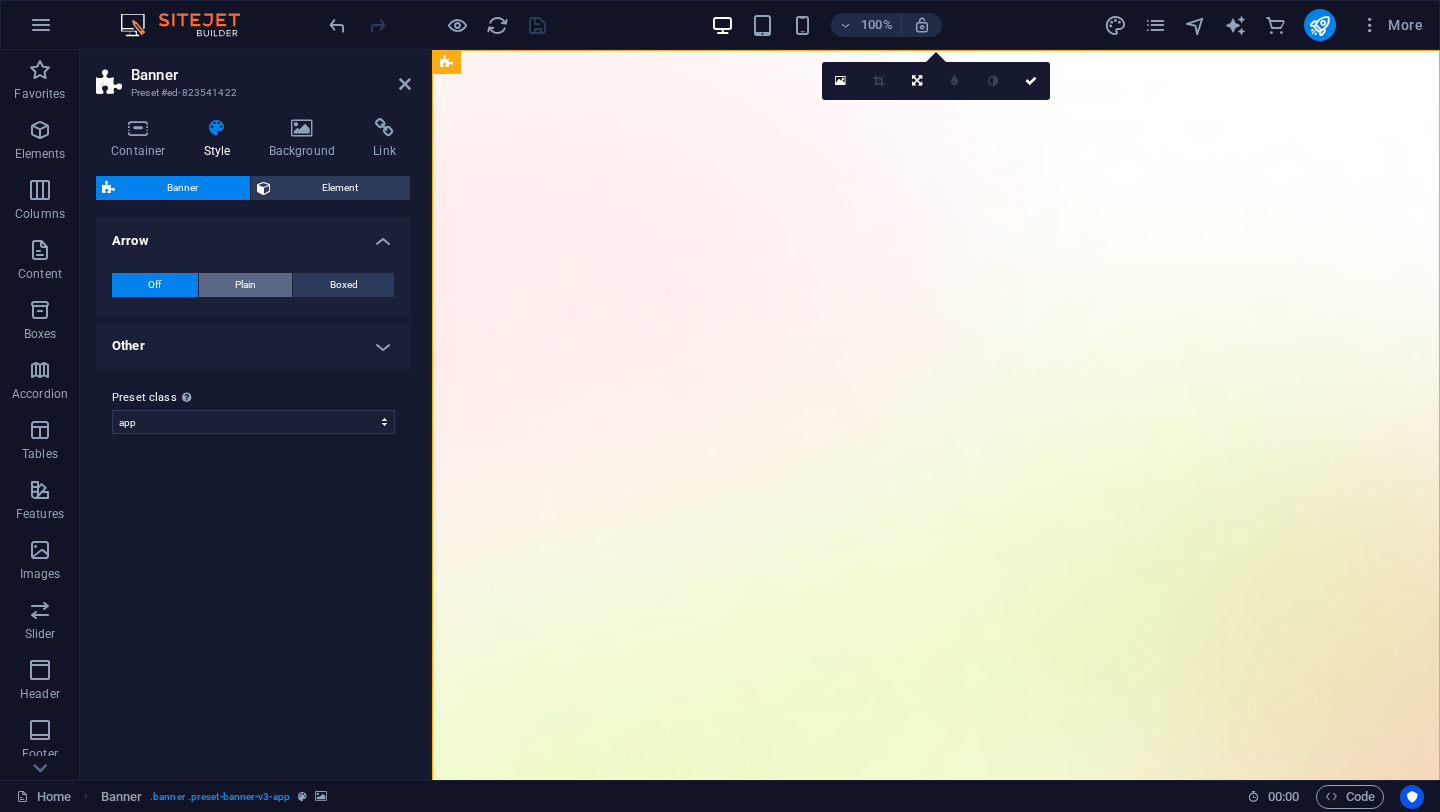 click on "Plain" at bounding box center [245, 285] 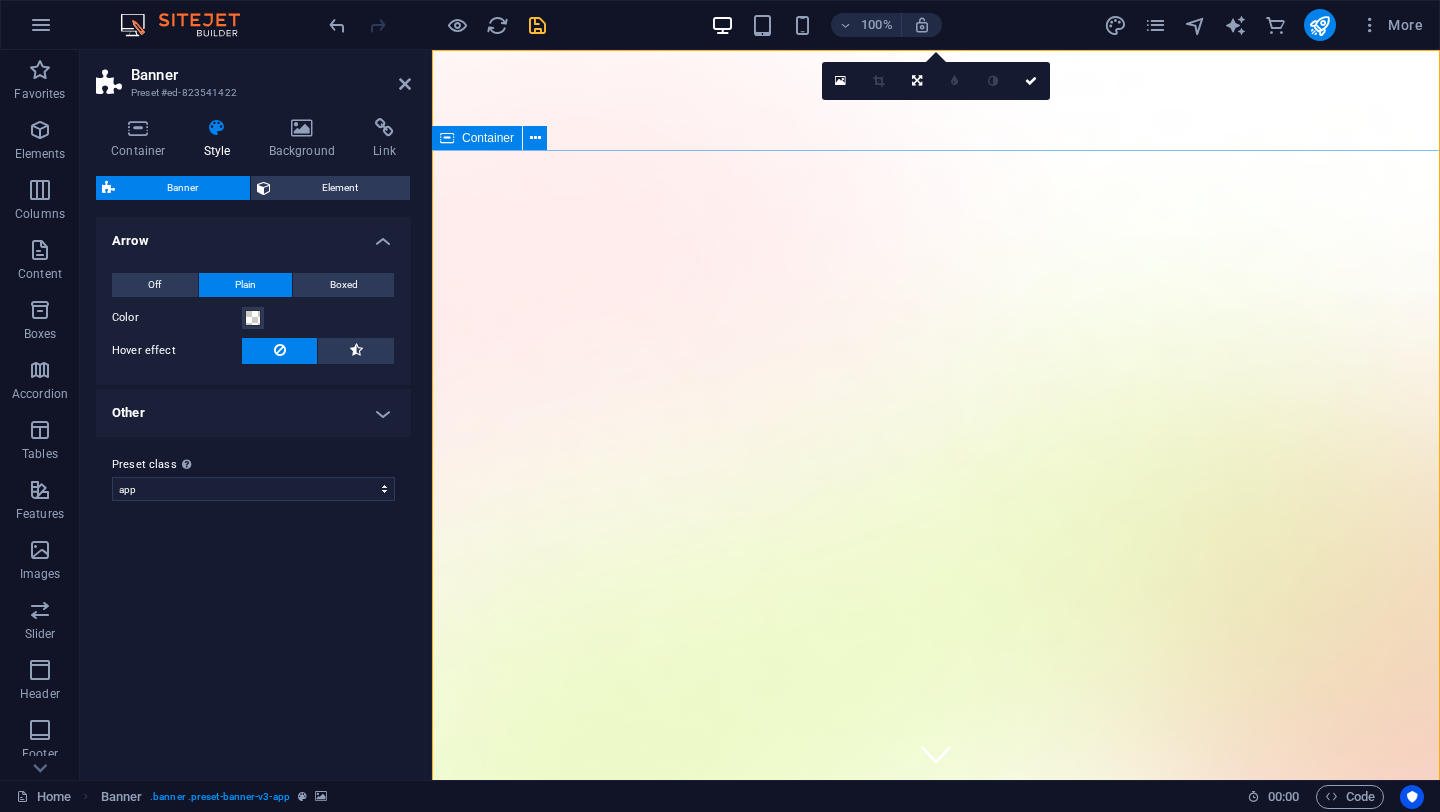 click on "Version 2.0 is here AI, Engeniers & Funding for Automation Lorem ipsum dolor sit amet, consectetur adipiscing elit, sed do eiusmod tempor incididunt ut labore et dolore magna aliqua. Download App" at bounding box center (936, 2134) 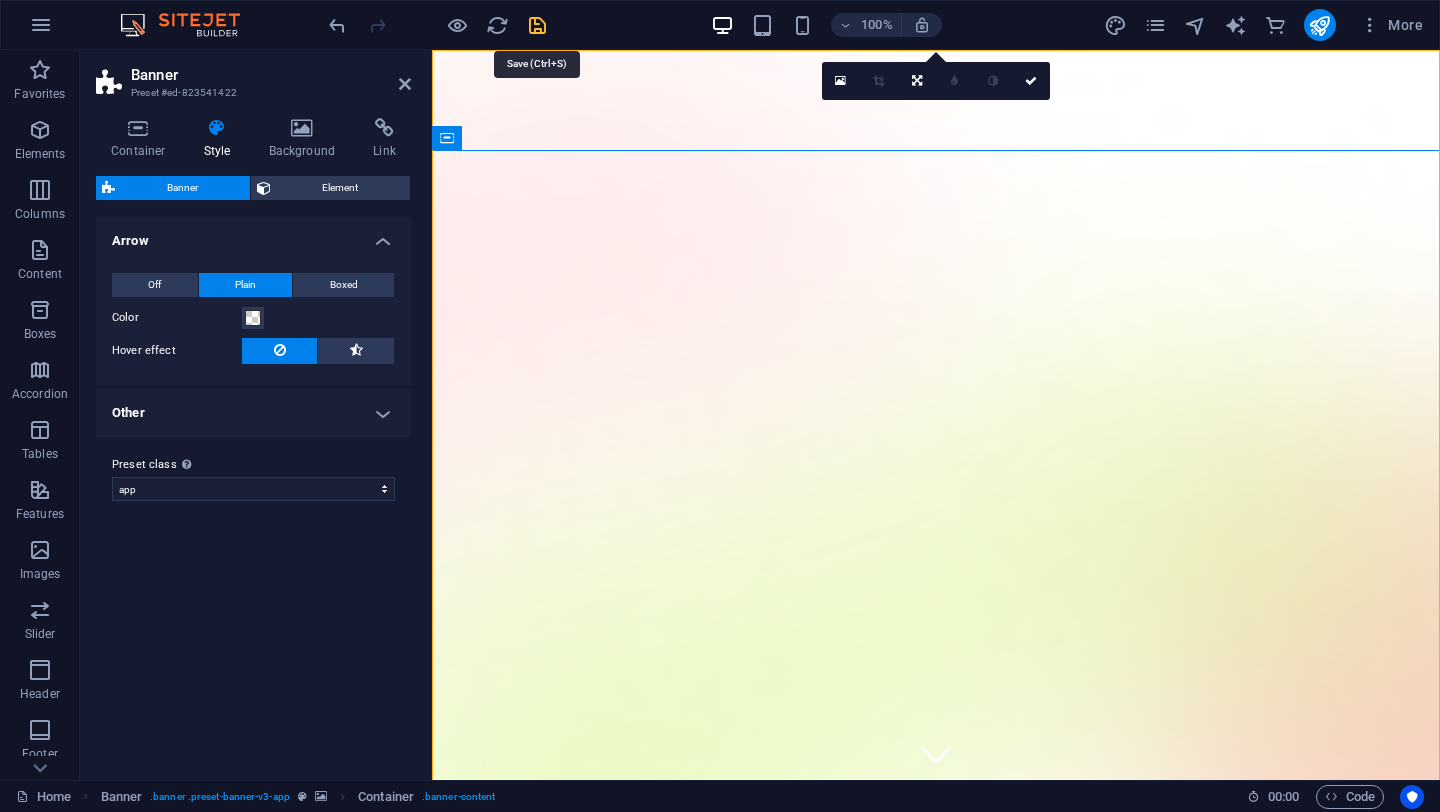 click at bounding box center (537, 25) 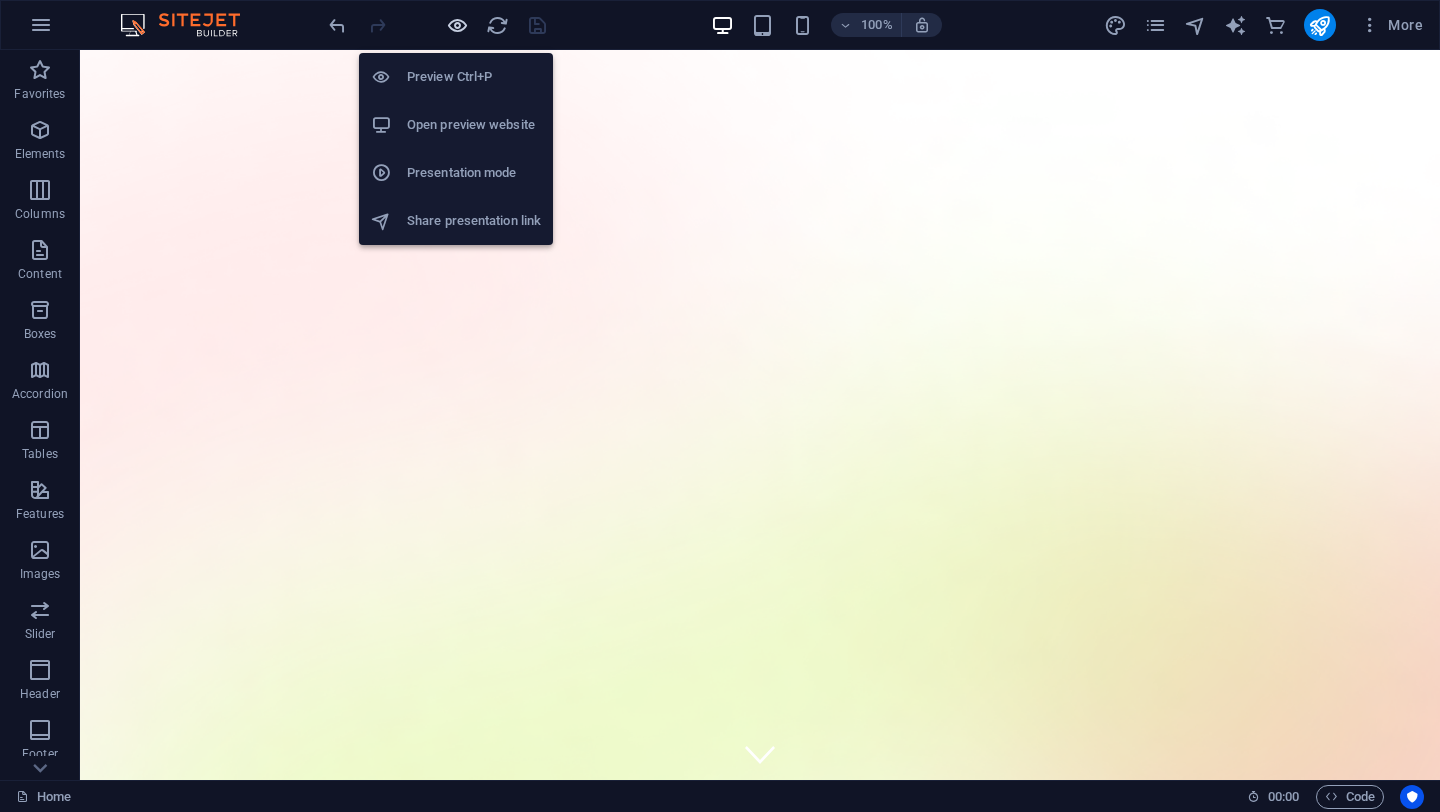 click at bounding box center (457, 25) 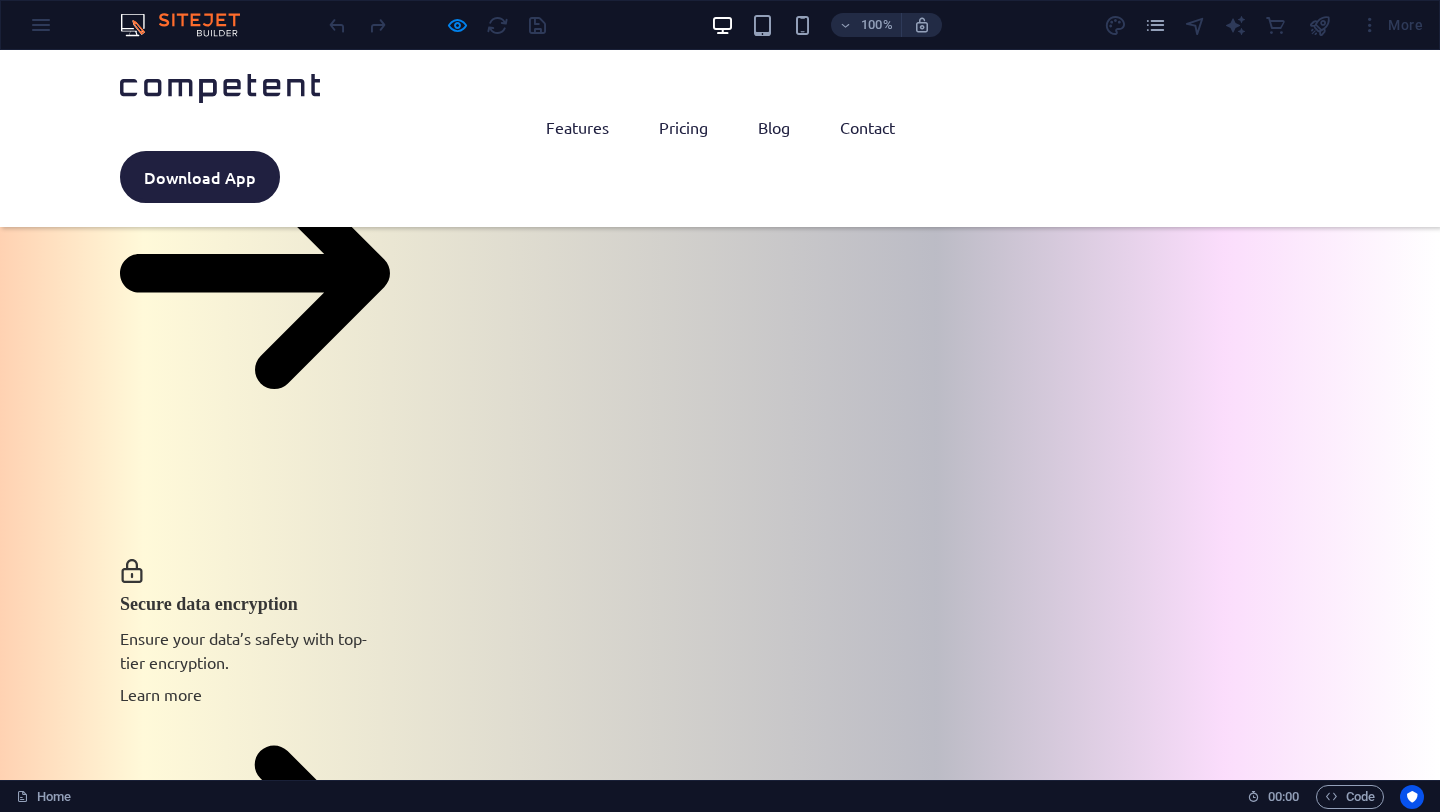 scroll, scrollTop: 3985, scrollLeft: 0, axis: vertical 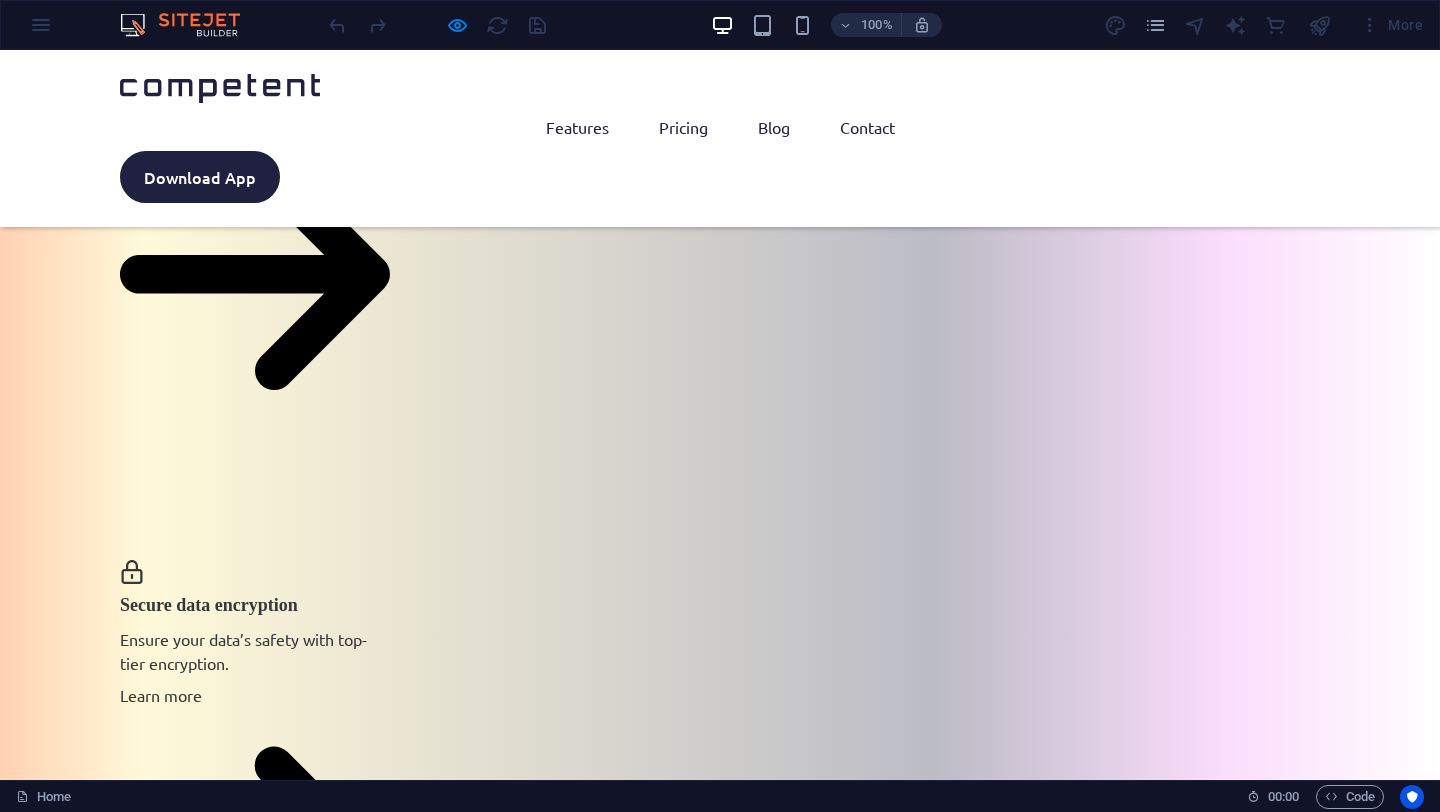 click at bounding box center (150, 34785) 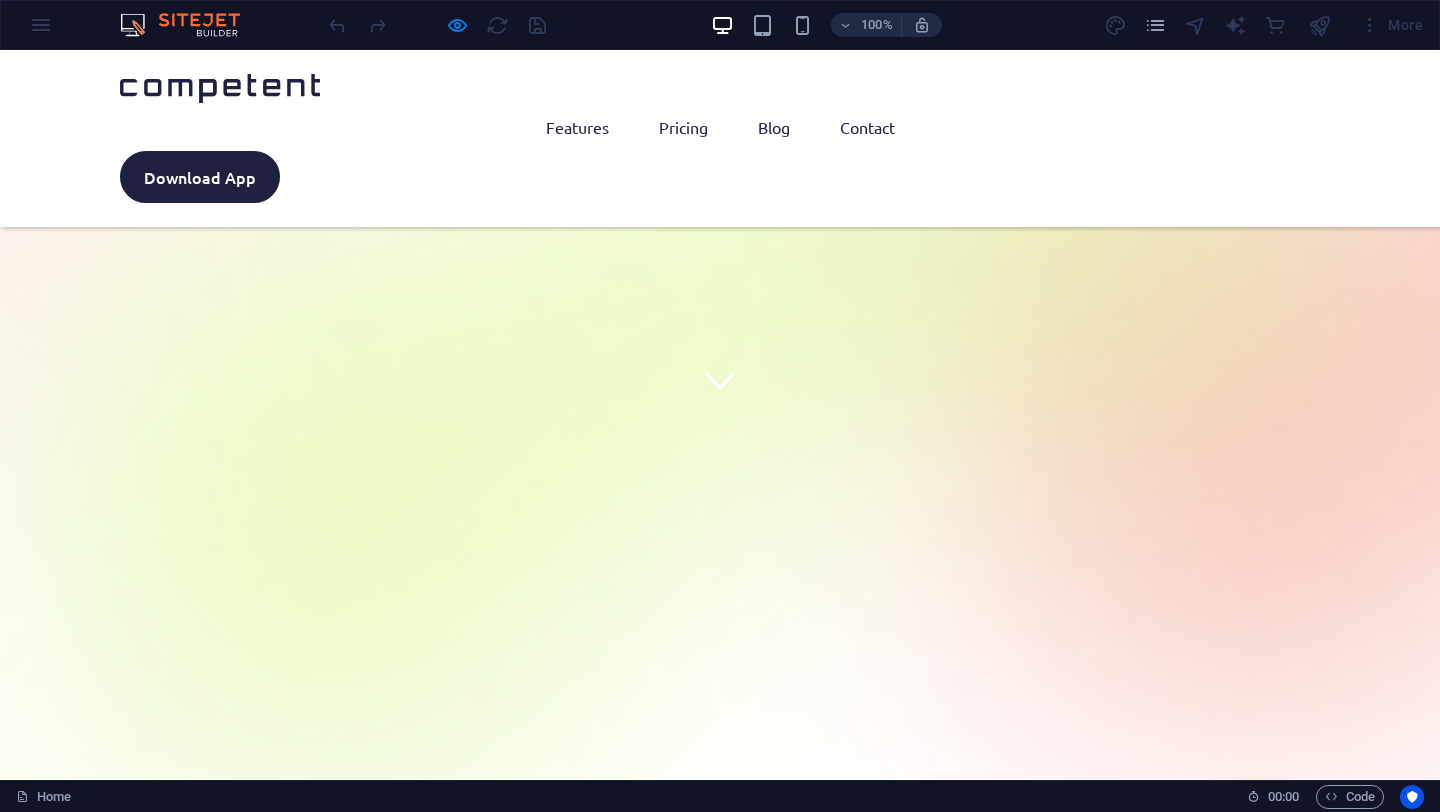 scroll, scrollTop: 0, scrollLeft: 0, axis: both 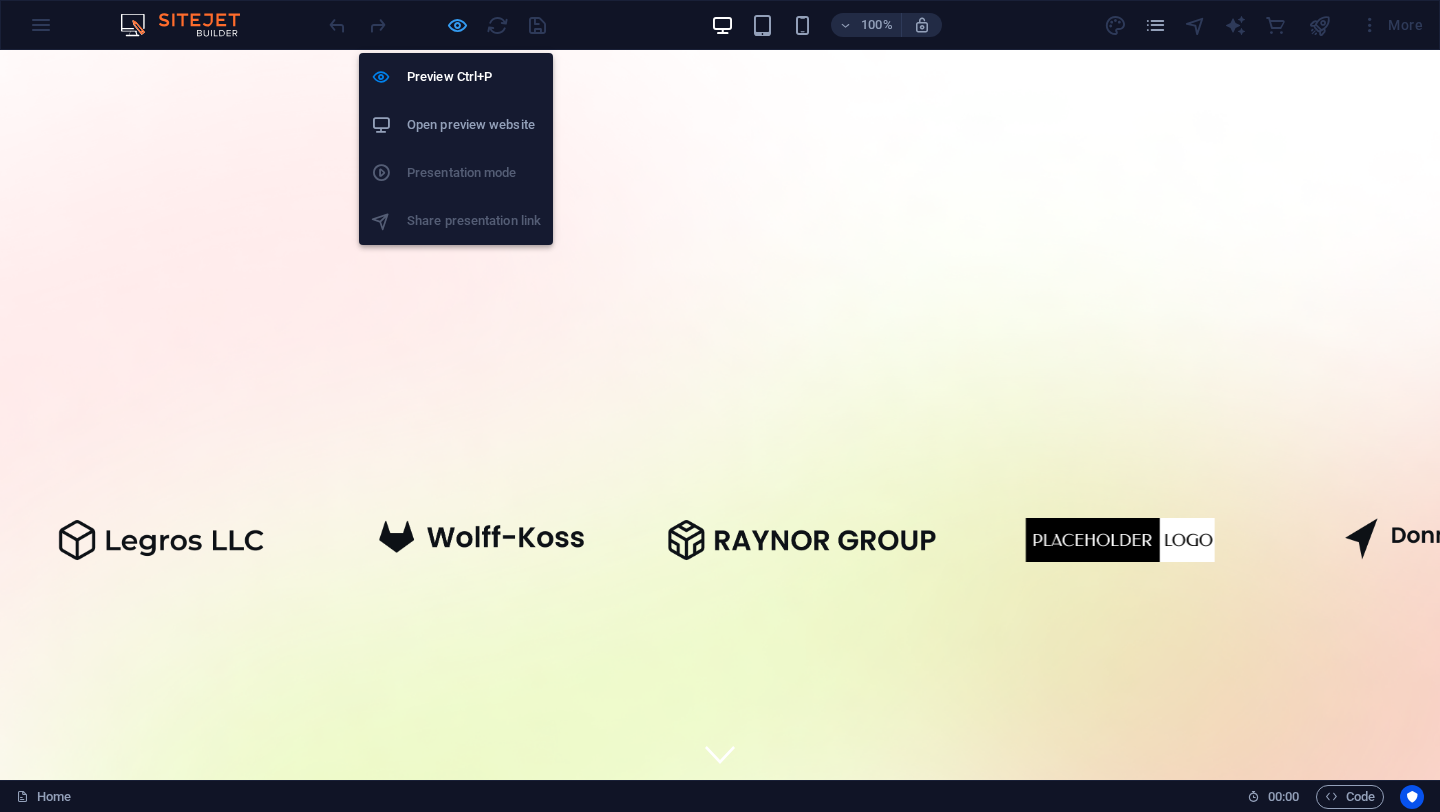 click at bounding box center [457, 25] 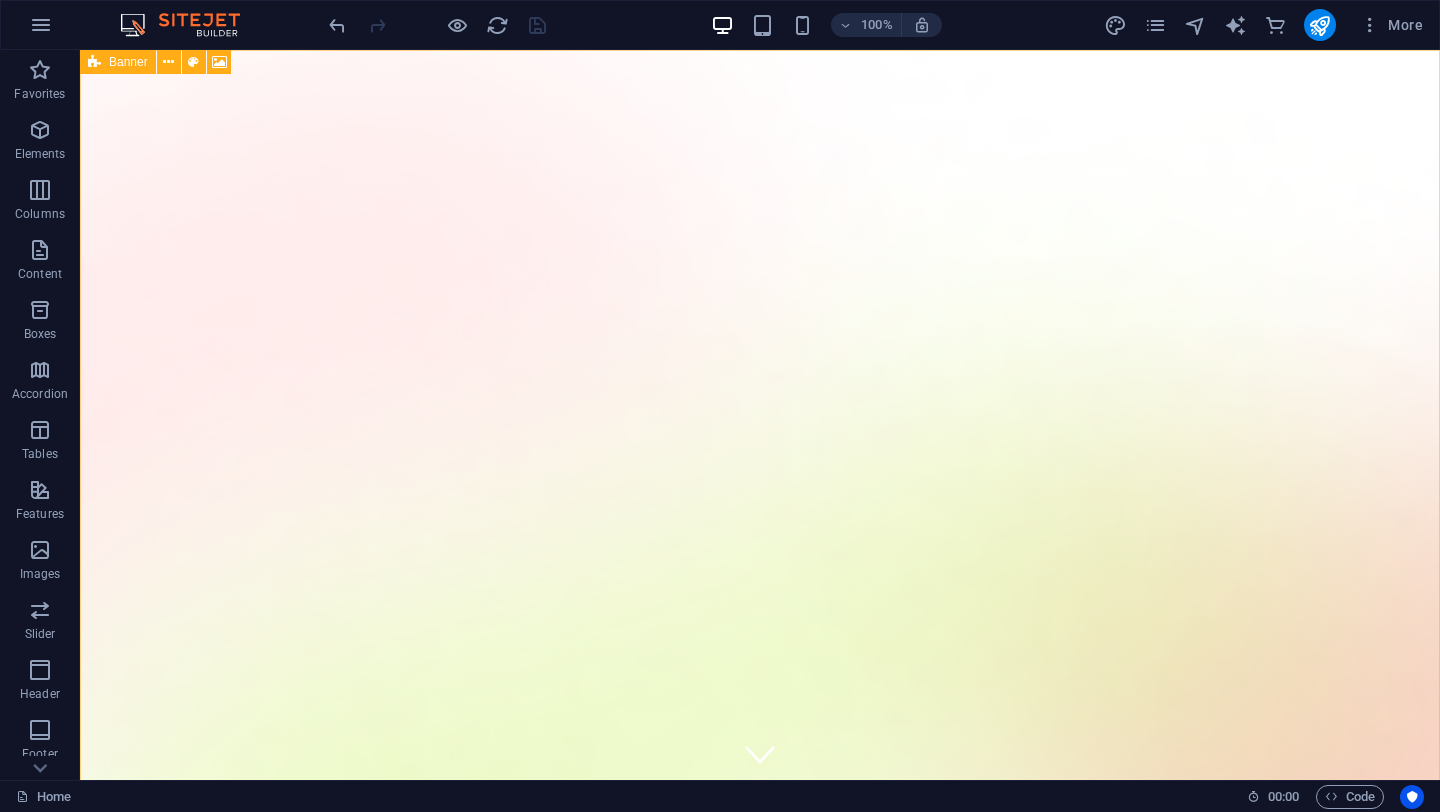 click at bounding box center [94, 62] 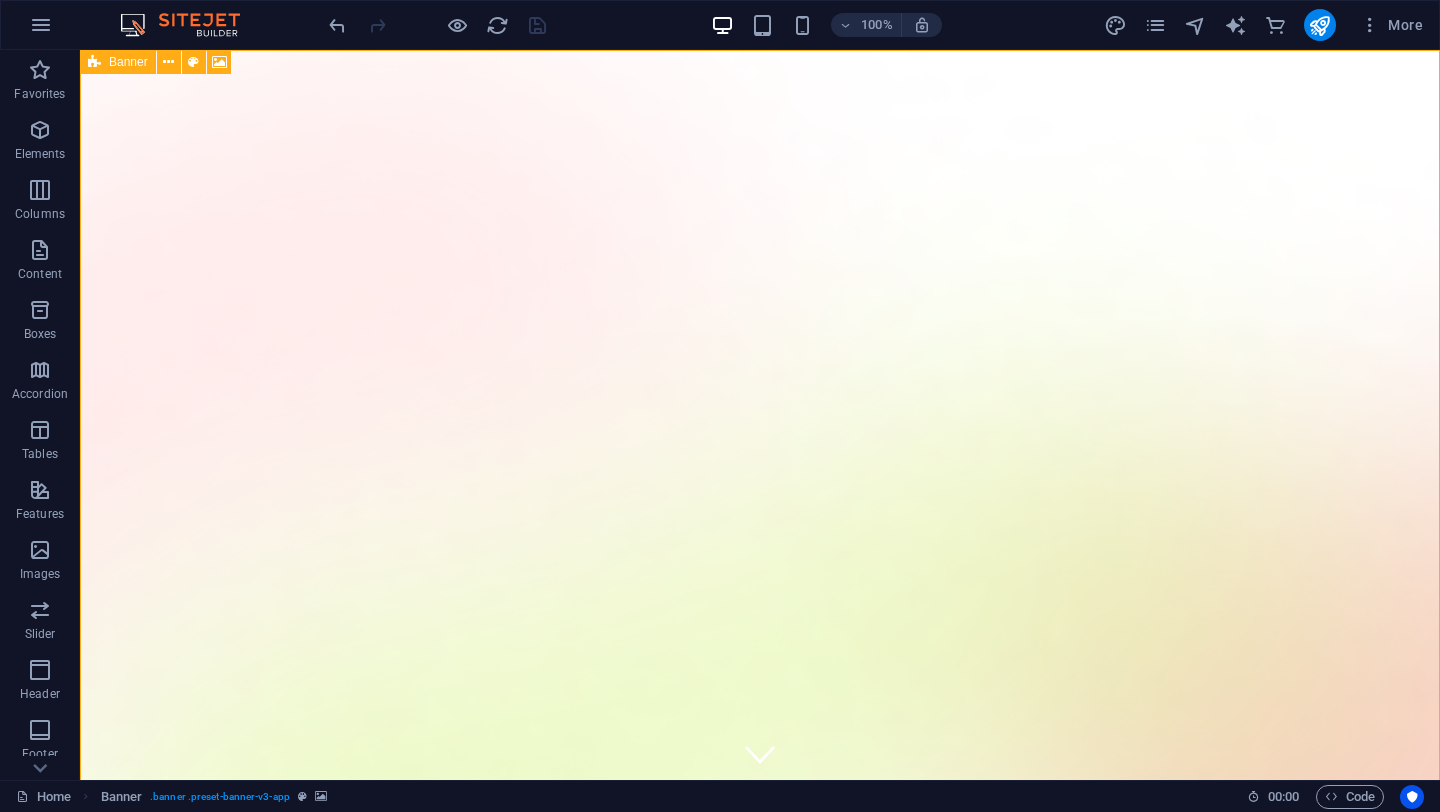 click at bounding box center [94, 62] 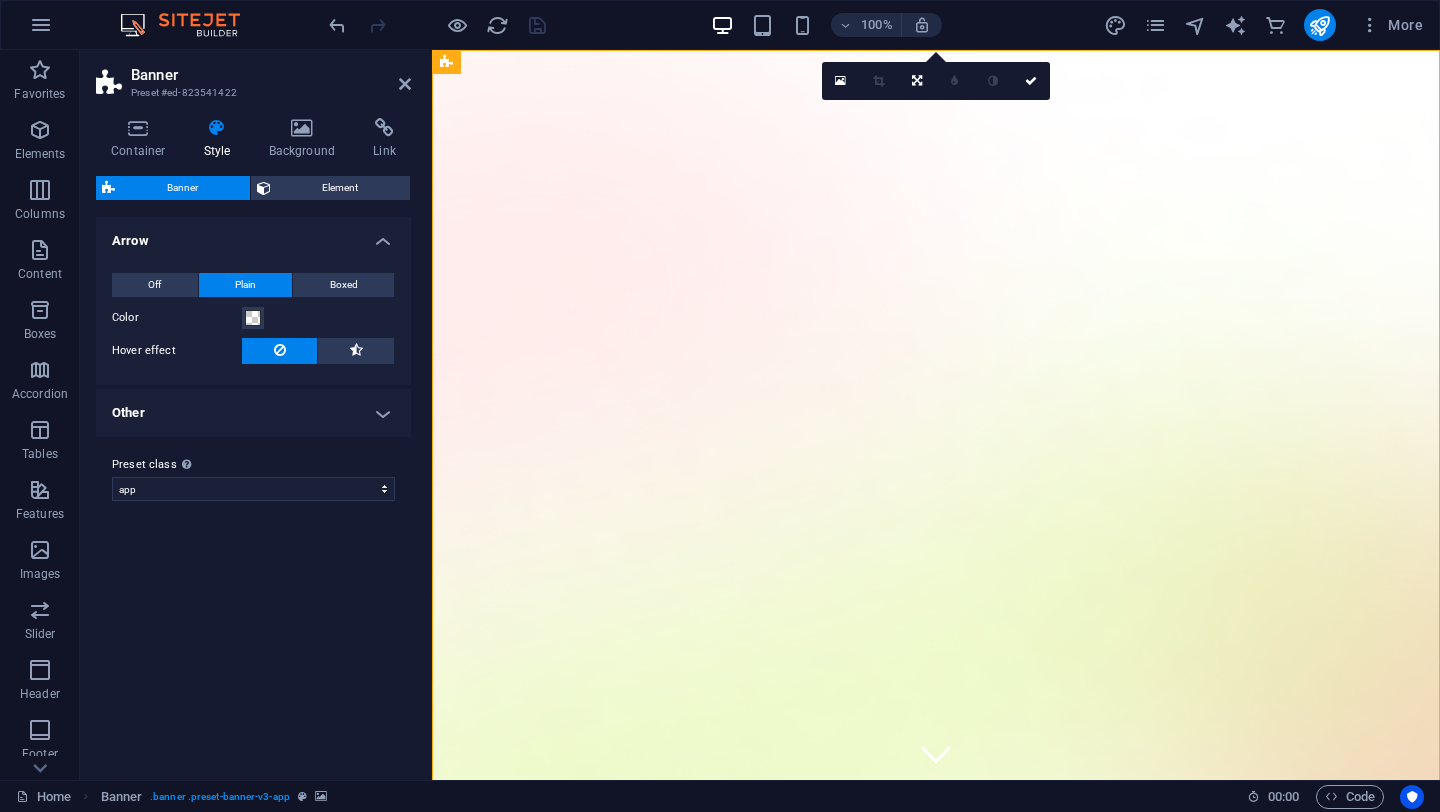 click at bounding box center (217, 128) 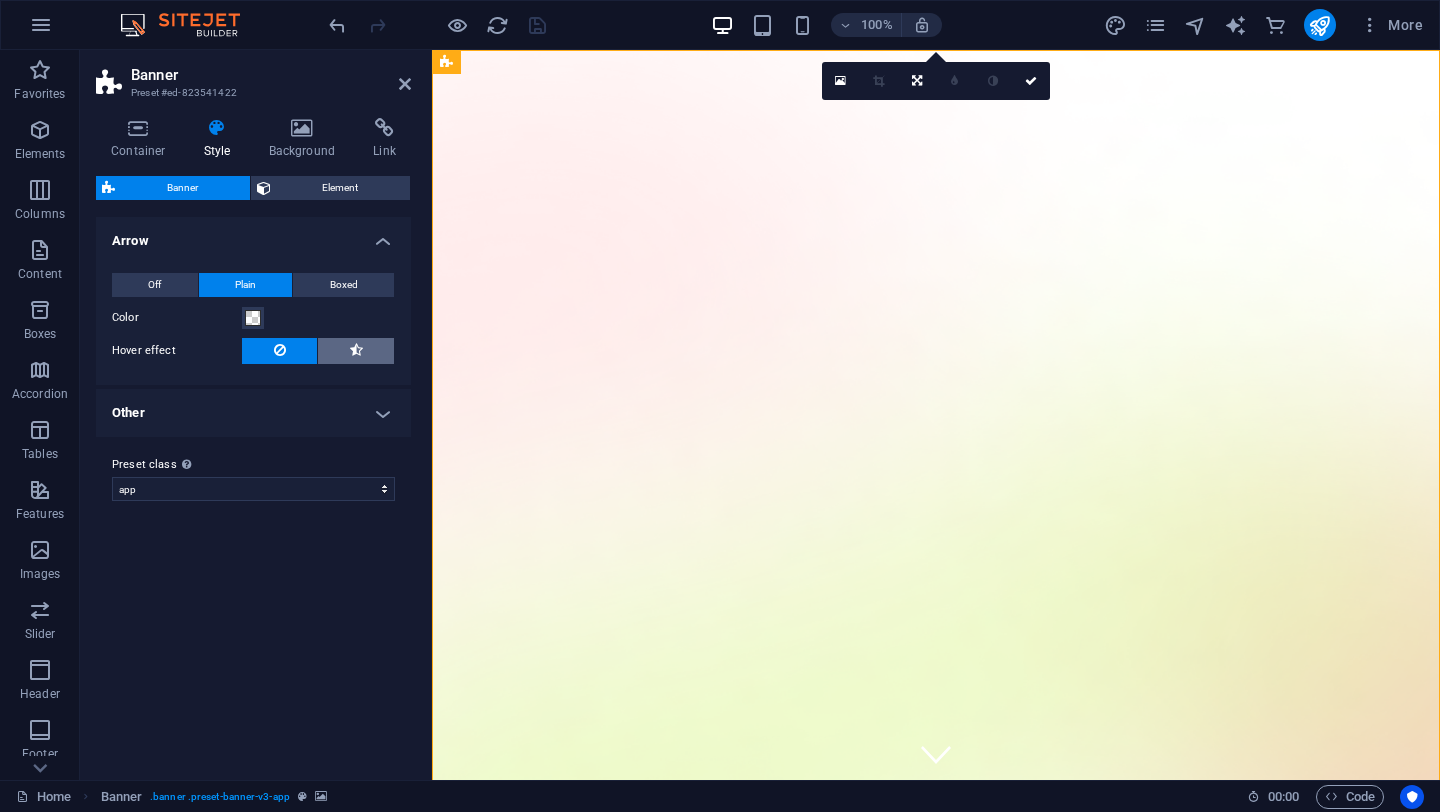 click at bounding box center (356, 350) 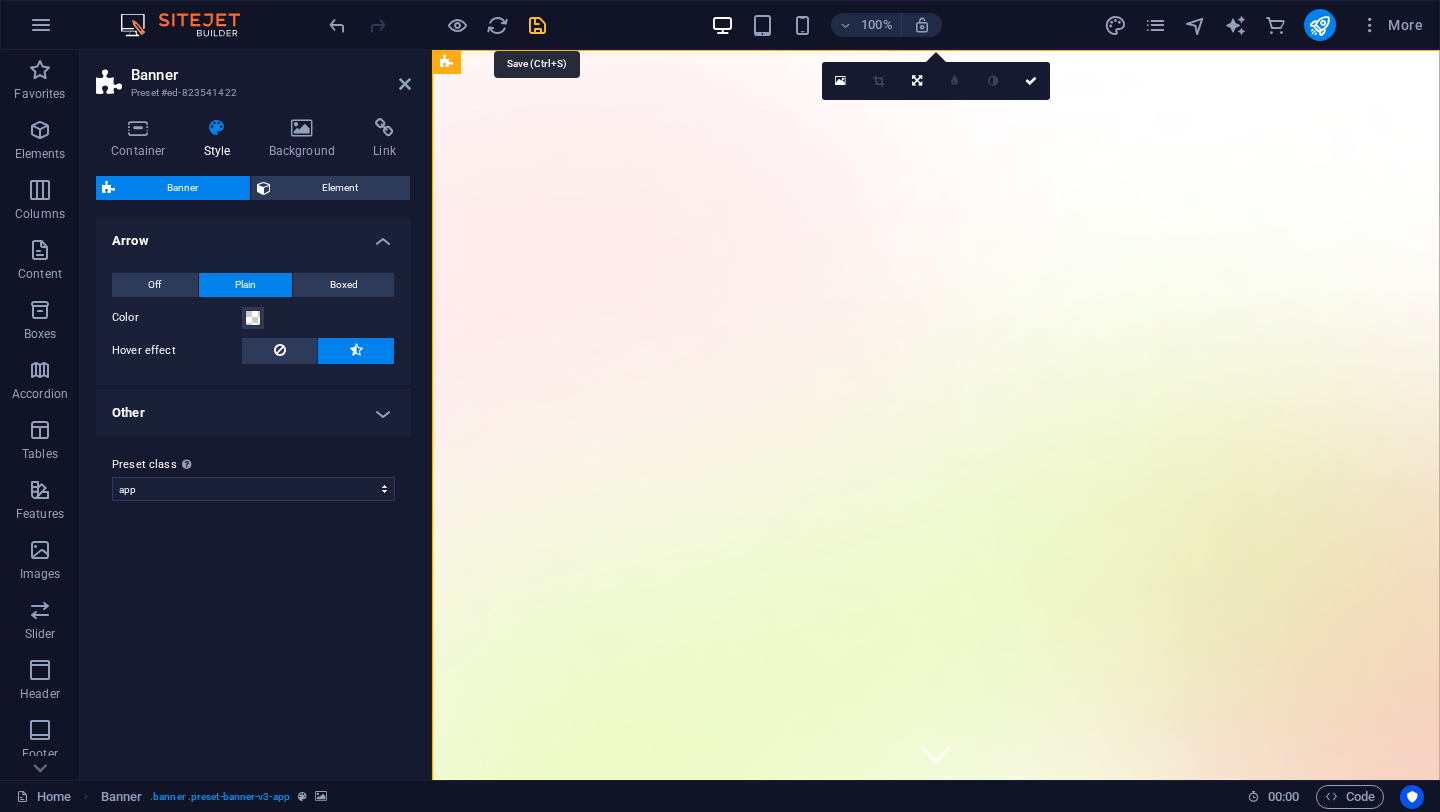 click at bounding box center (537, 25) 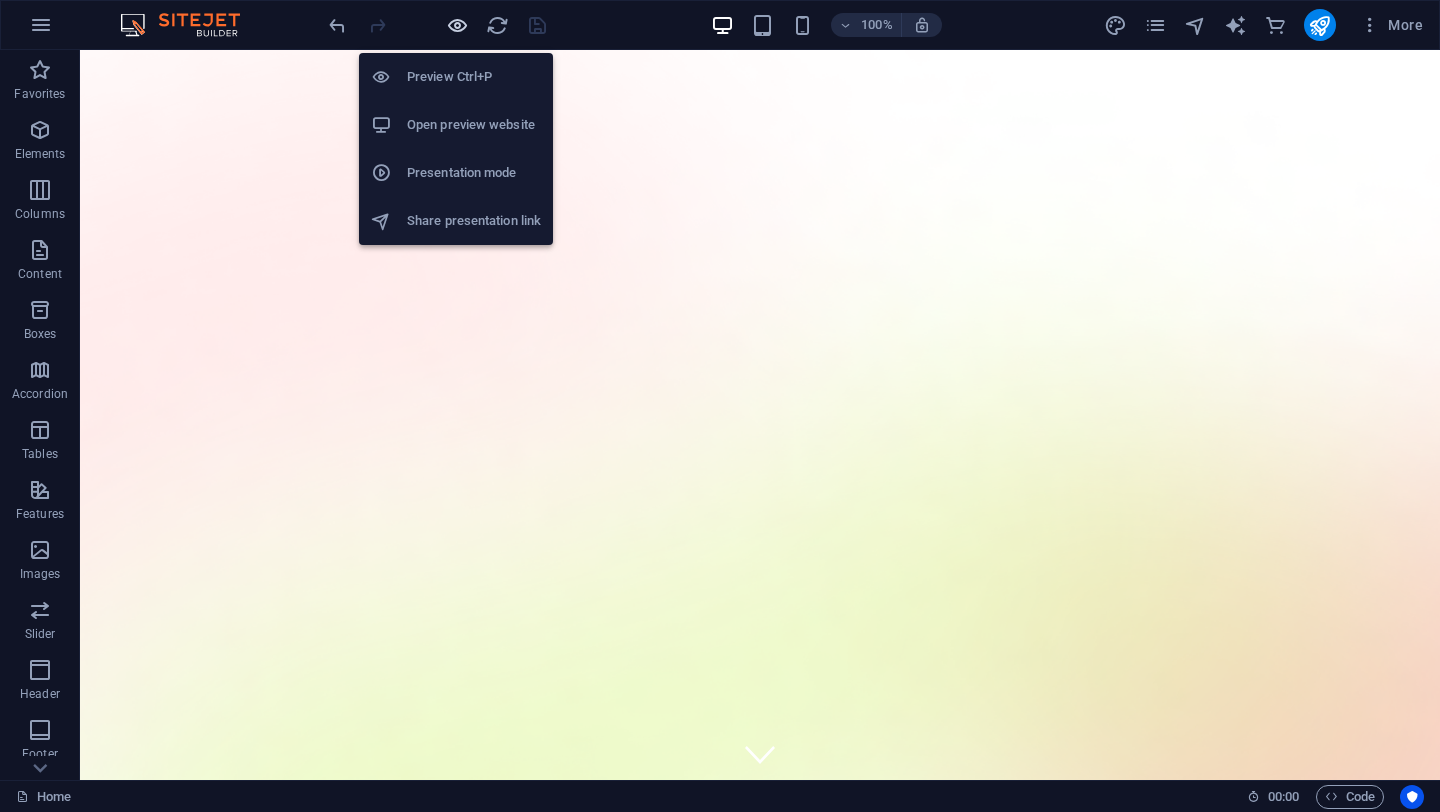 click at bounding box center [457, 25] 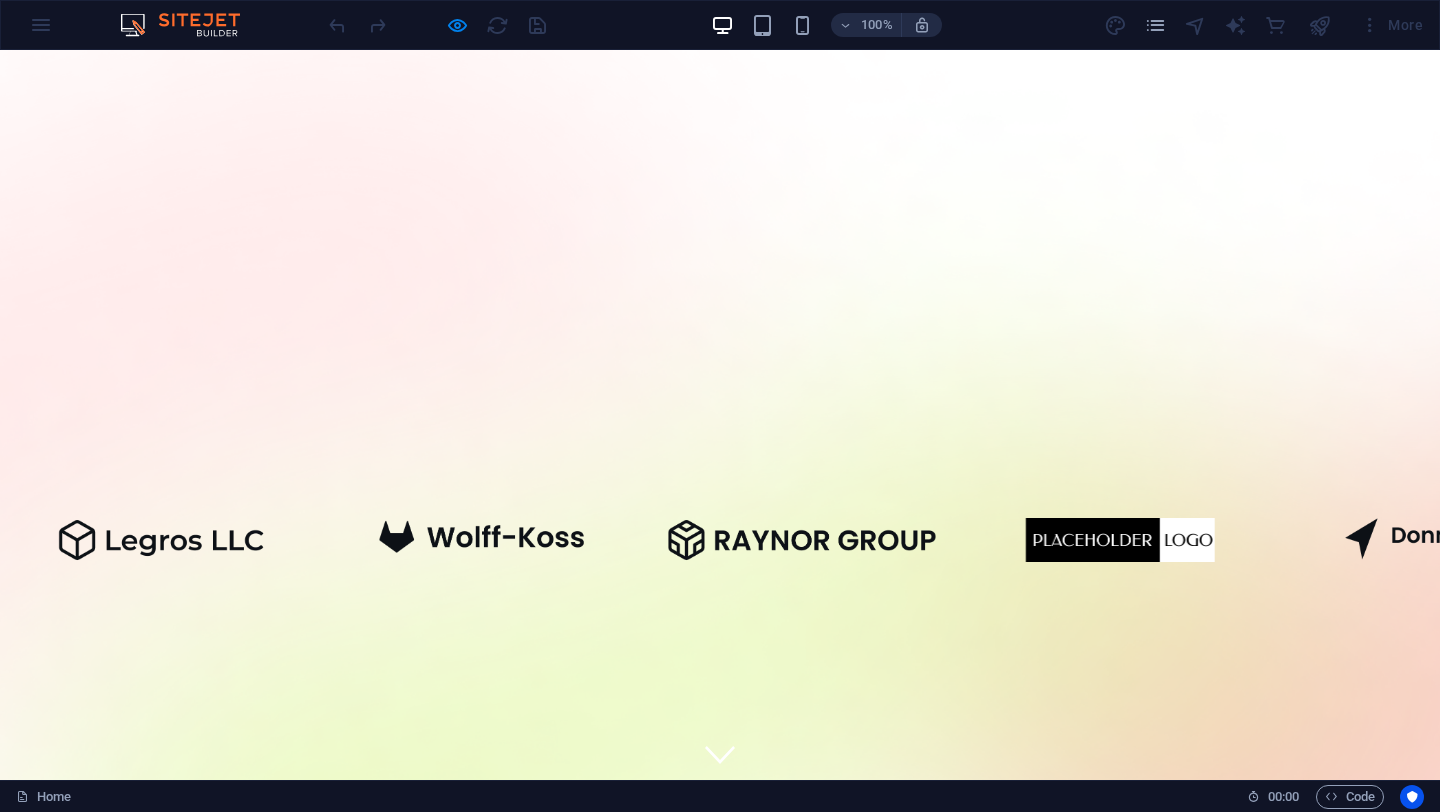 click at bounding box center [220, 1530] 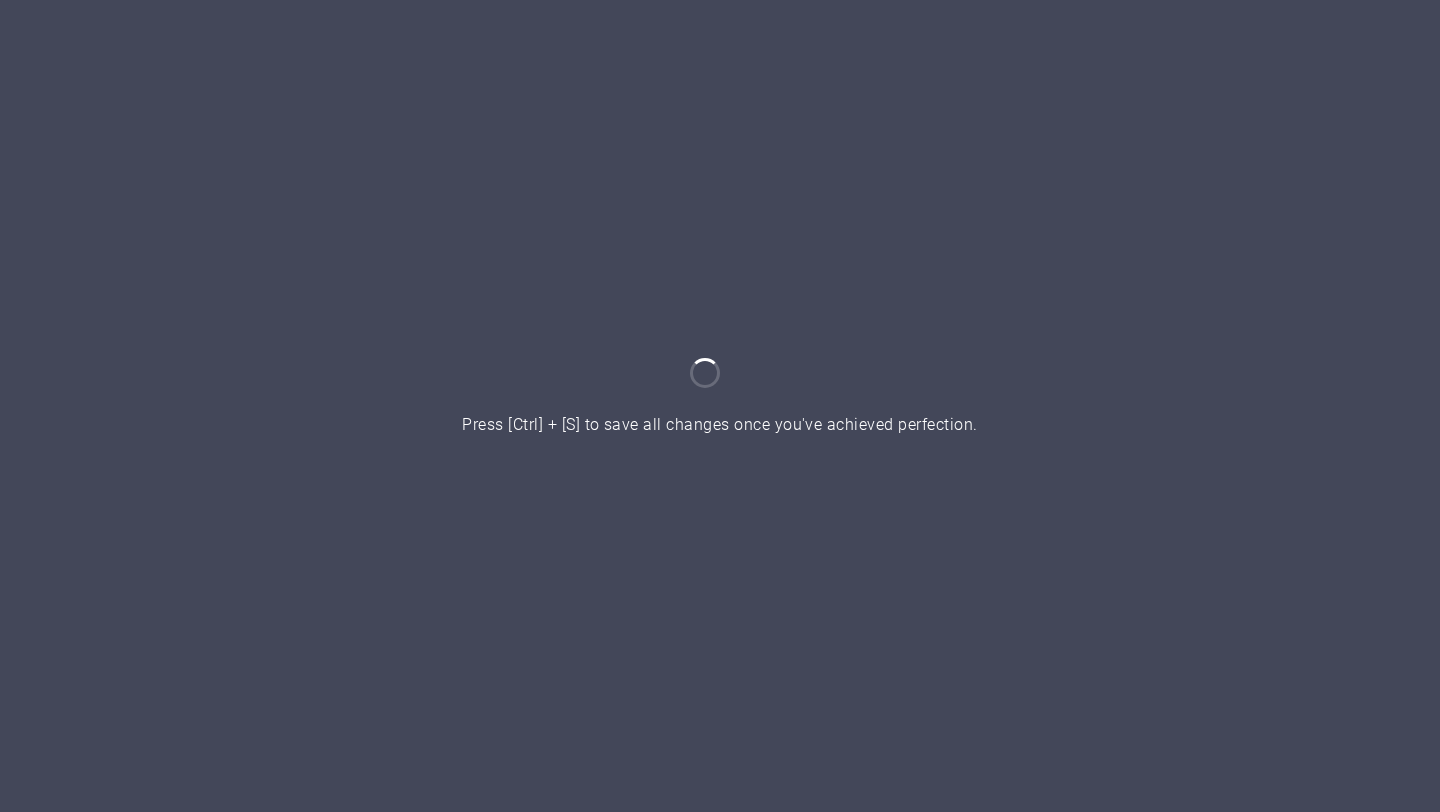 scroll, scrollTop: 0, scrollLeft: 0, axis: both 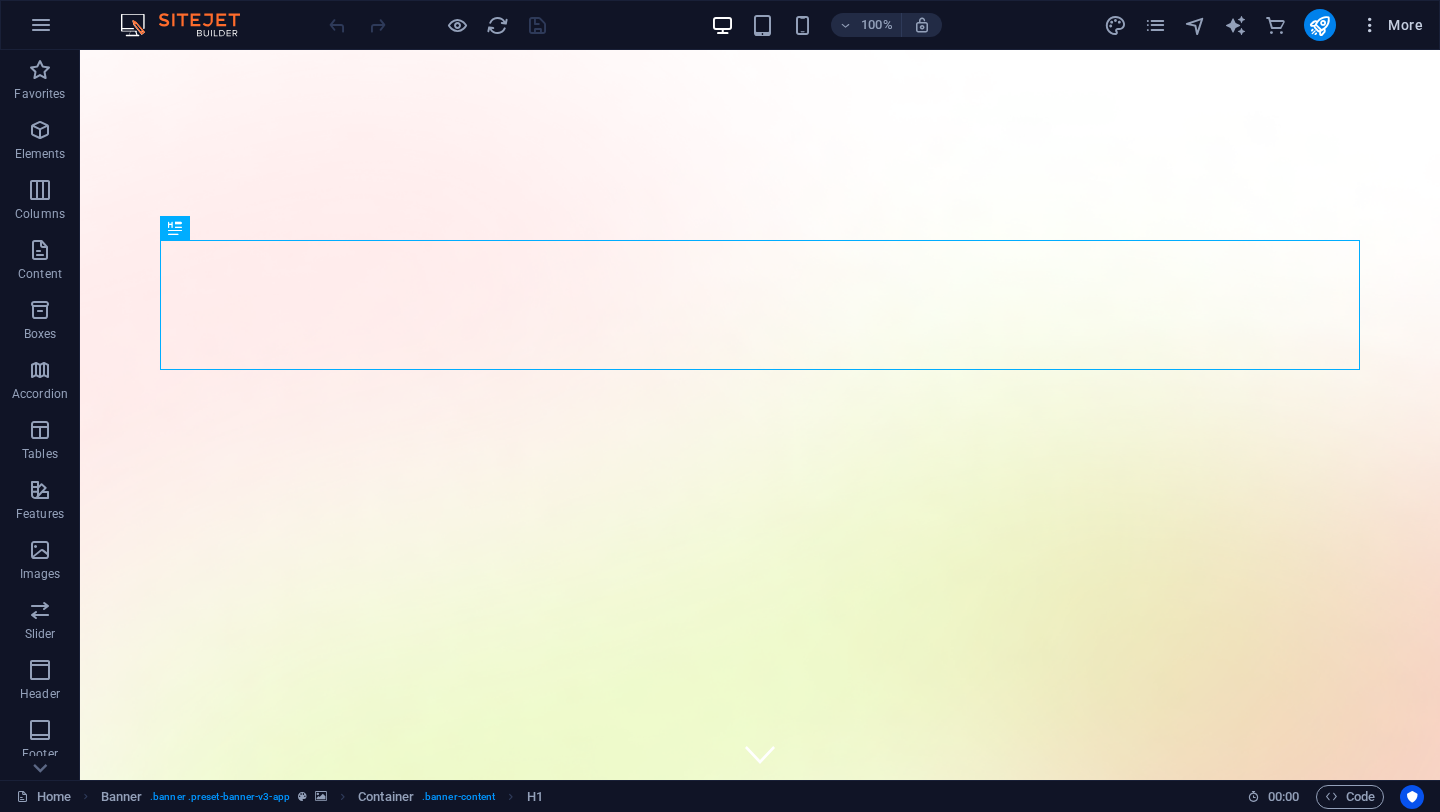 click on "More" at bounding box center [1391, 25] 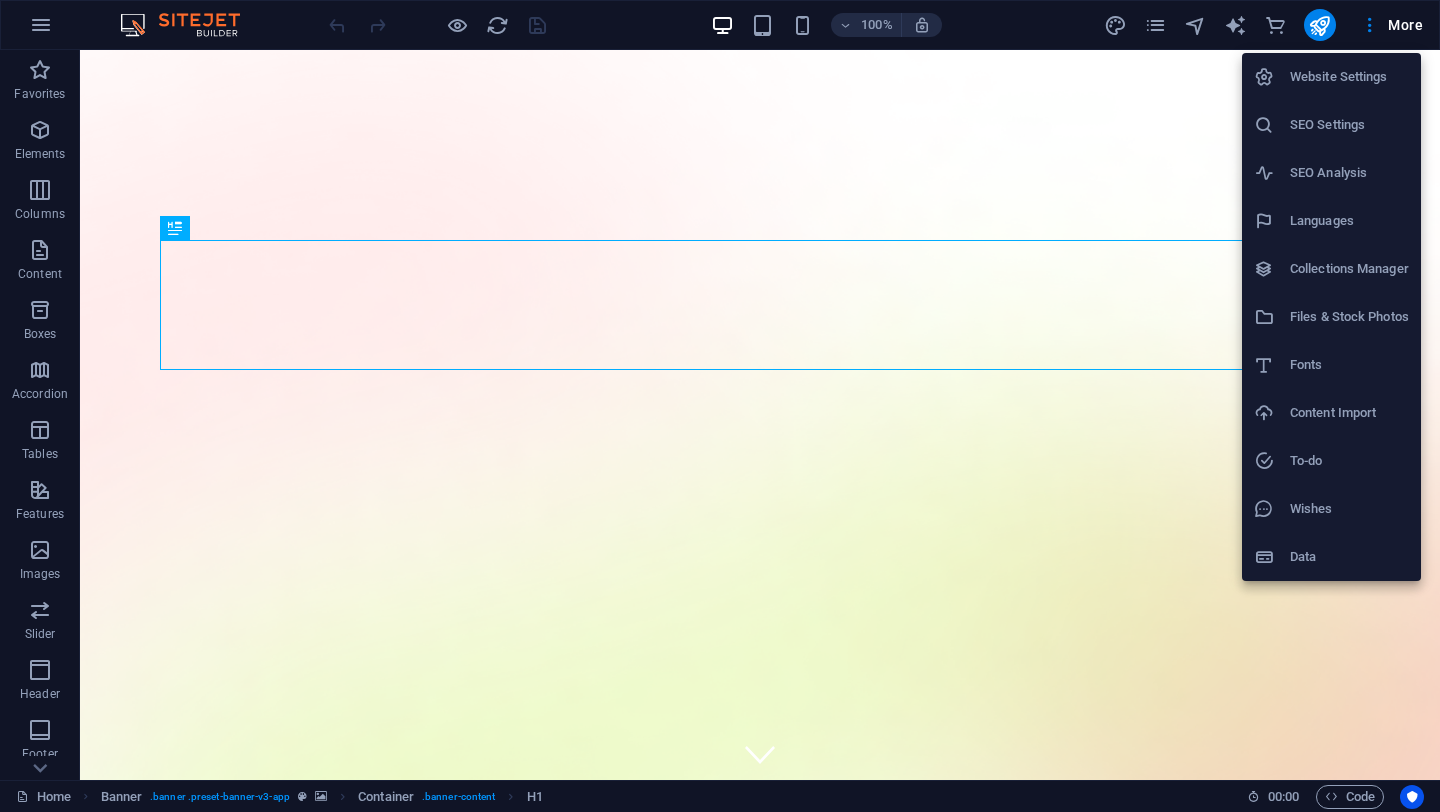 click at bounding box center [720, 406] 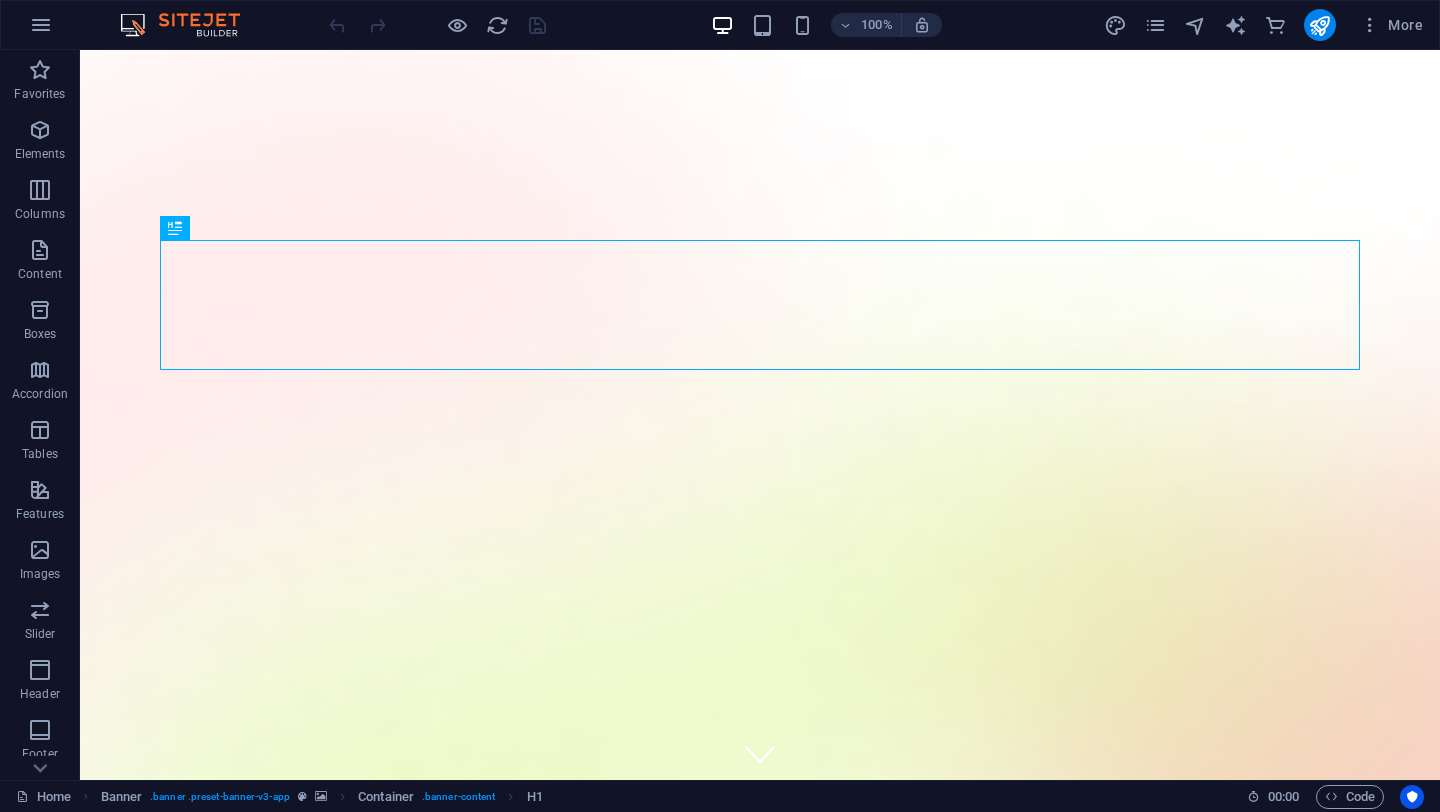 click at bounding box center [41, 25] 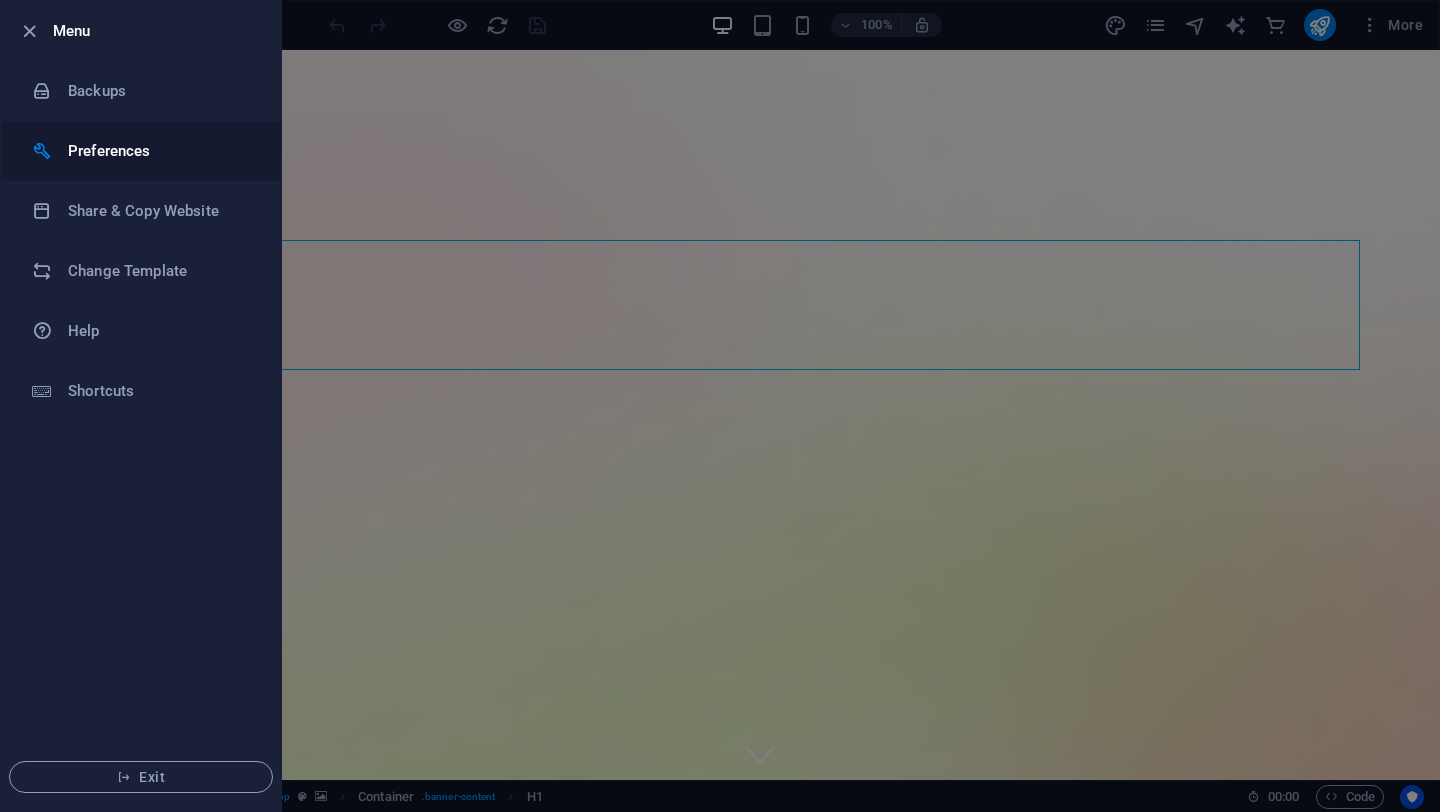 click on "Preferences" at bounding box center (160, 151) 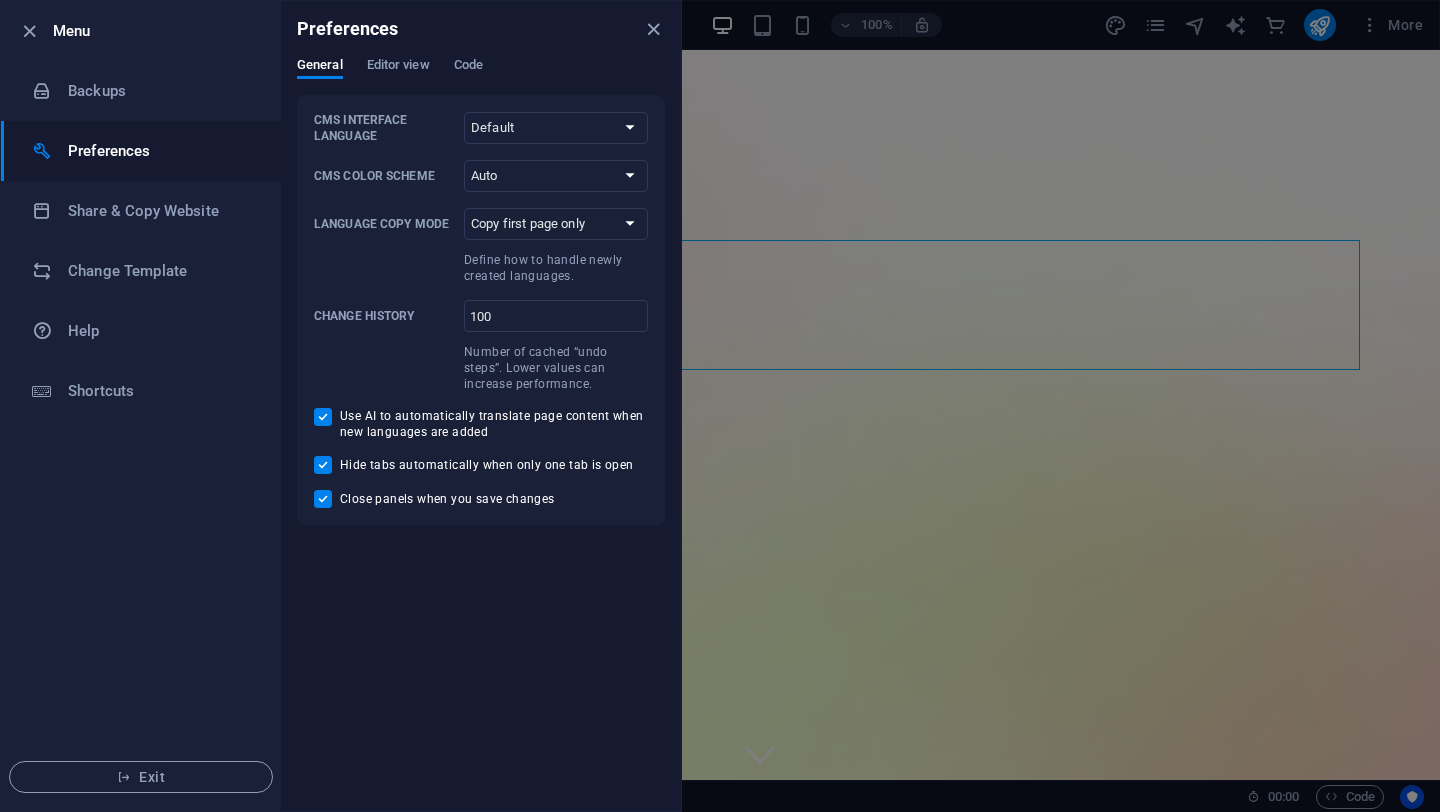 click on "Preferences" at bounding box center (160, 151) 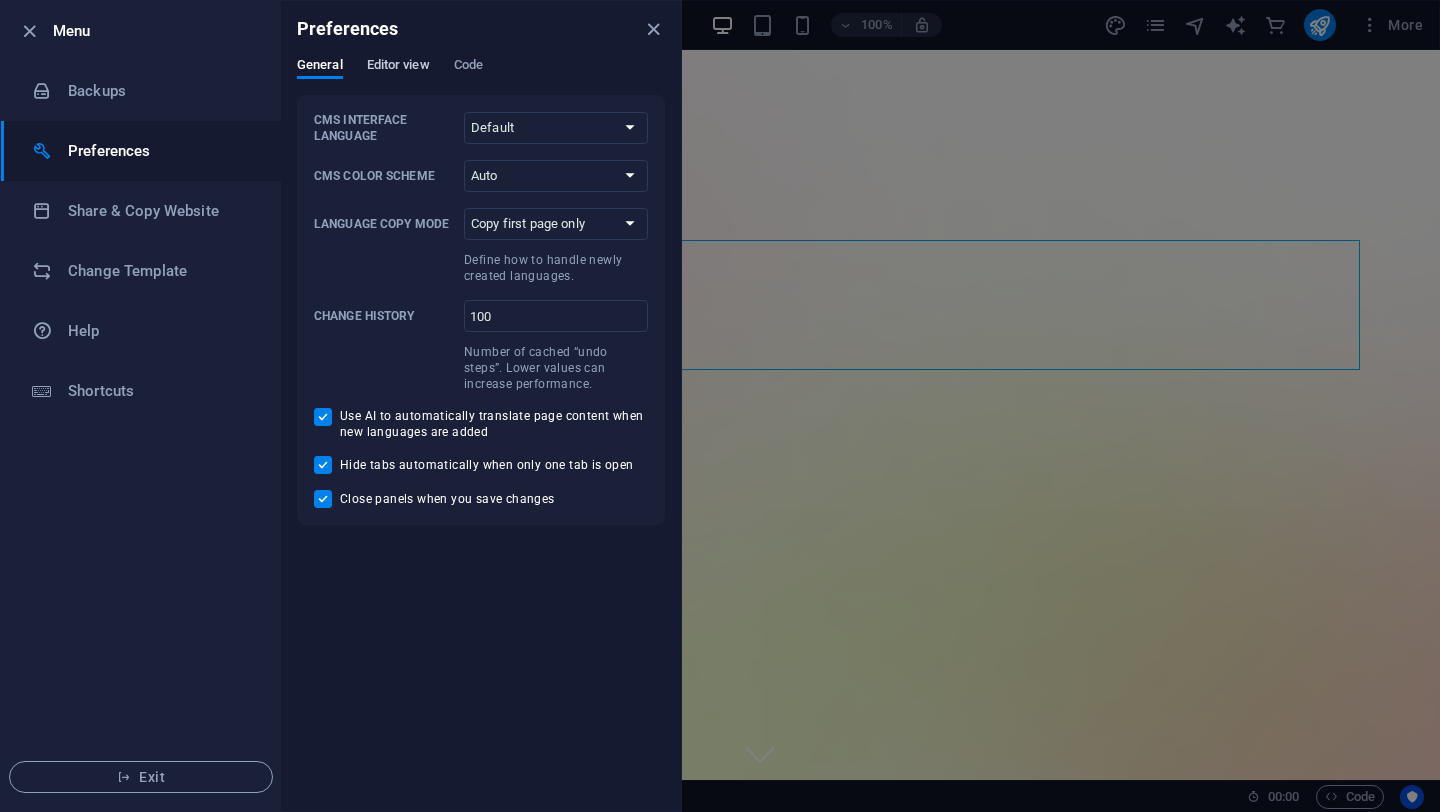 click on "Editor view" at bounding box center (398, 67) 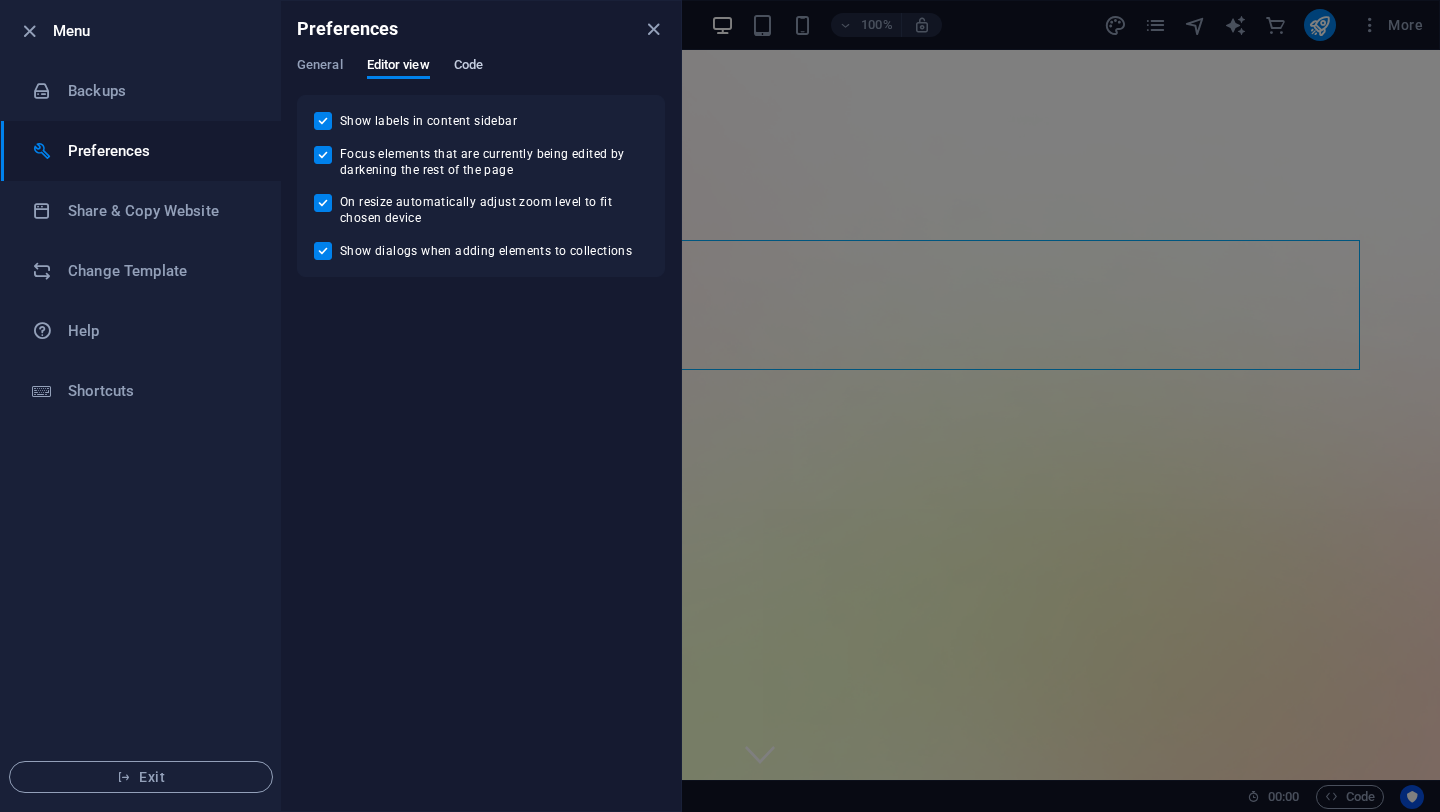 click on "Code" at bounding box center (468, 67) 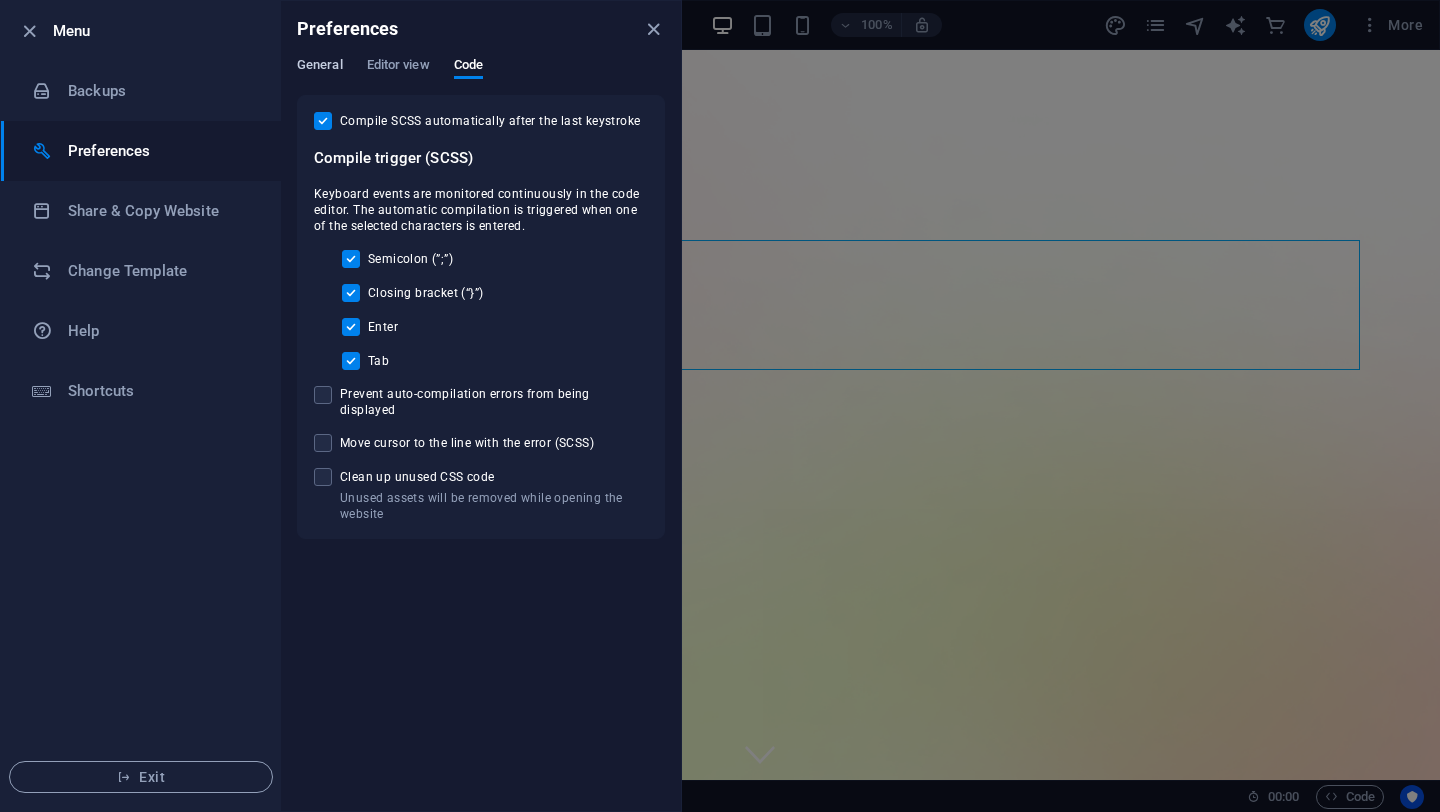 click on "General" at bounding box center [320, 67] 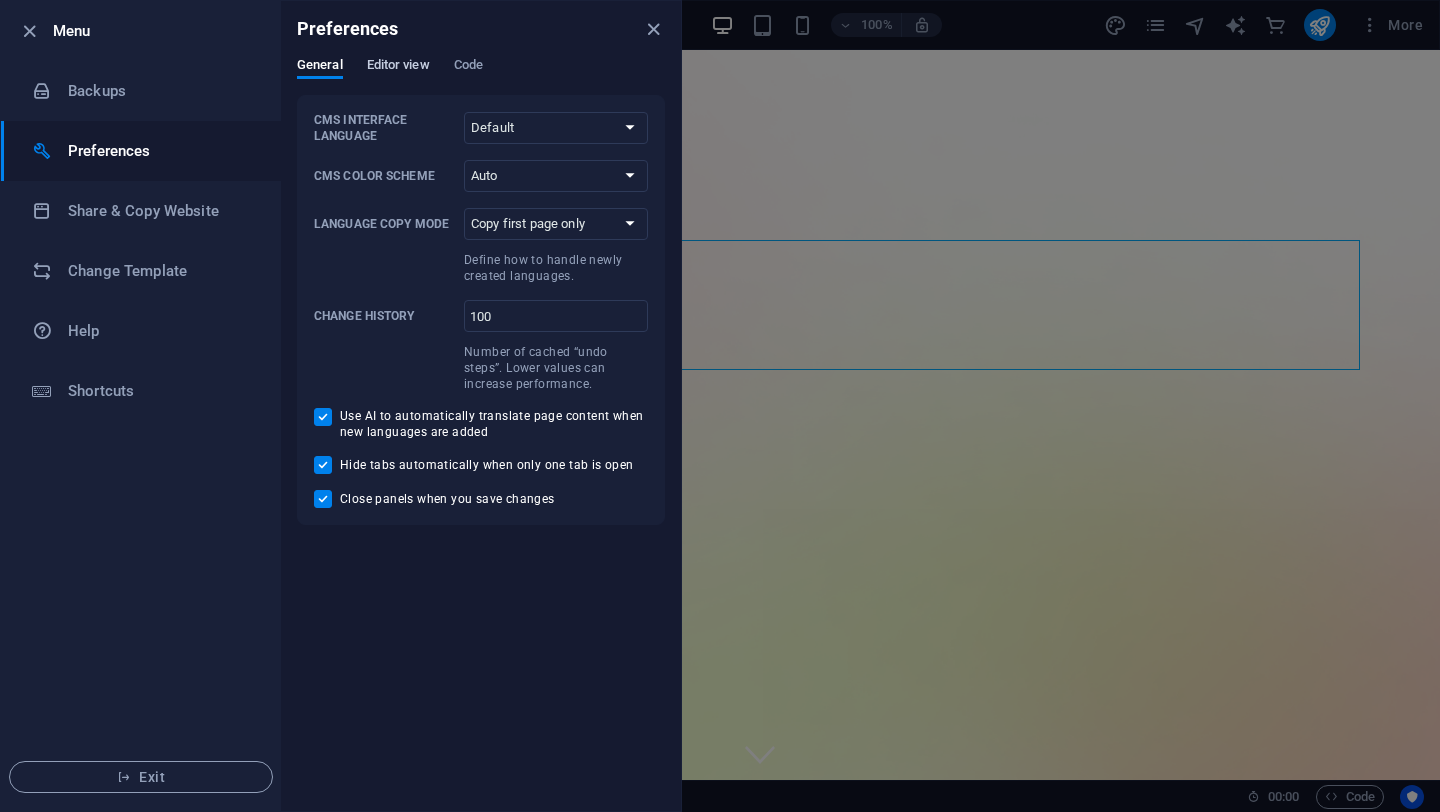 click on "Editor view" at bounding box center (398, 67) 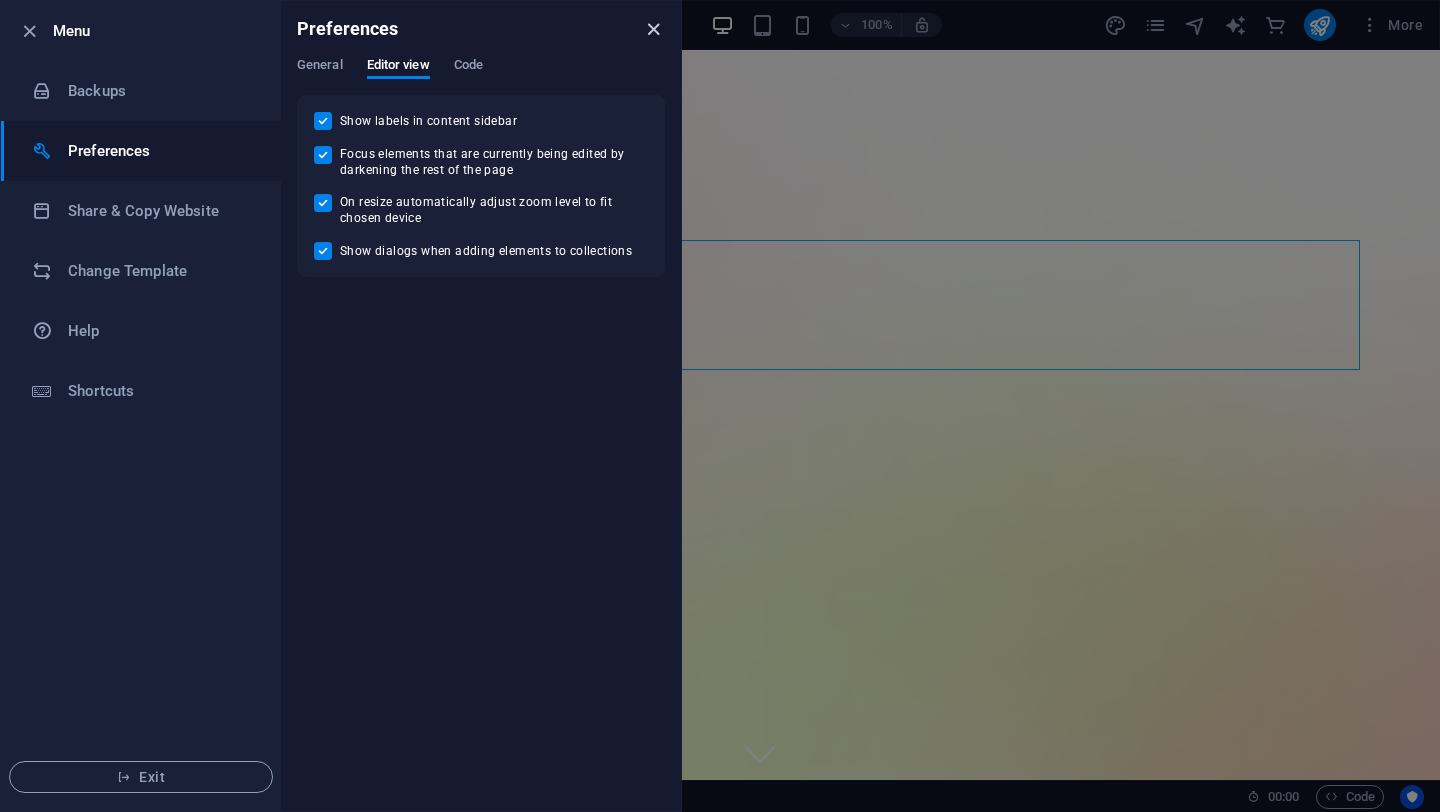 click at bounding box center [653, 29] 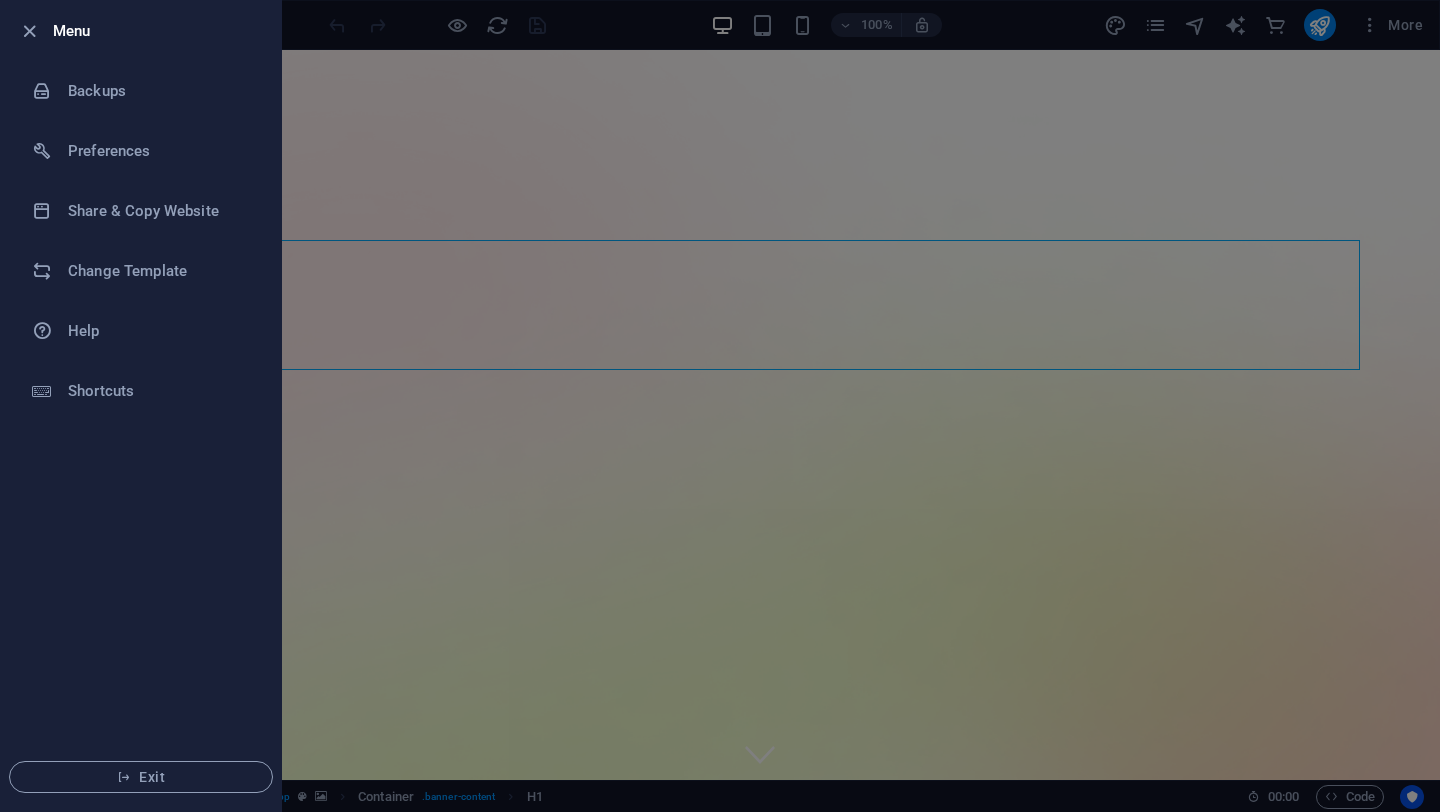 click on "Menu" at bounding box center [141, 31] 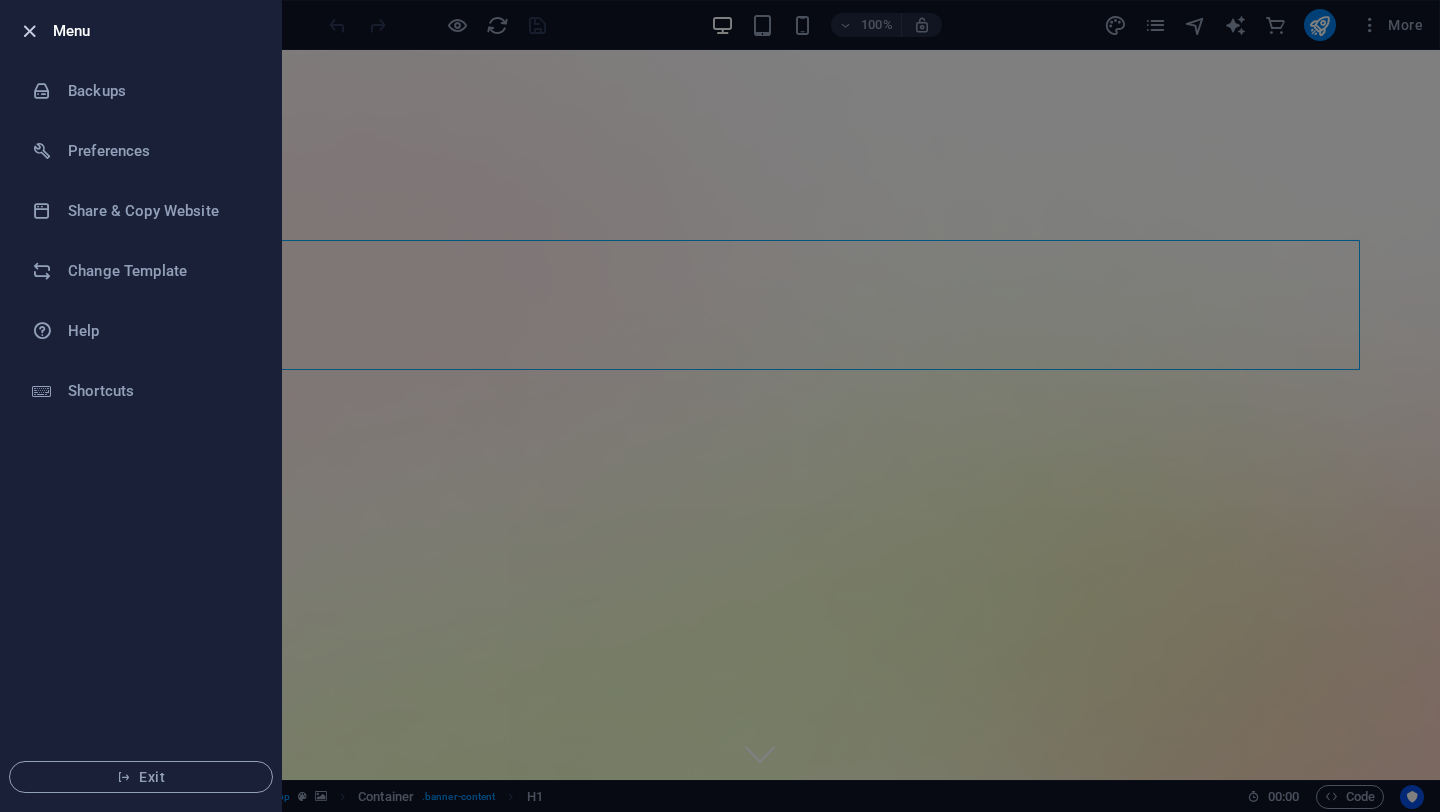 click at bounding box center [29, 31] 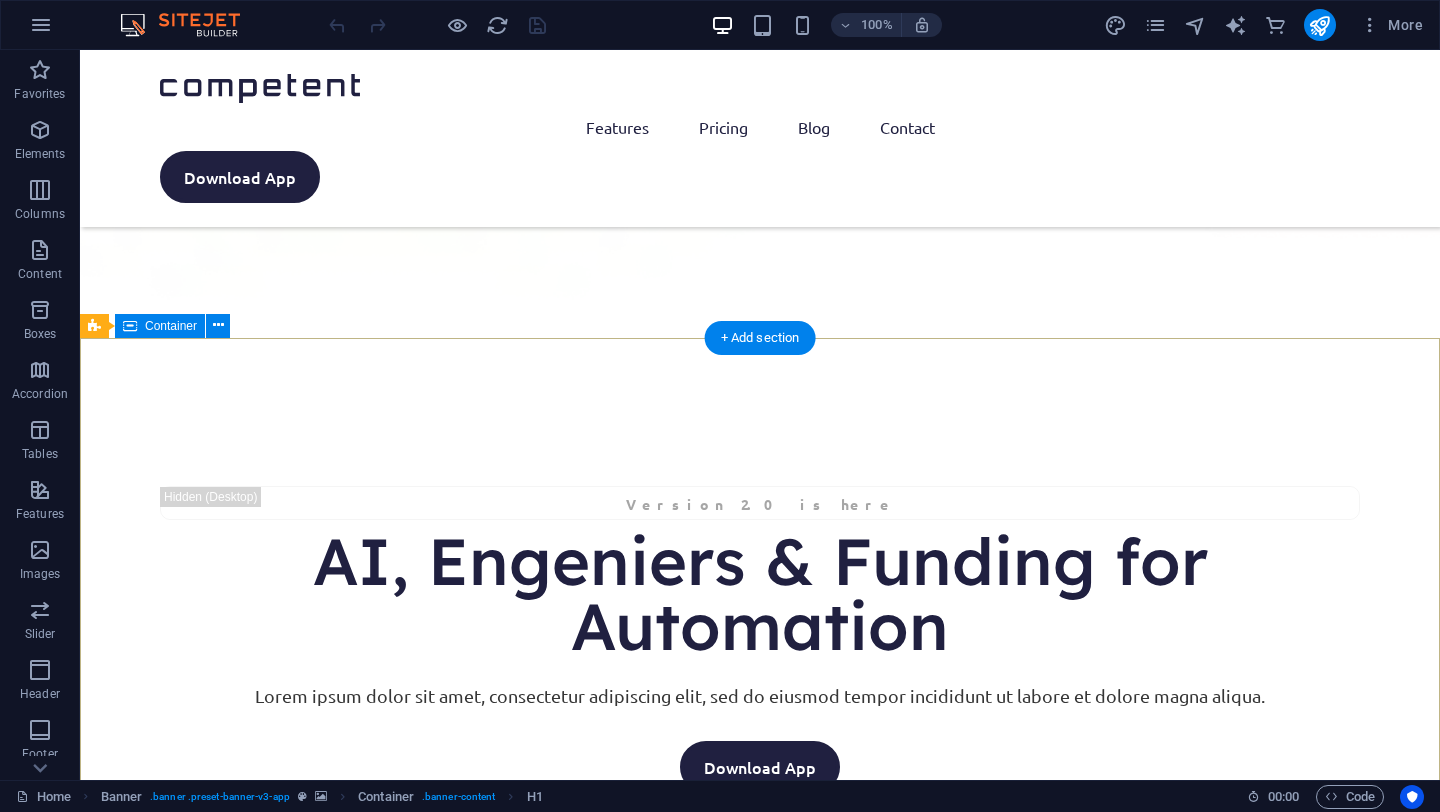 scroll, scrollTop: 1288, scrollLeft: 0, axis: vertical 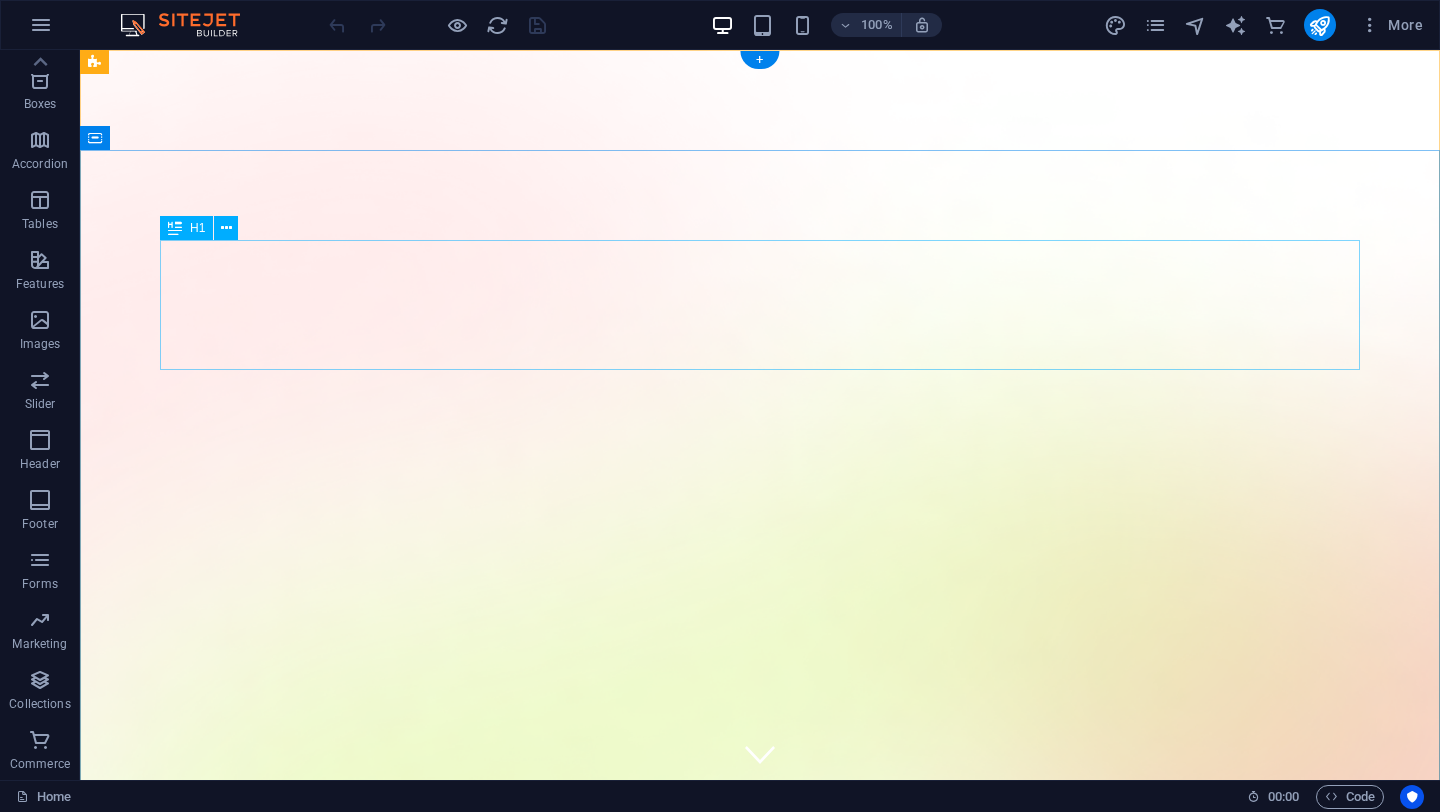 click on "AI, Engeniers & Funding for Automation" at bounding box center [760, 1858] 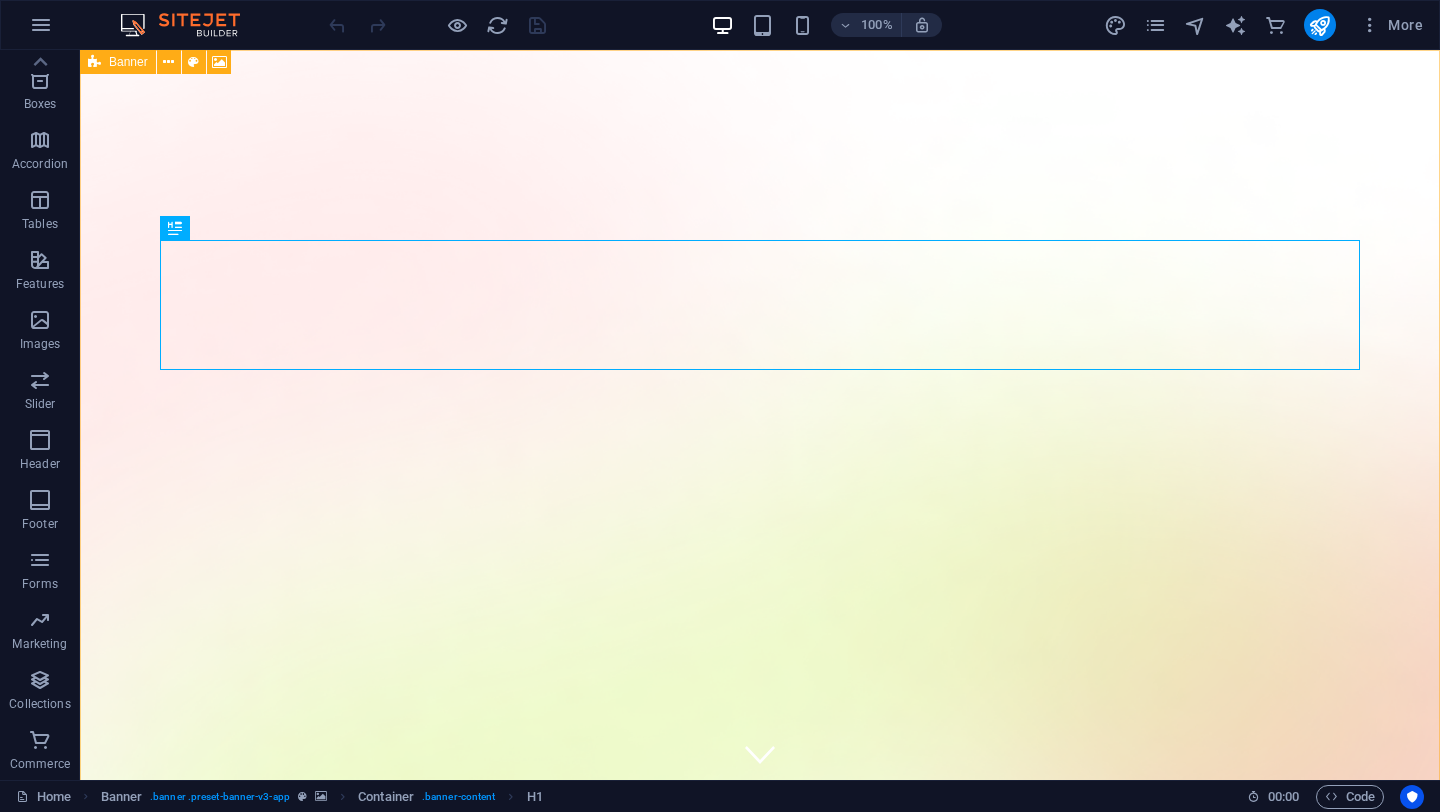 click on "Banner" at bounding box center [128, 62] 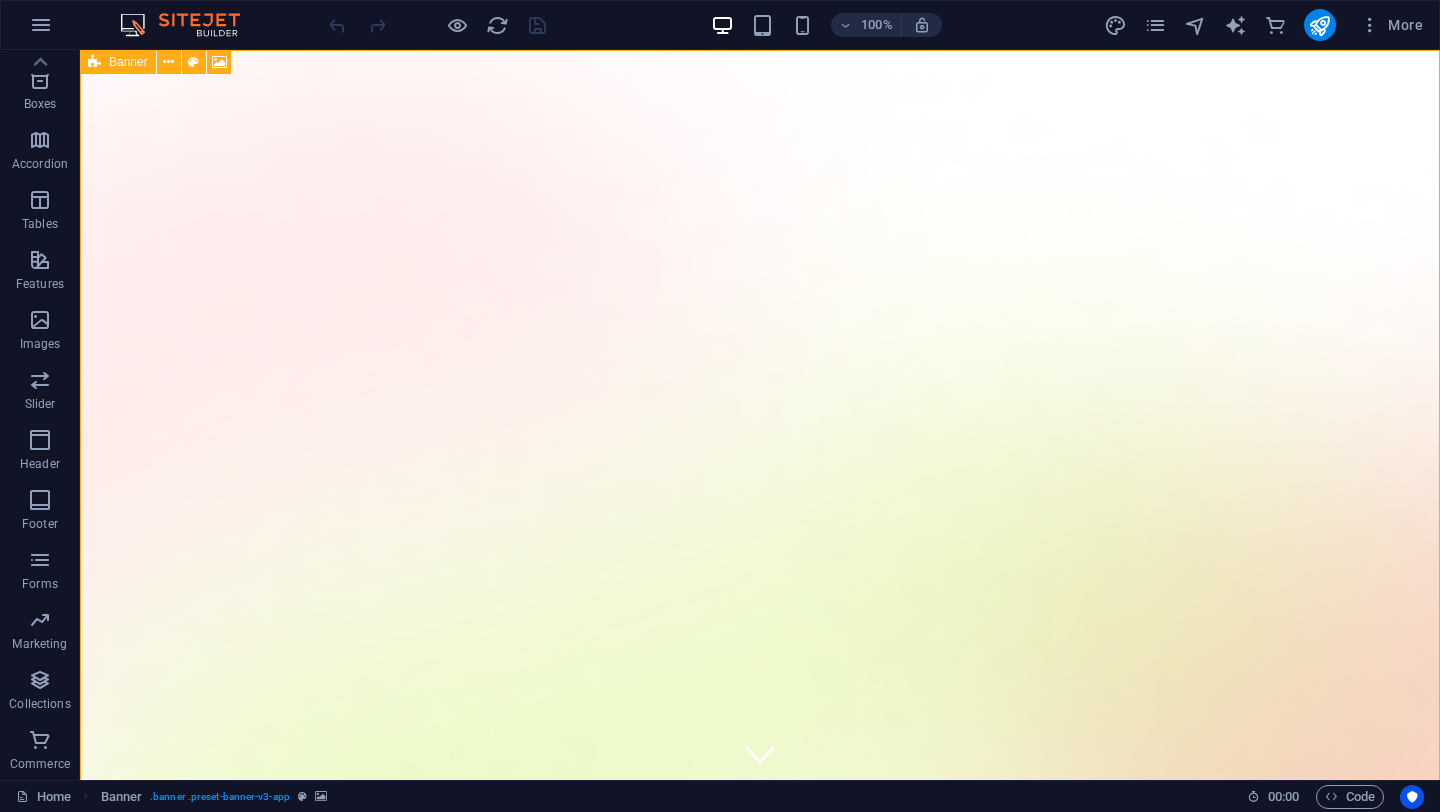 click on "Banner" at bounding box center [128, 62] 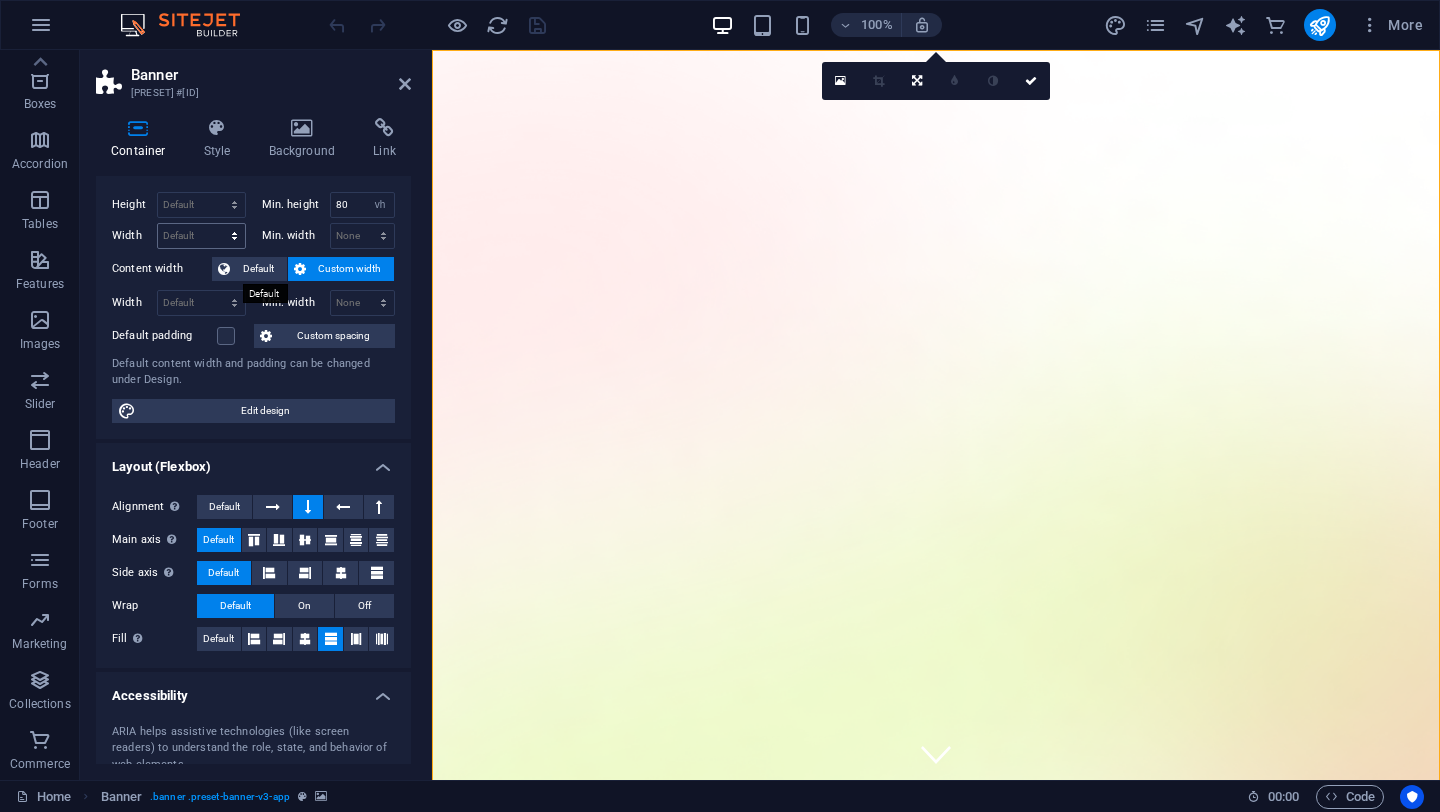 scroll, scrollTop: 221, scrollLeft: 0, axis: vertical 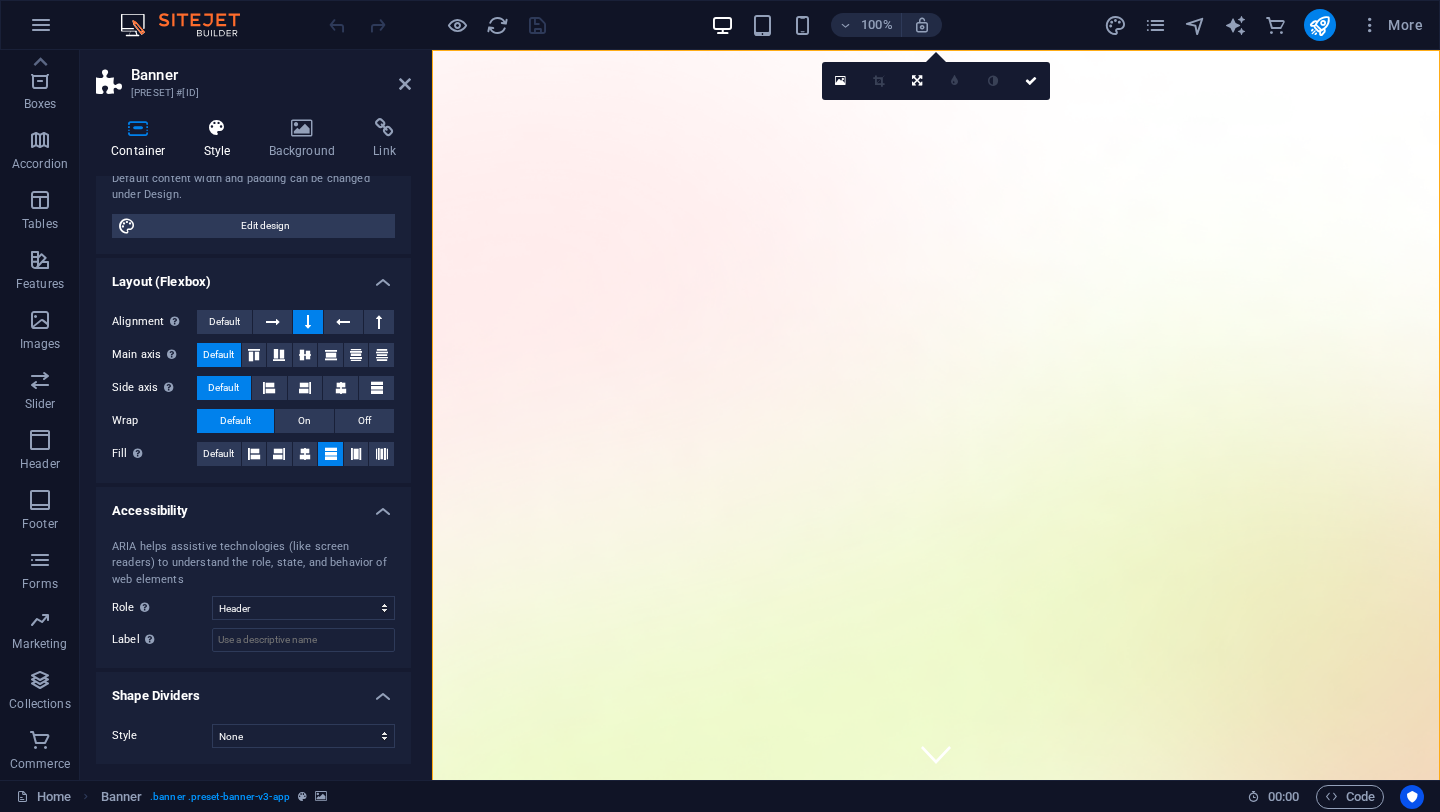 click at bounding box center [217, 128] 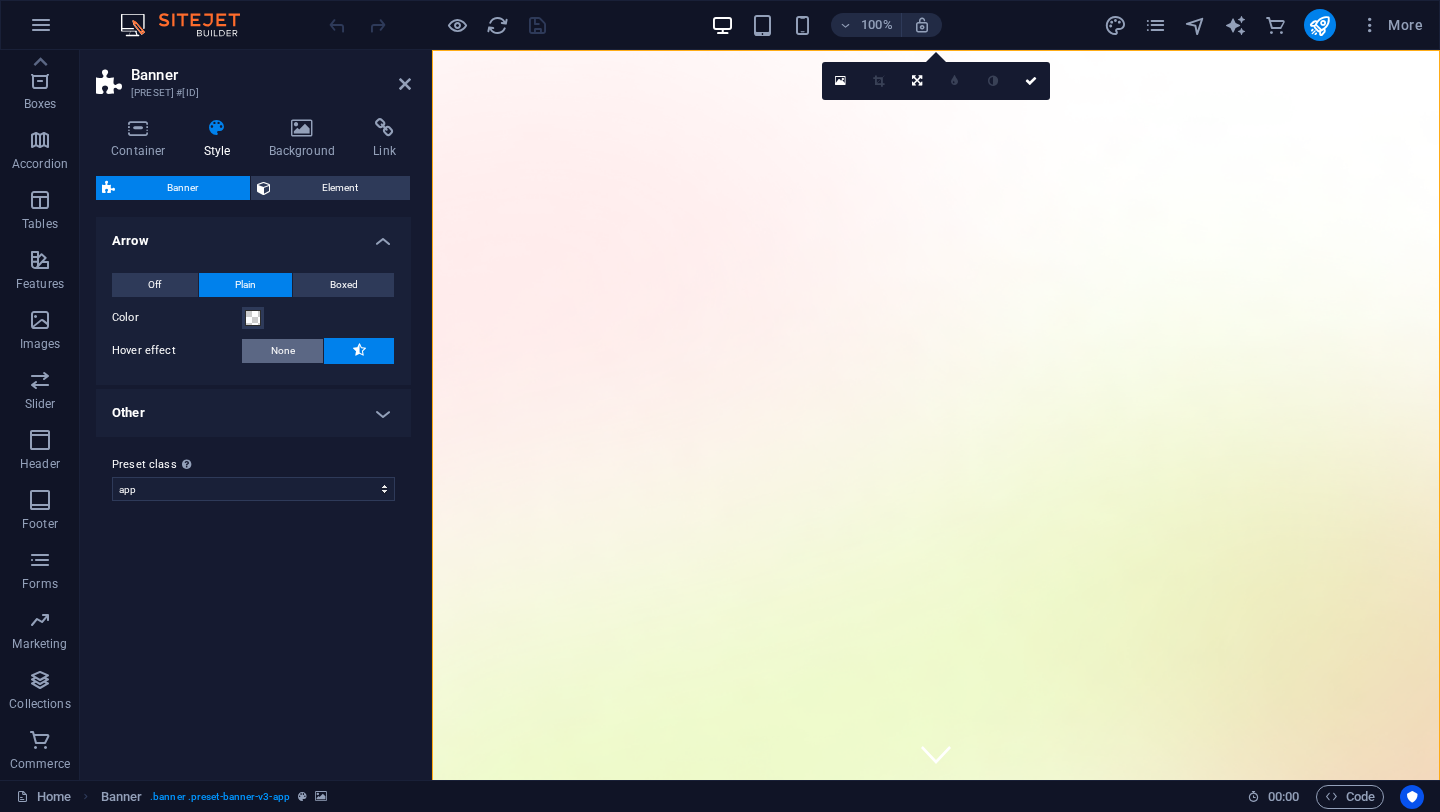 click on "None" at bounding box center [282, 351] 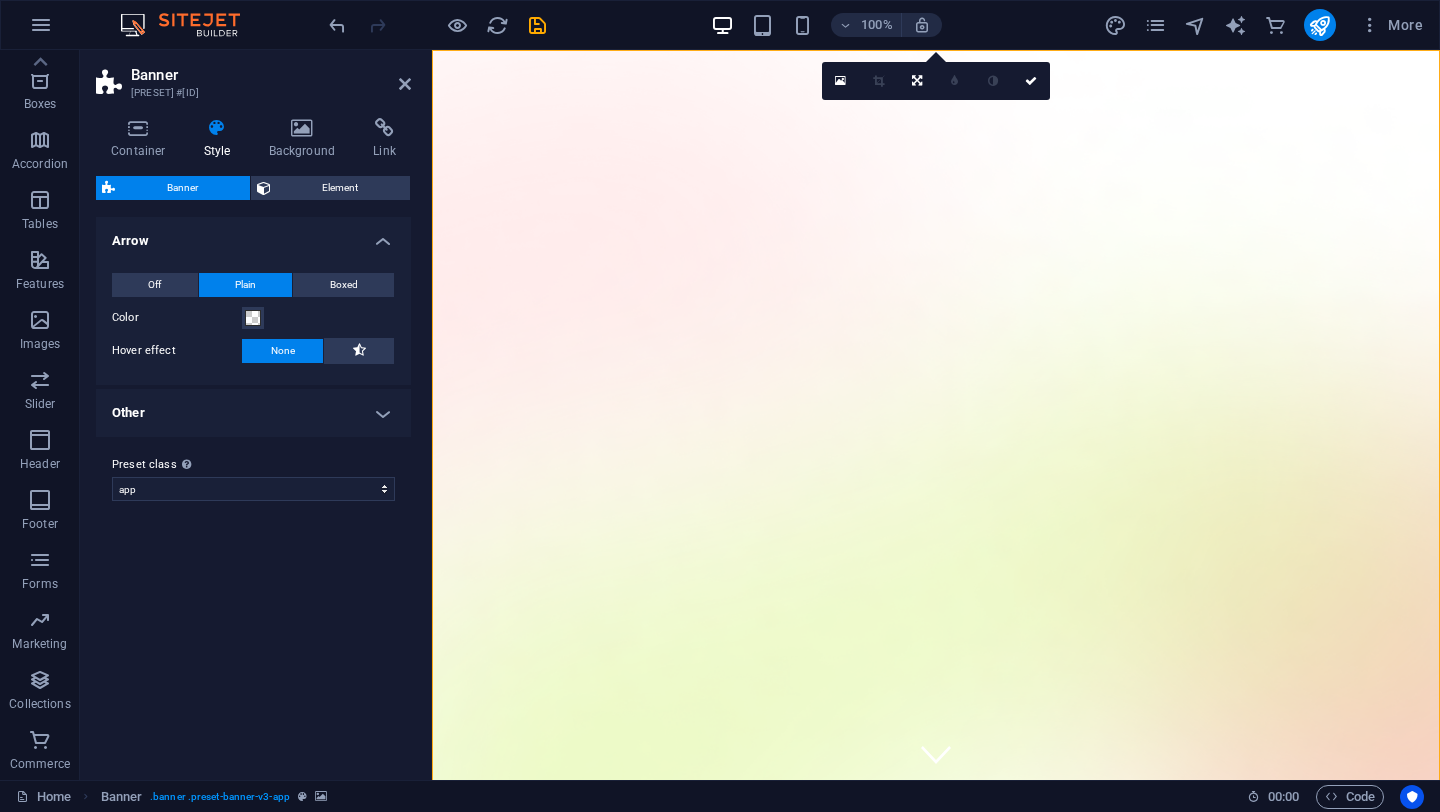 click on "Other" at bounding box center (253, 413) 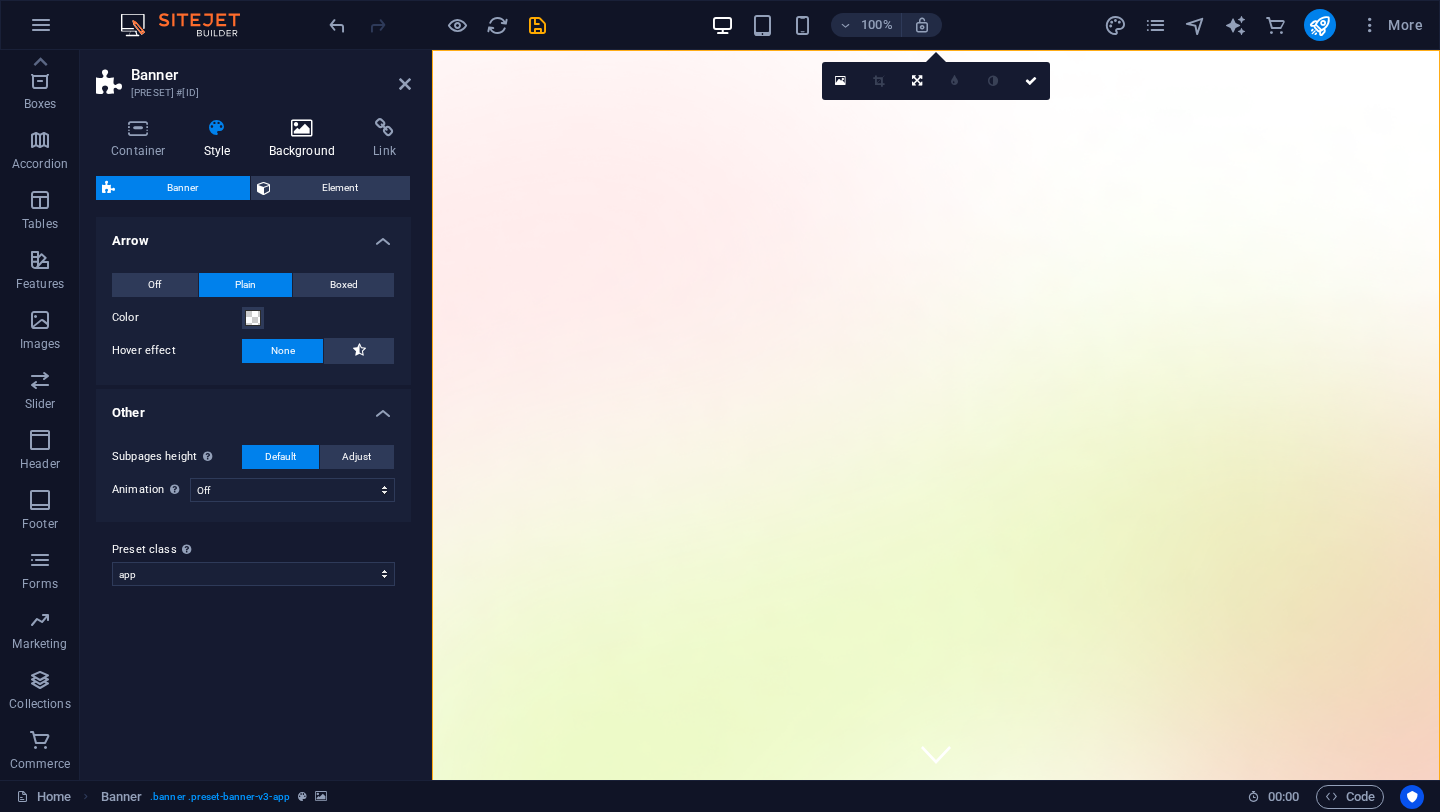 click at bounding box center [302, 128] 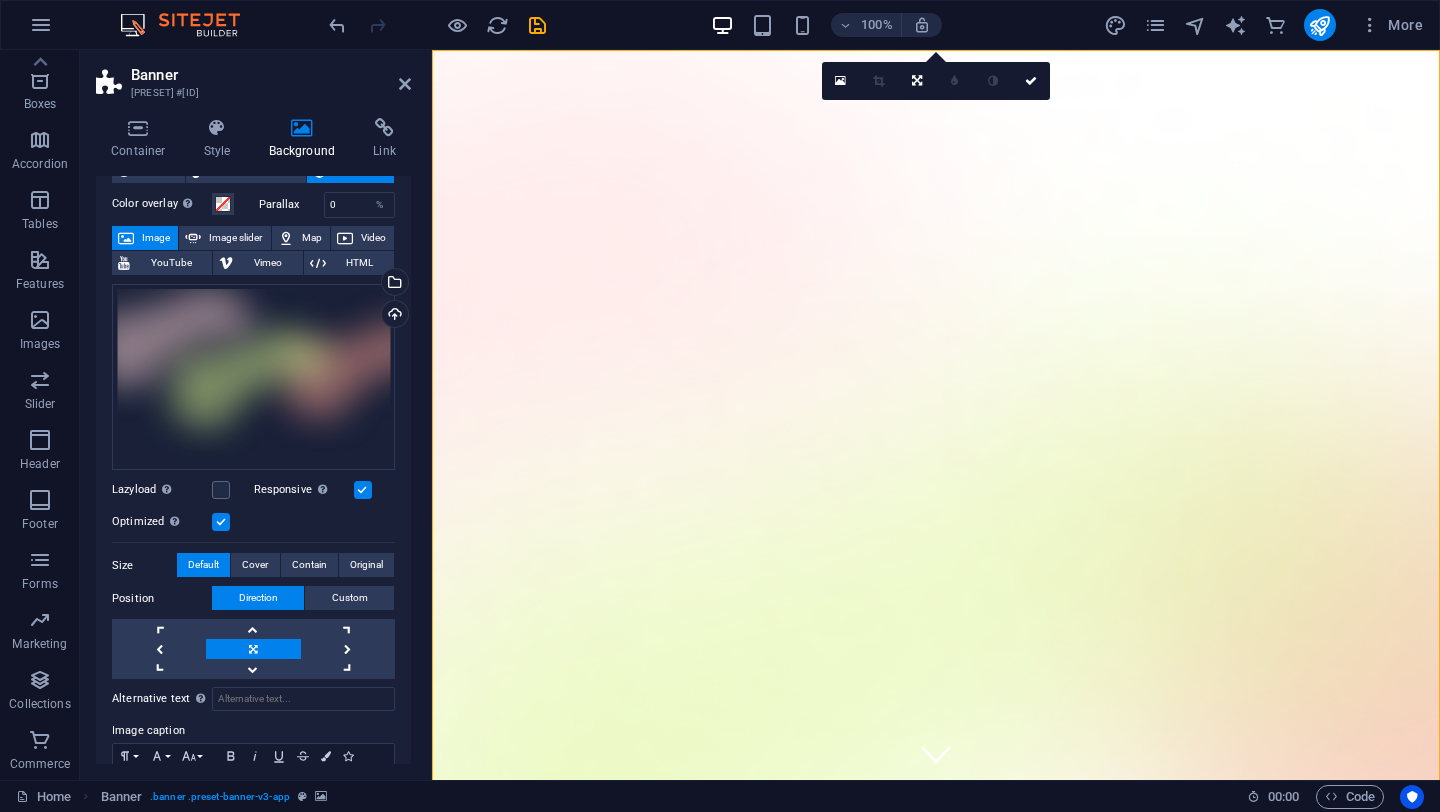 scroll, scrollTop: 0, scrollLeft: 0, axis: both 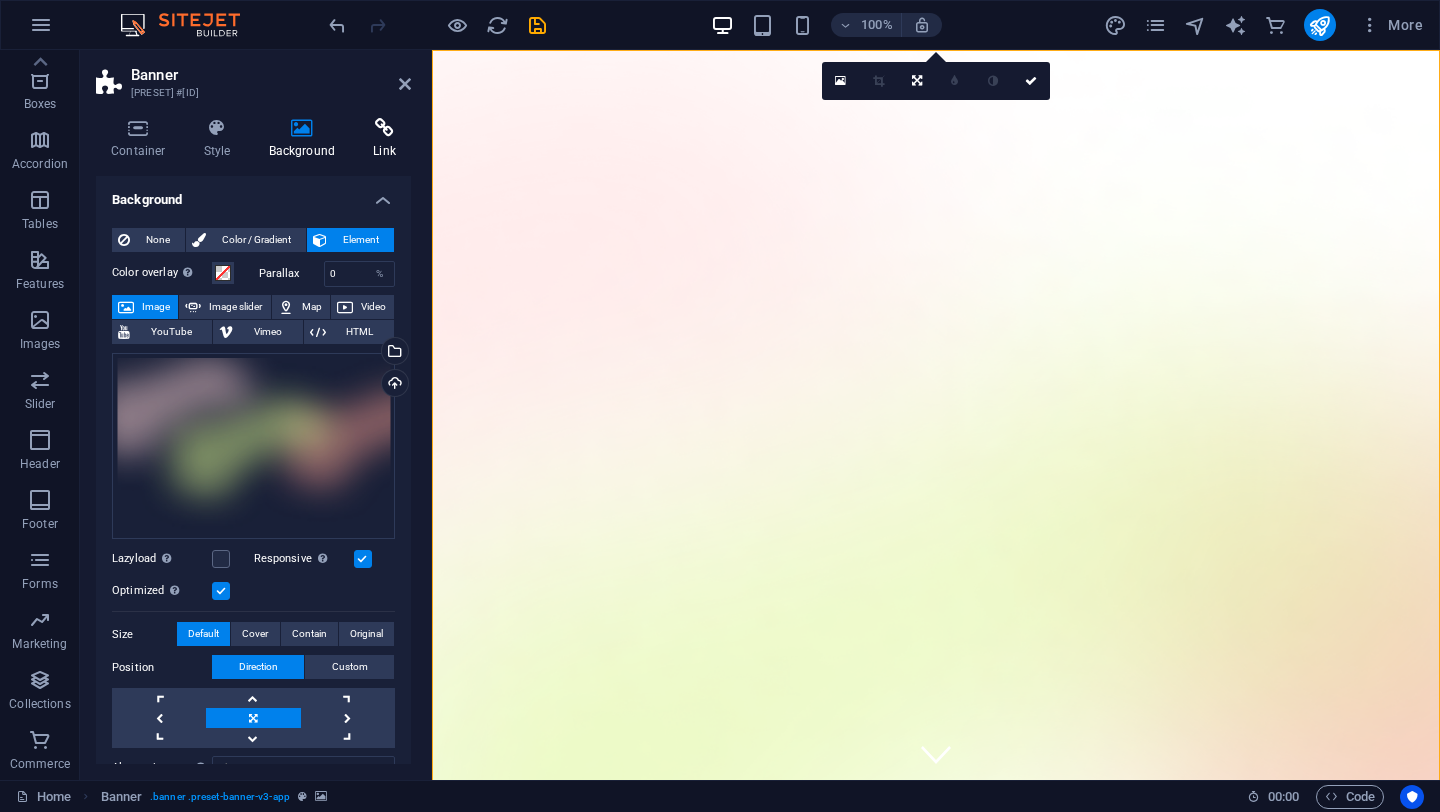 click at bounding box center (384, 128) 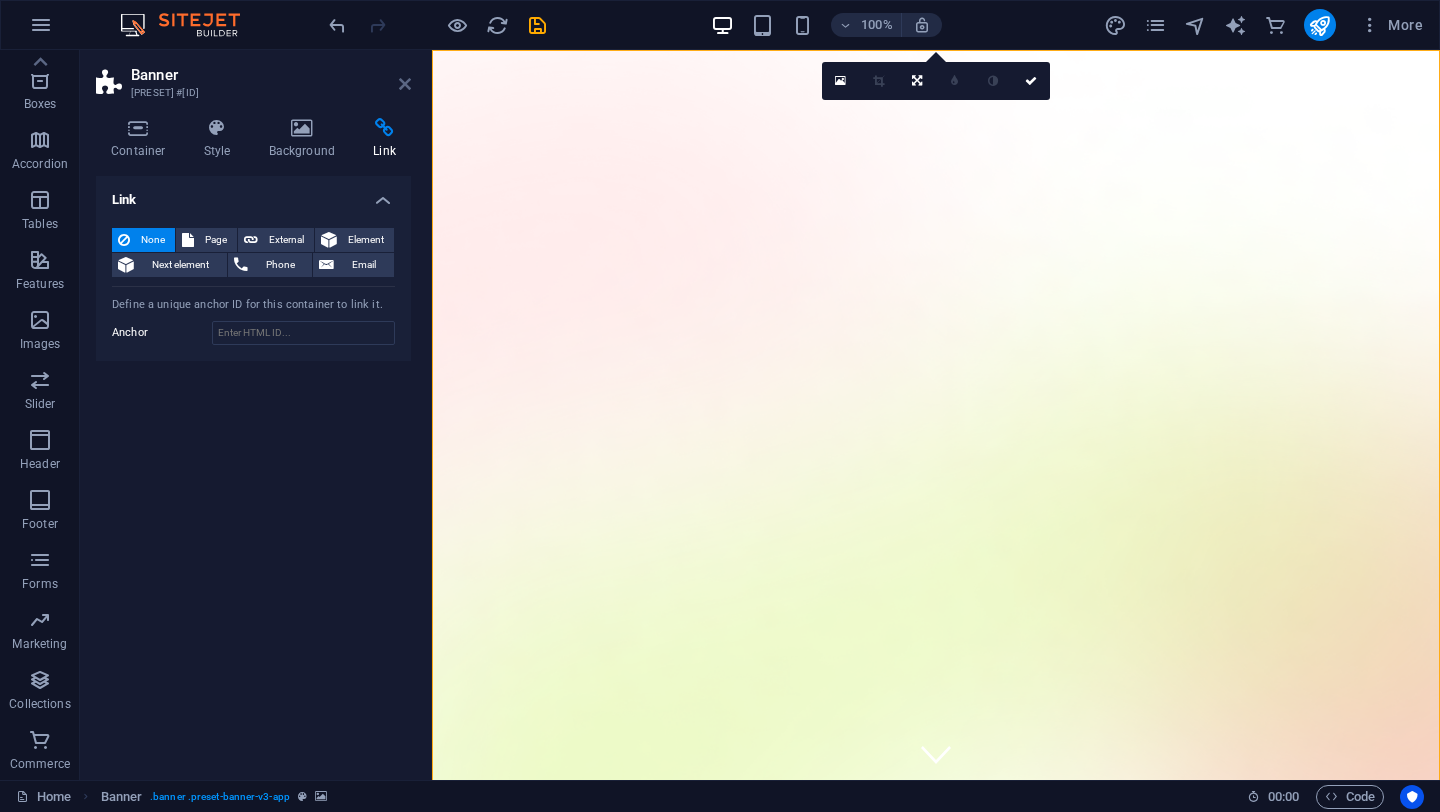 click at bounding box center (405, 84) 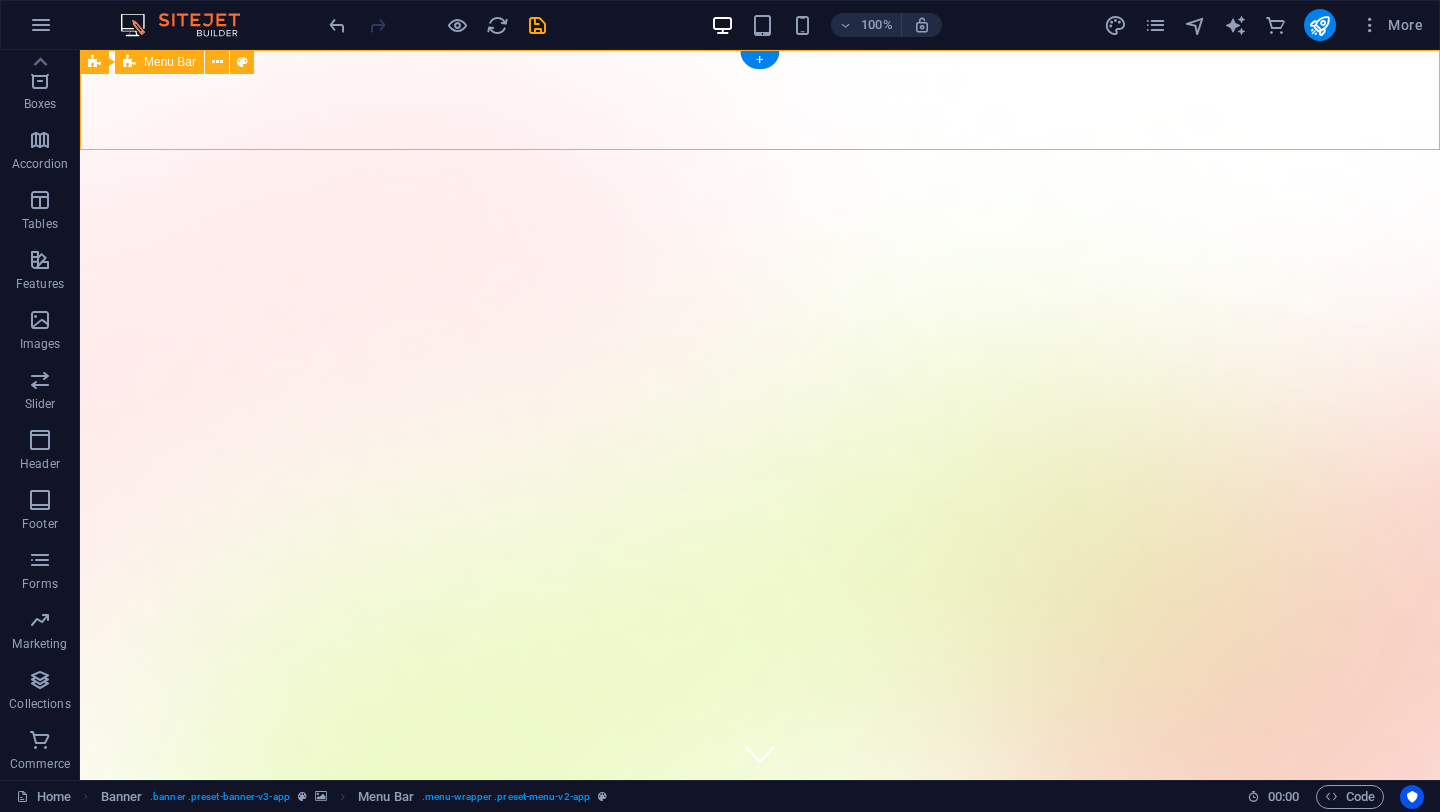 drag, startPoint x: 223, startPoint y: 145, endPoint x: 450, endPoint y: 50, distance: 246.07722 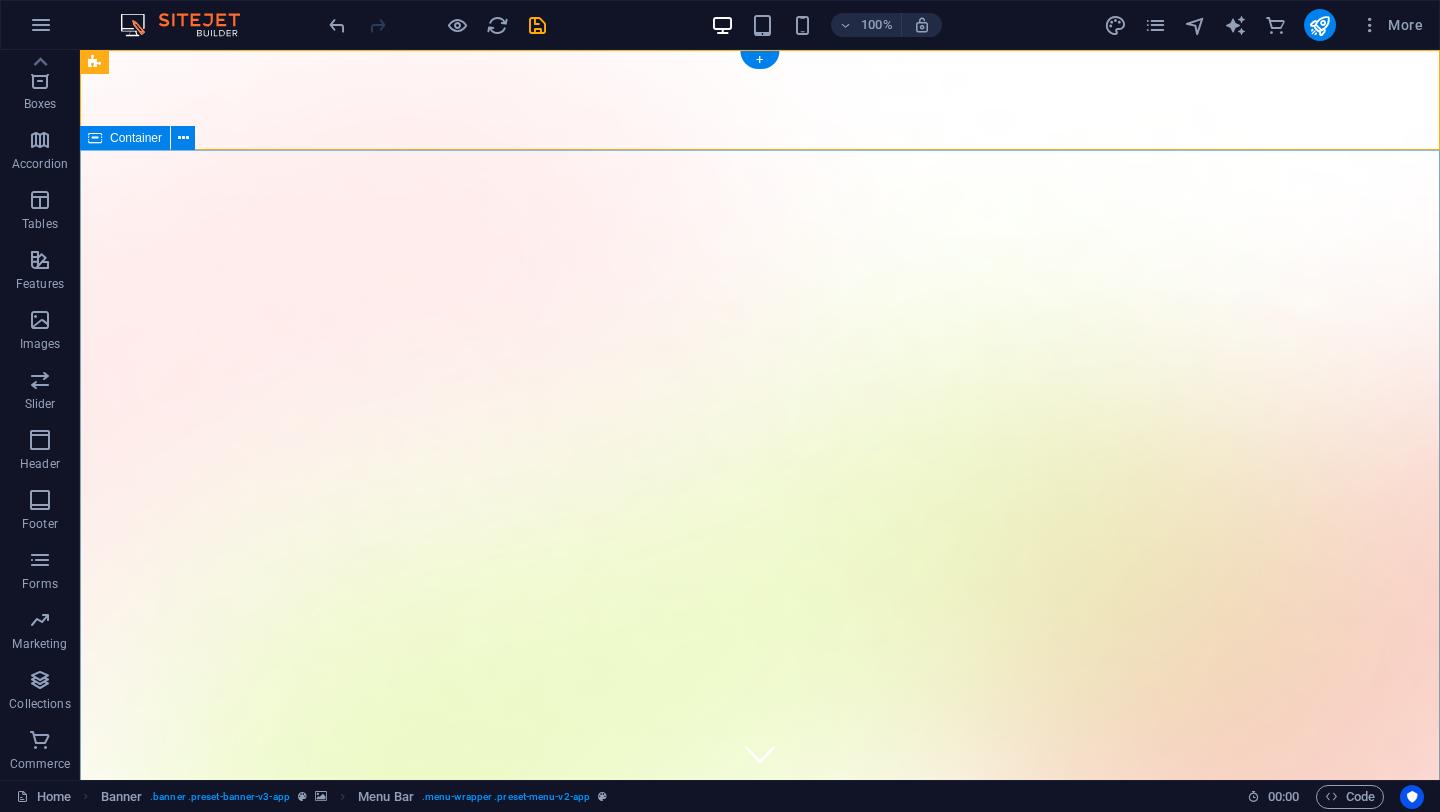 click on "Version 2.0 is here AI, Engeniers & Funding for Automation Lorem ipsum dolor sit amet, consectetur adipiscing elit, sed do eiusmod tempor incididunt ut labore et dolore magna aliqua. Download App" at bounding box center (760, 2206) 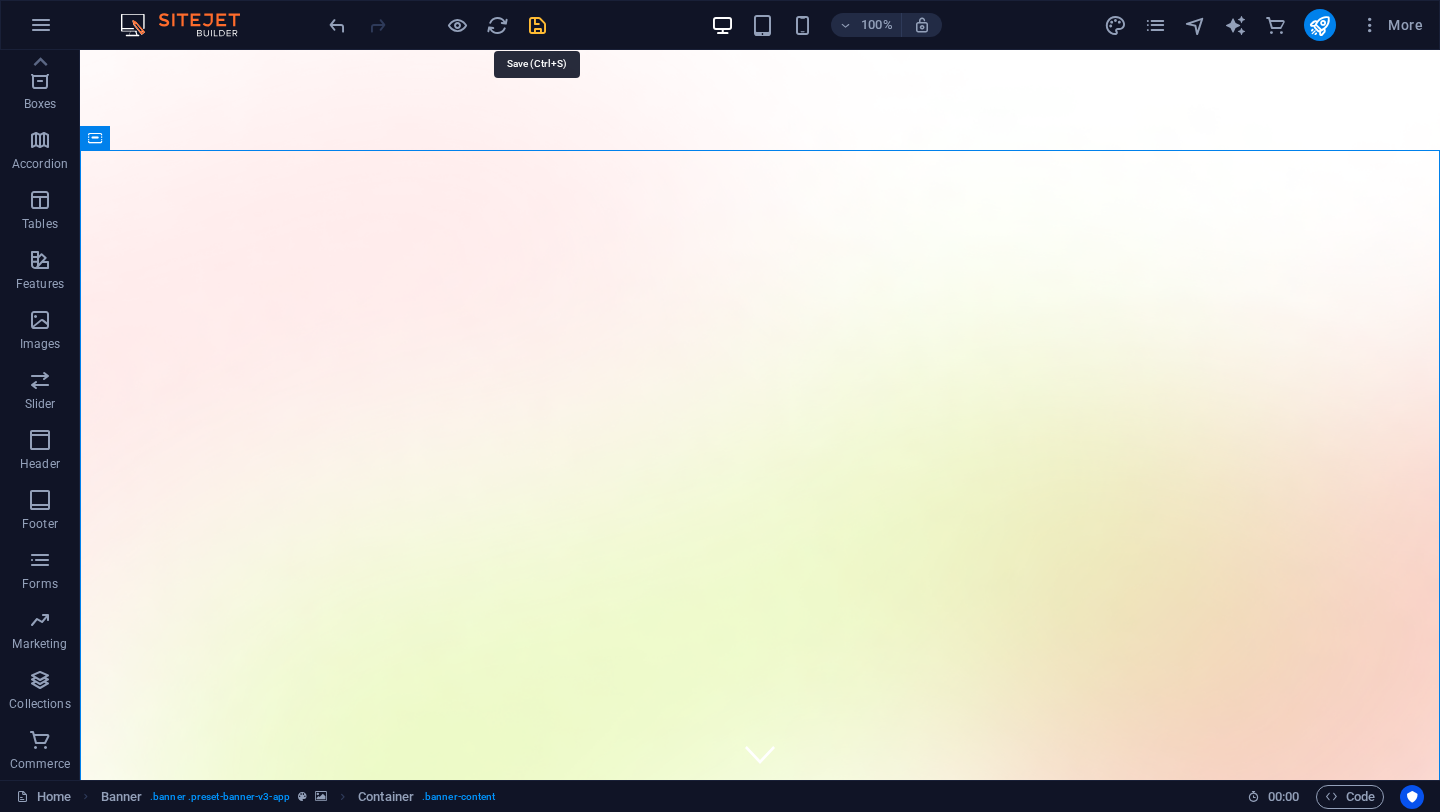 click at bounding box center [537, 25] 